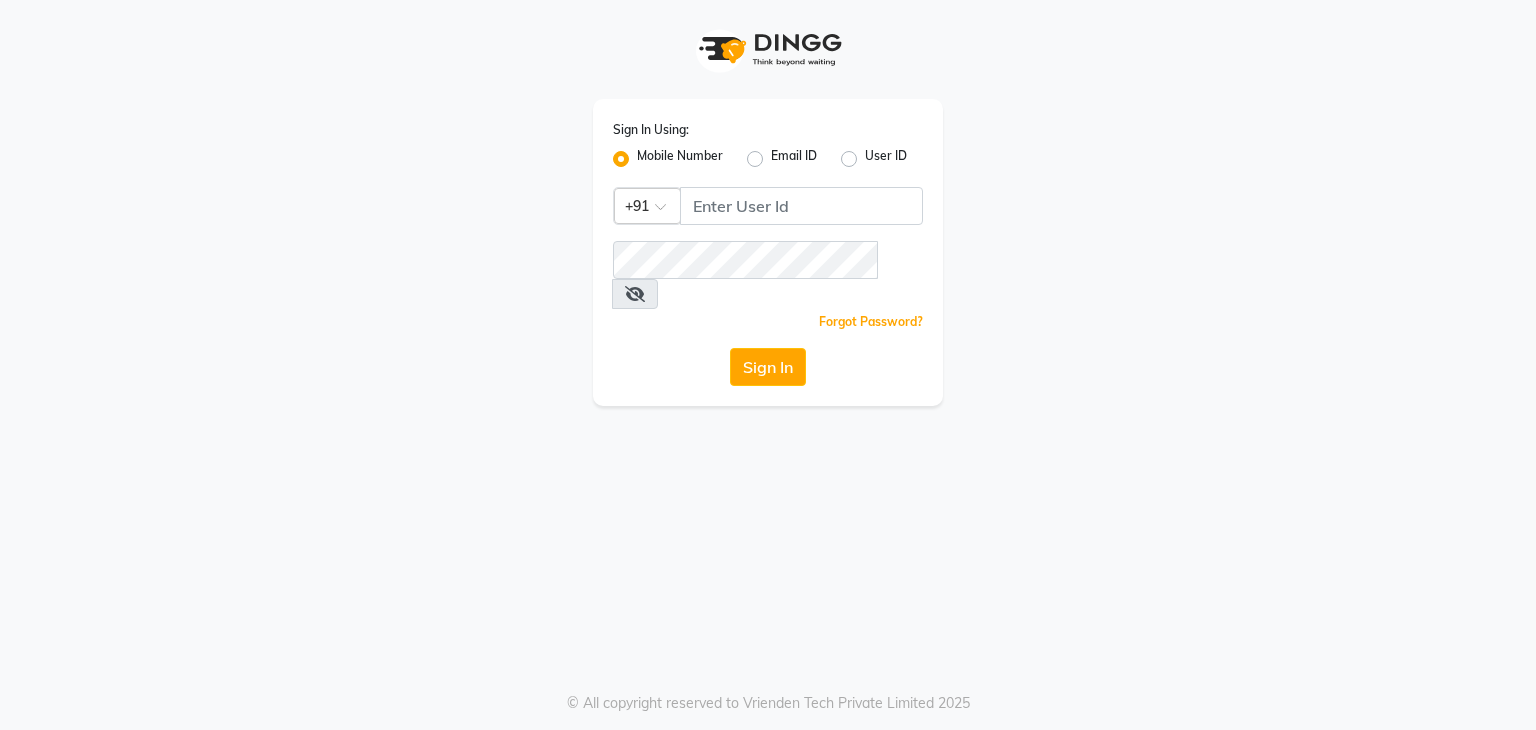 scroll, scrollTop: 0, scrollLeft: 0, axis: both 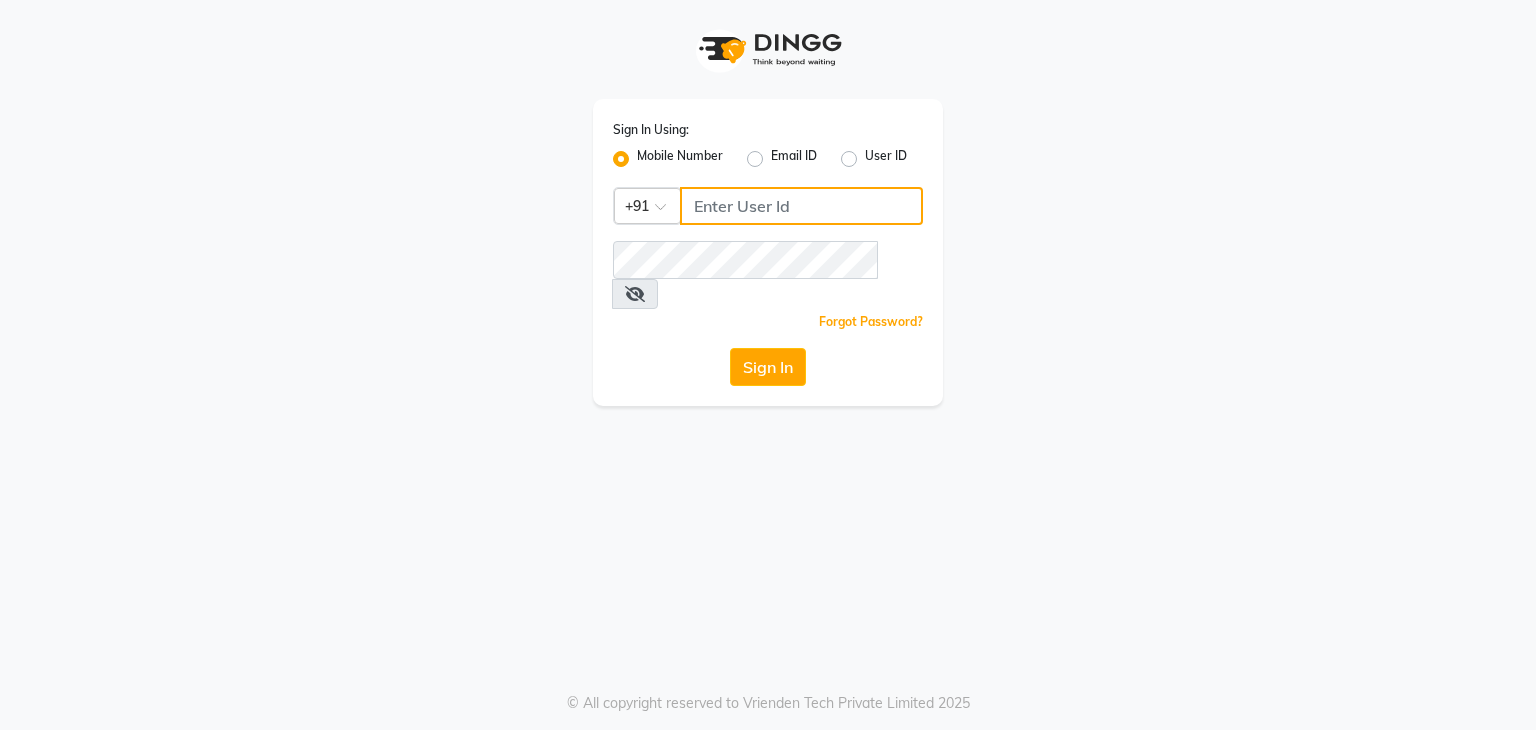 click 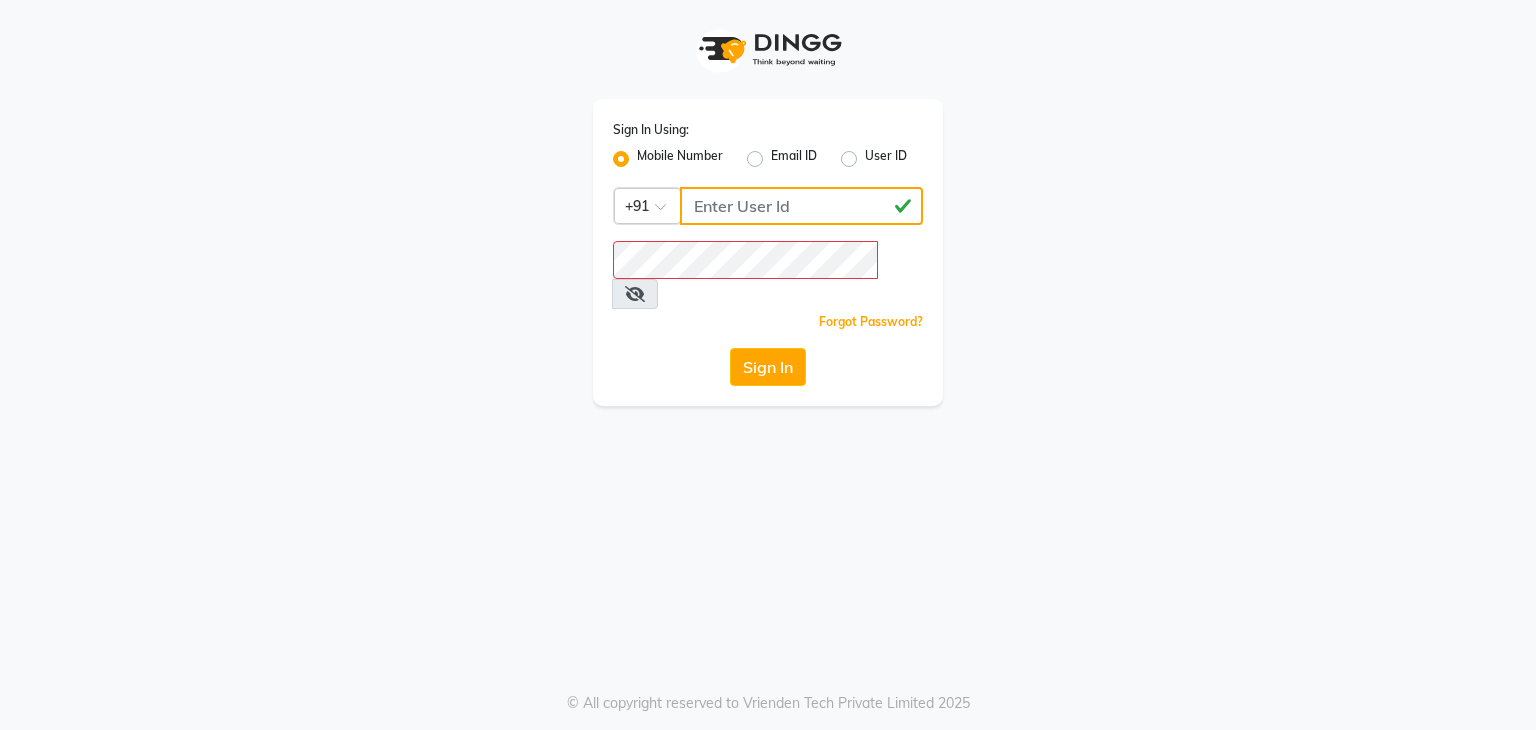 click on "[PHONE]" 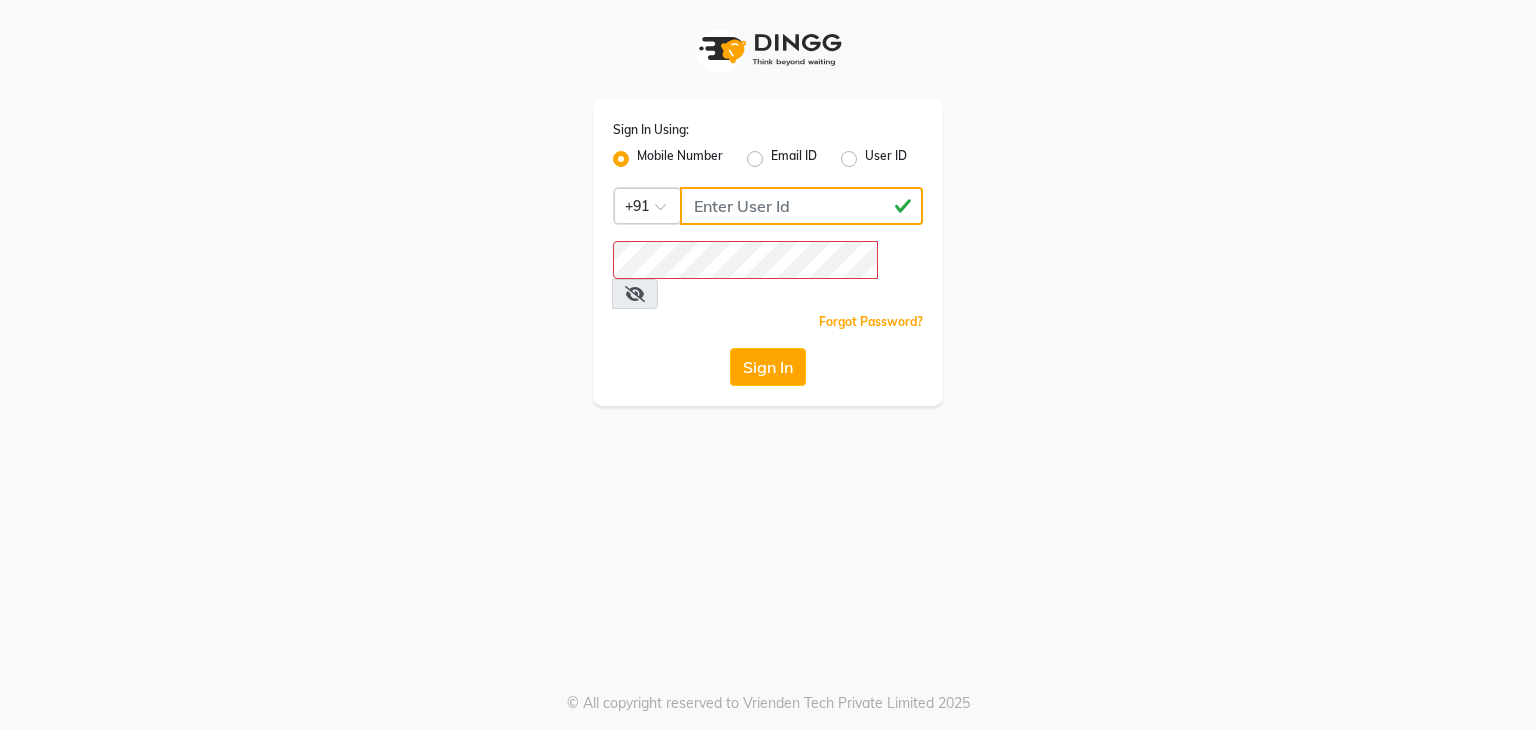 type on "[PHONE]" 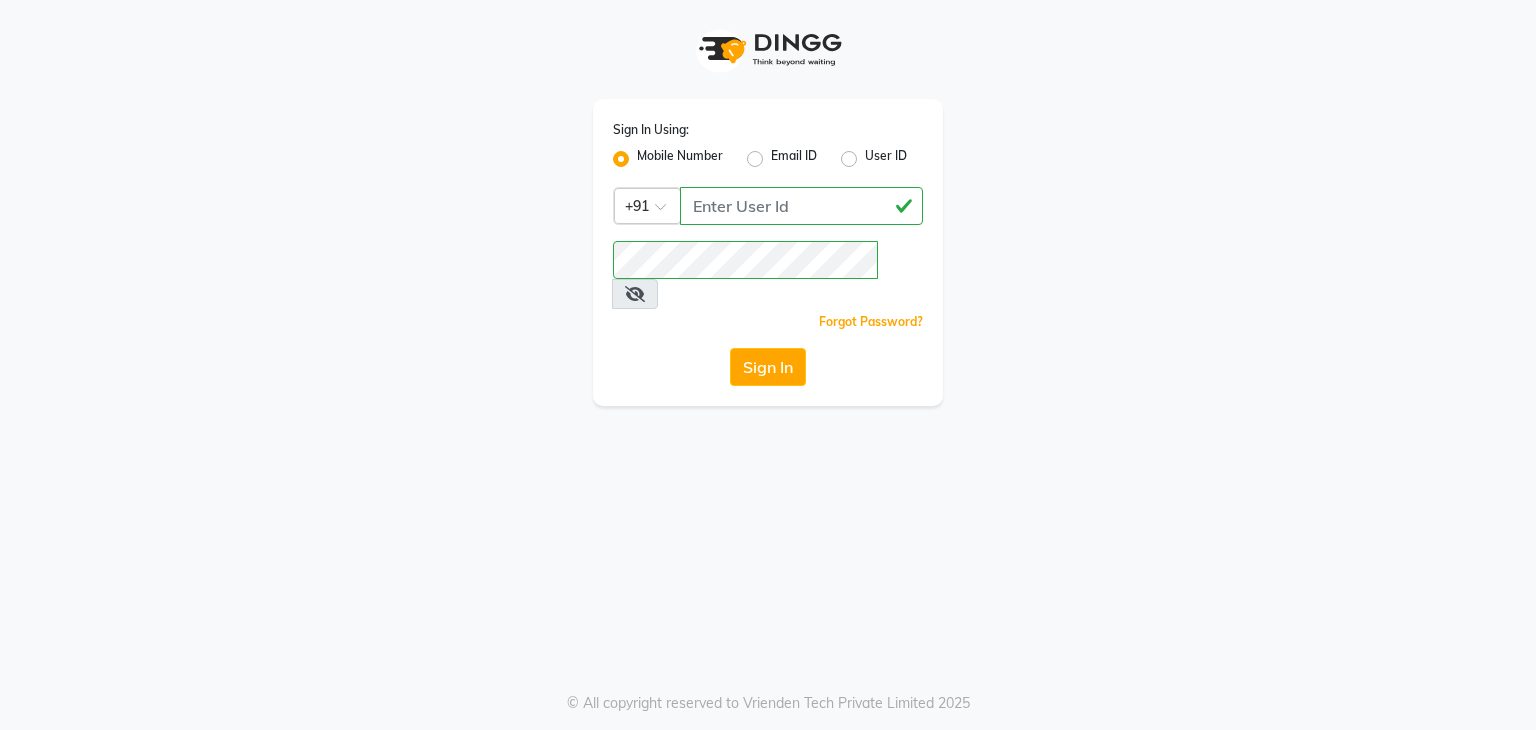 click at bounding box center (635, 294) 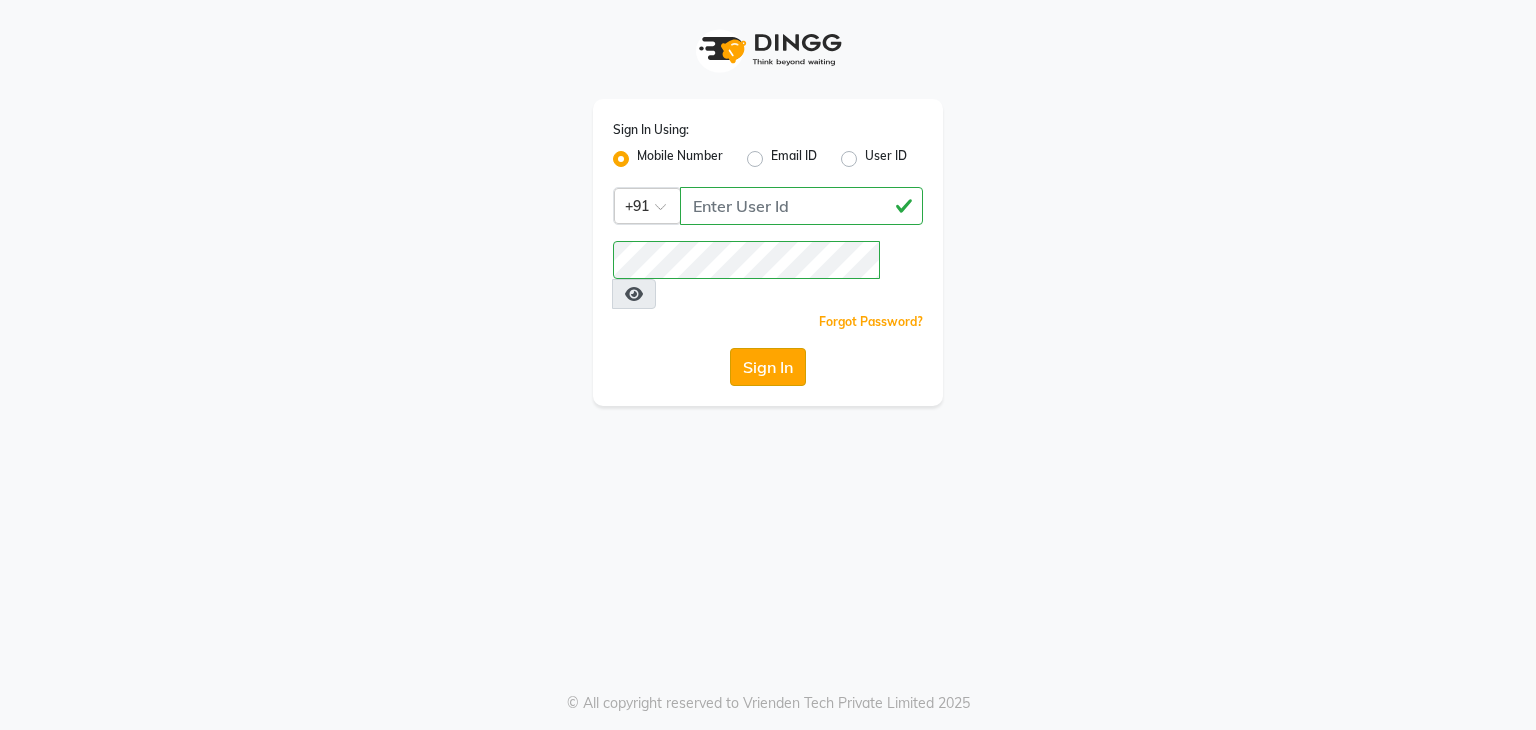 click on "Sign In" 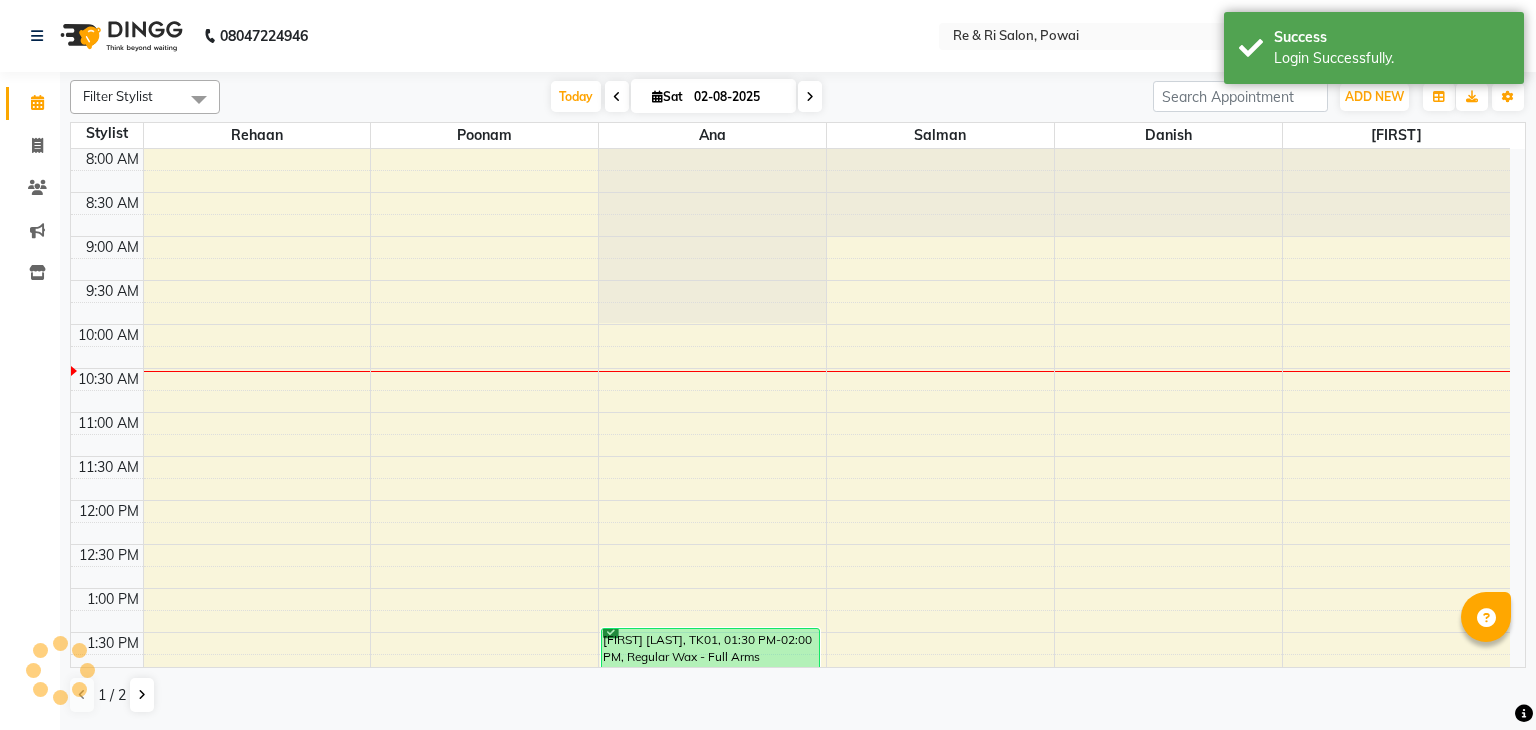 scroll, scrollTop: 0, scrollLeft: 0, axis: both 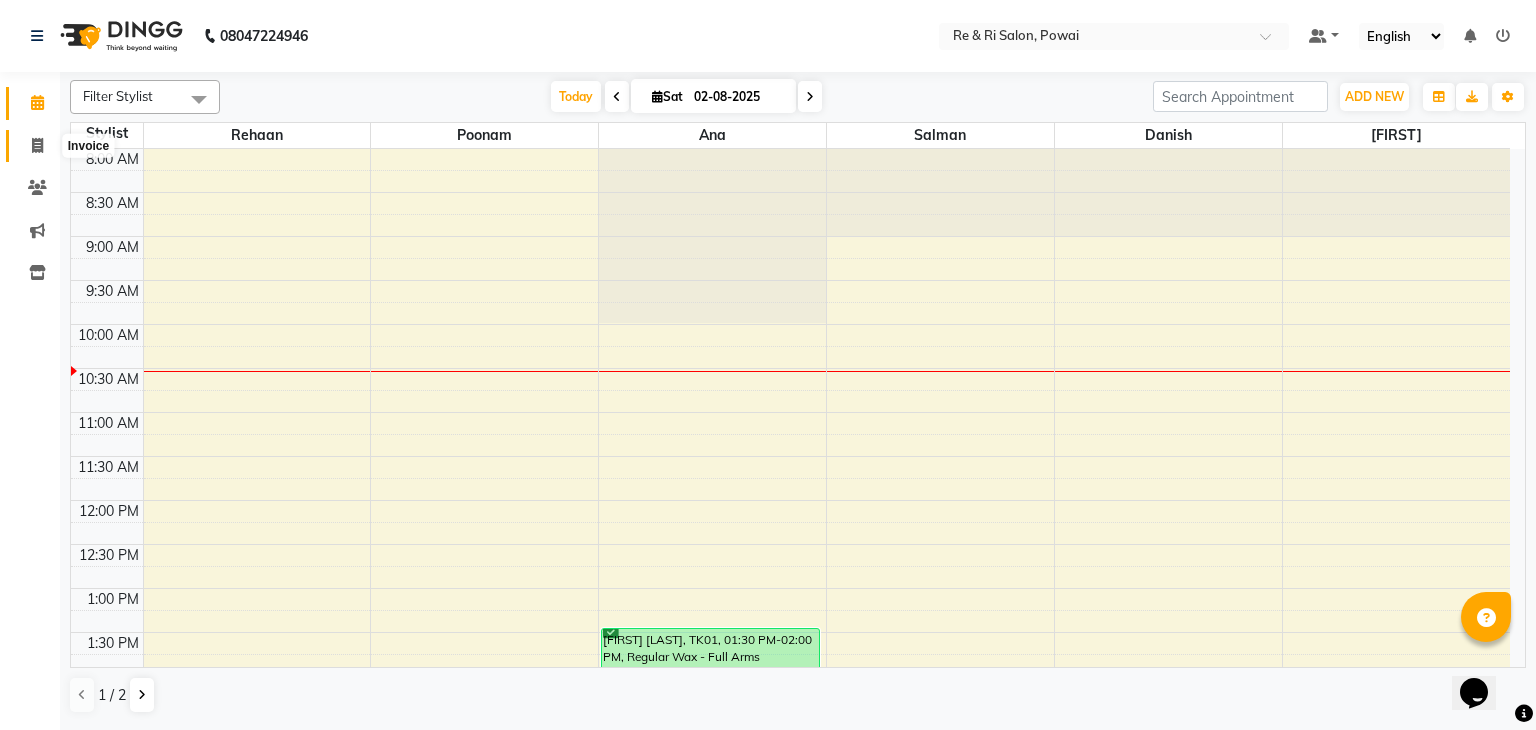 click 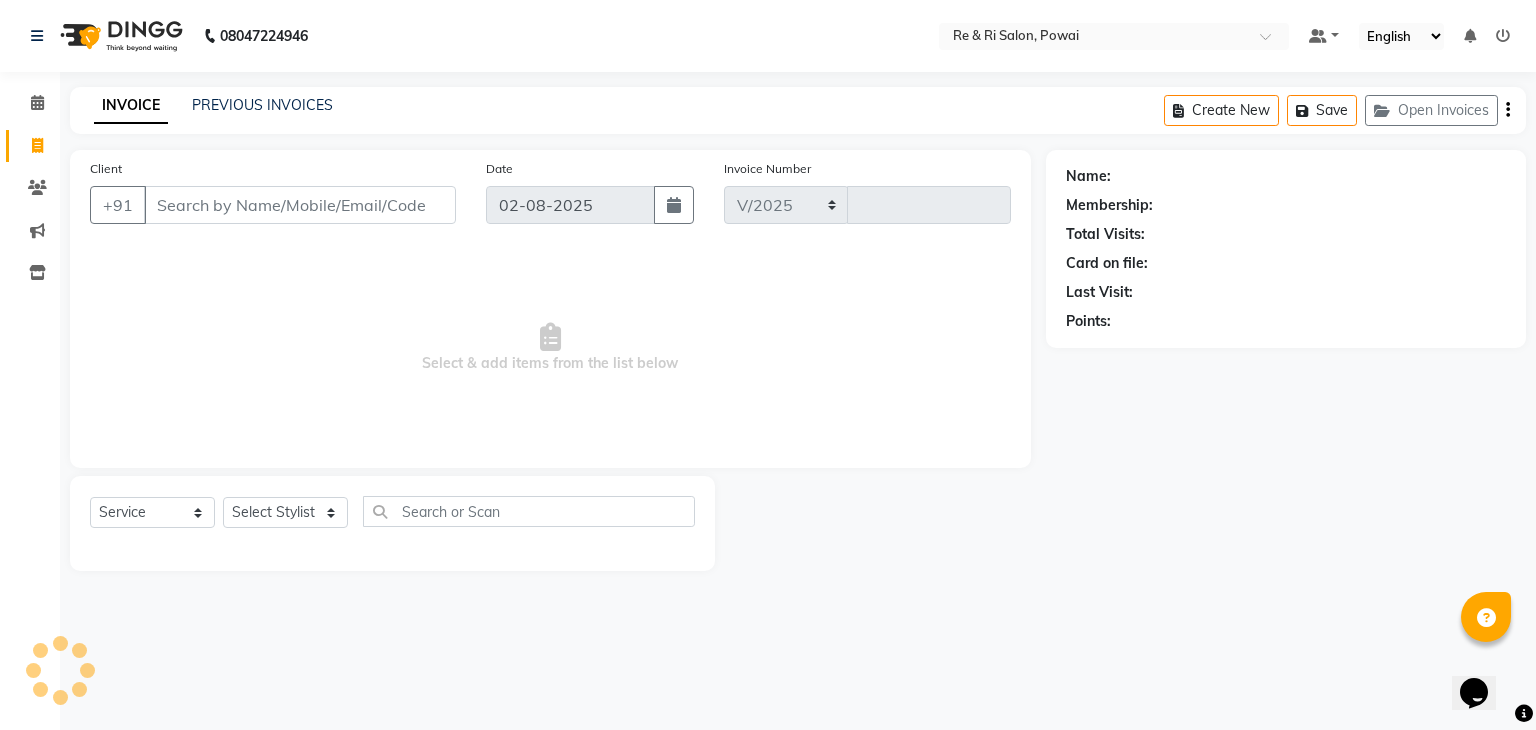select on "5364" 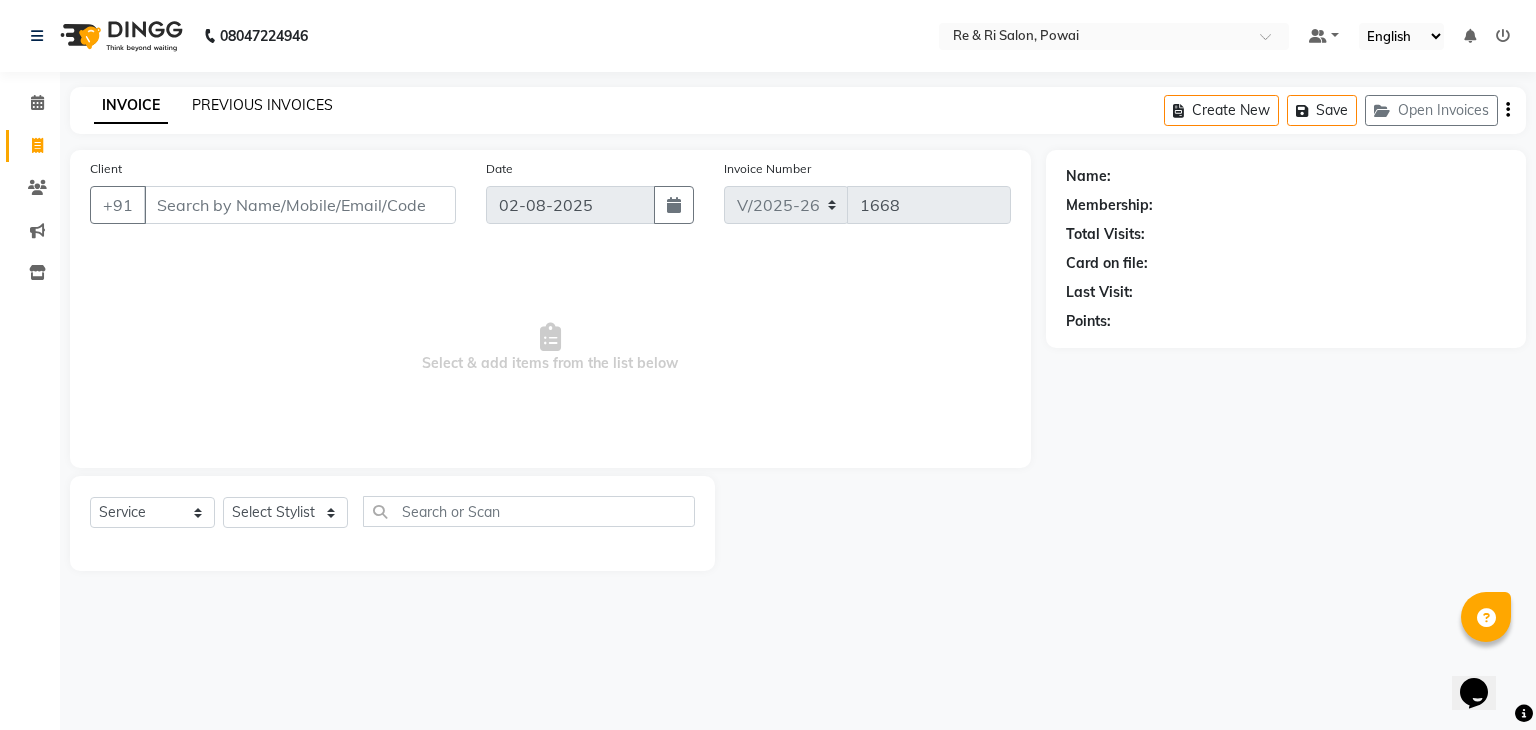 click on "PREVIOUS INVOICES" 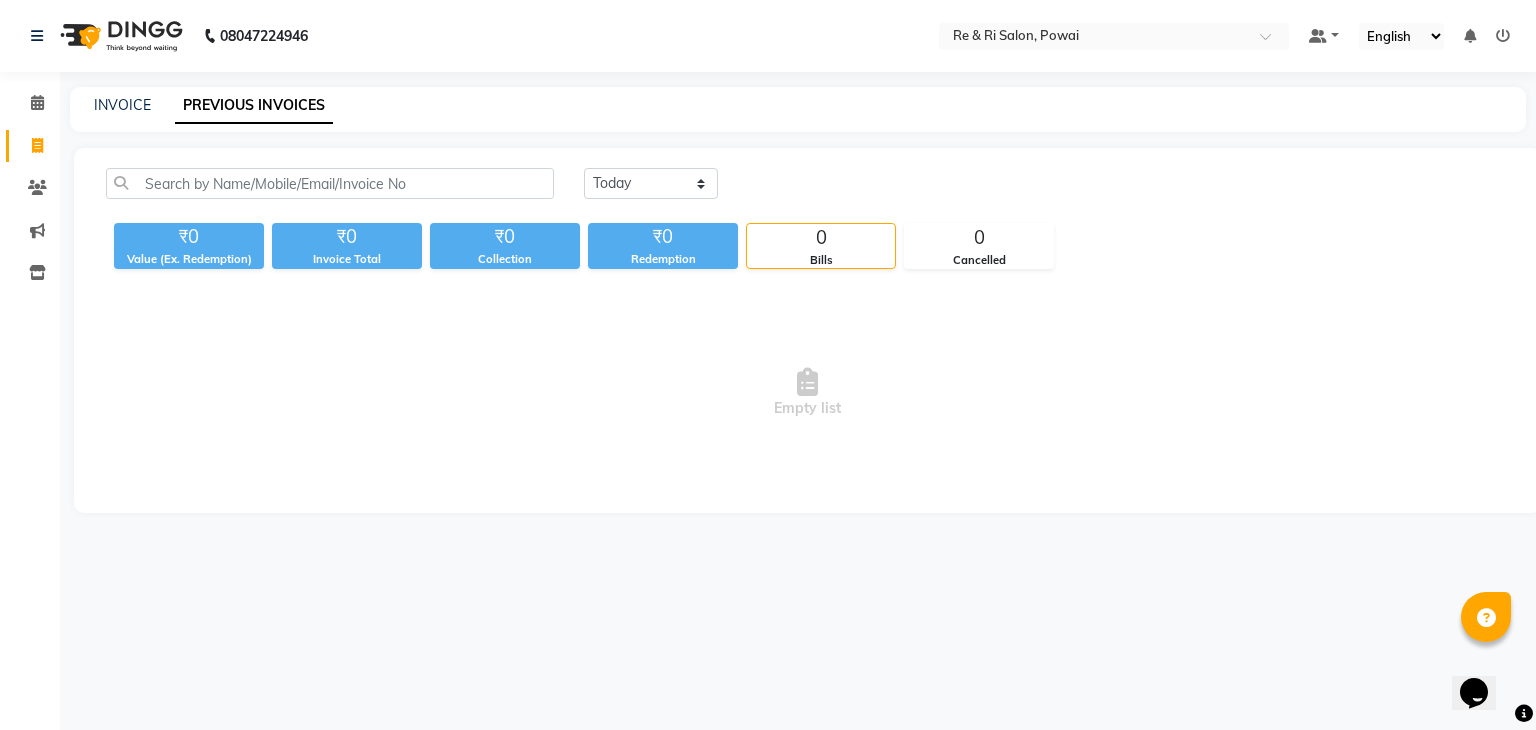 click on "INVOICE" 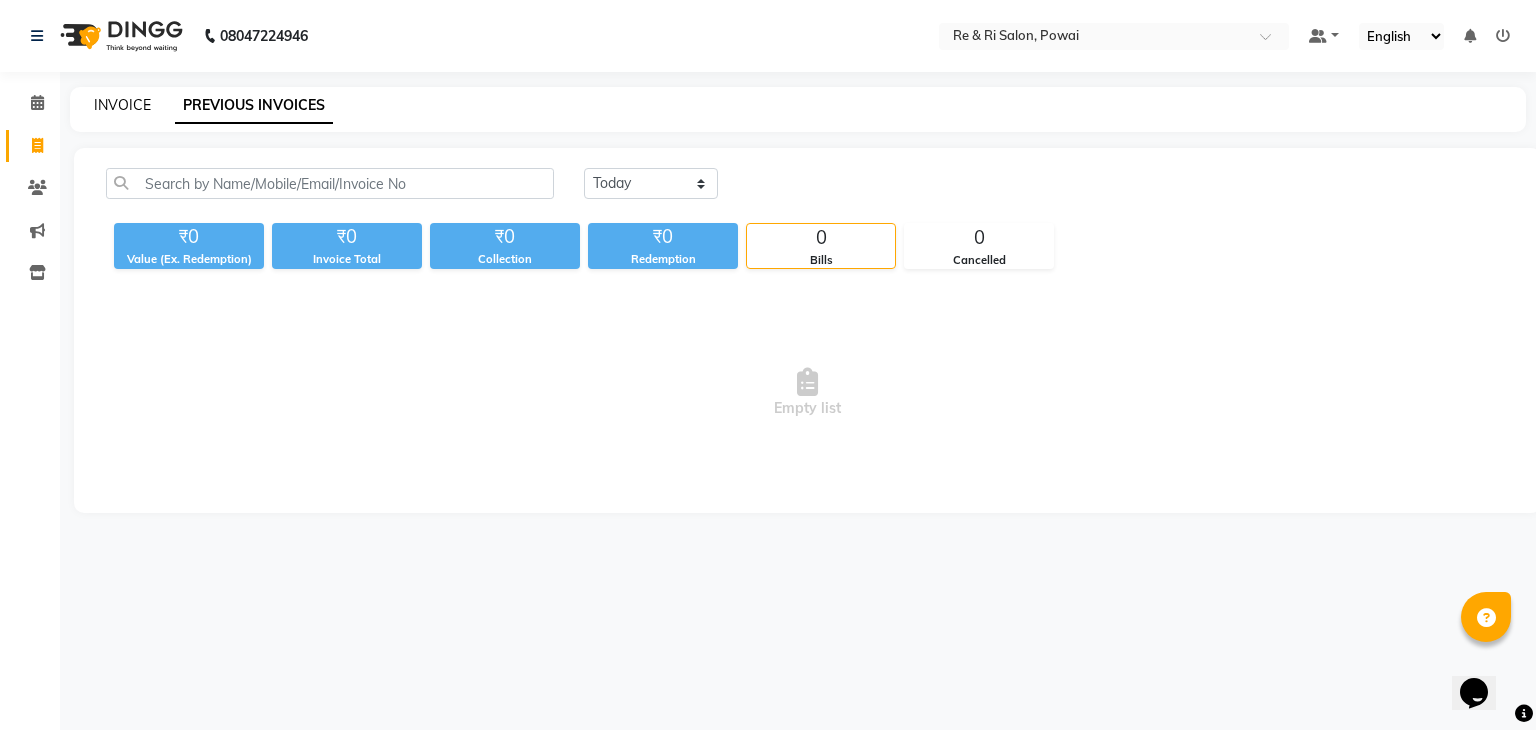 click on "INVOICE" 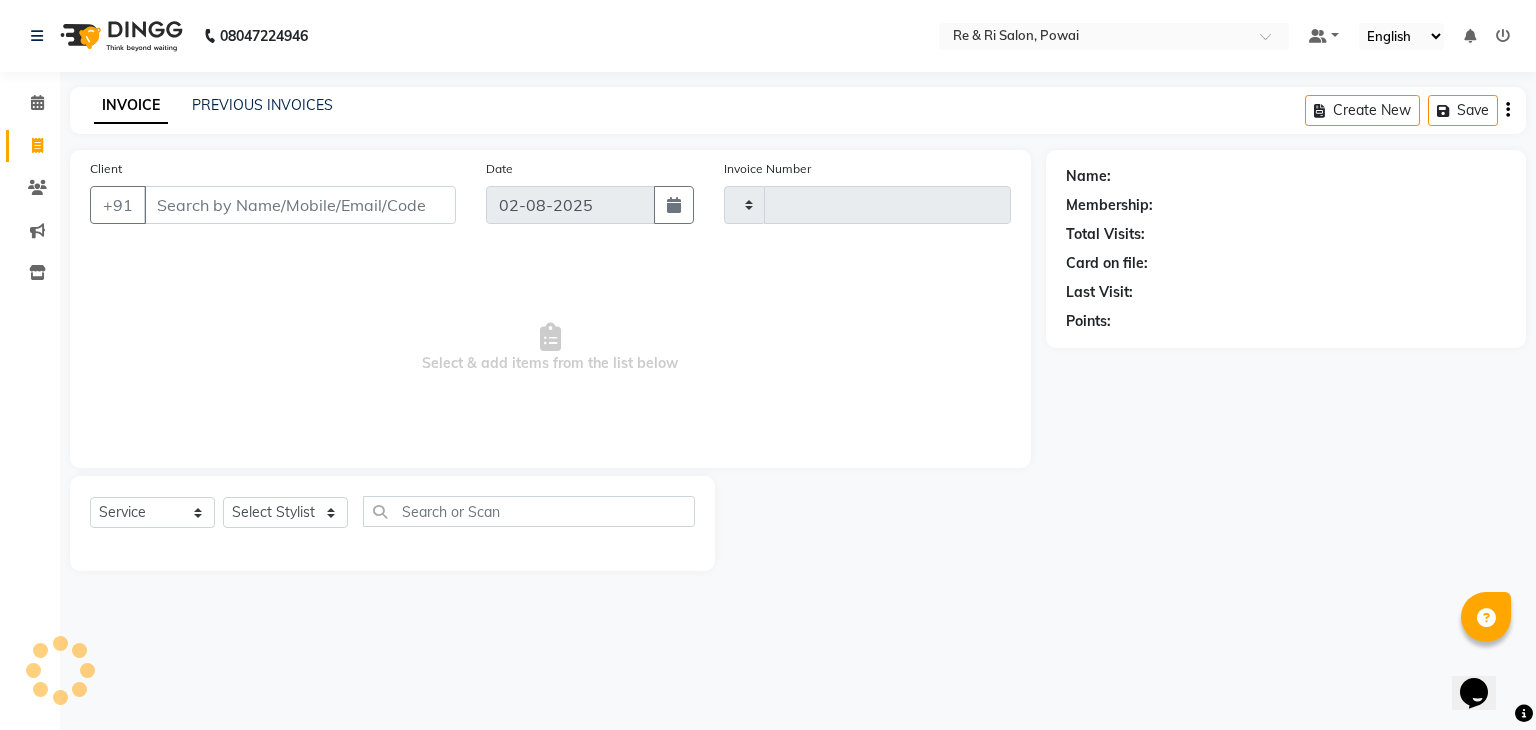 type on "1668" 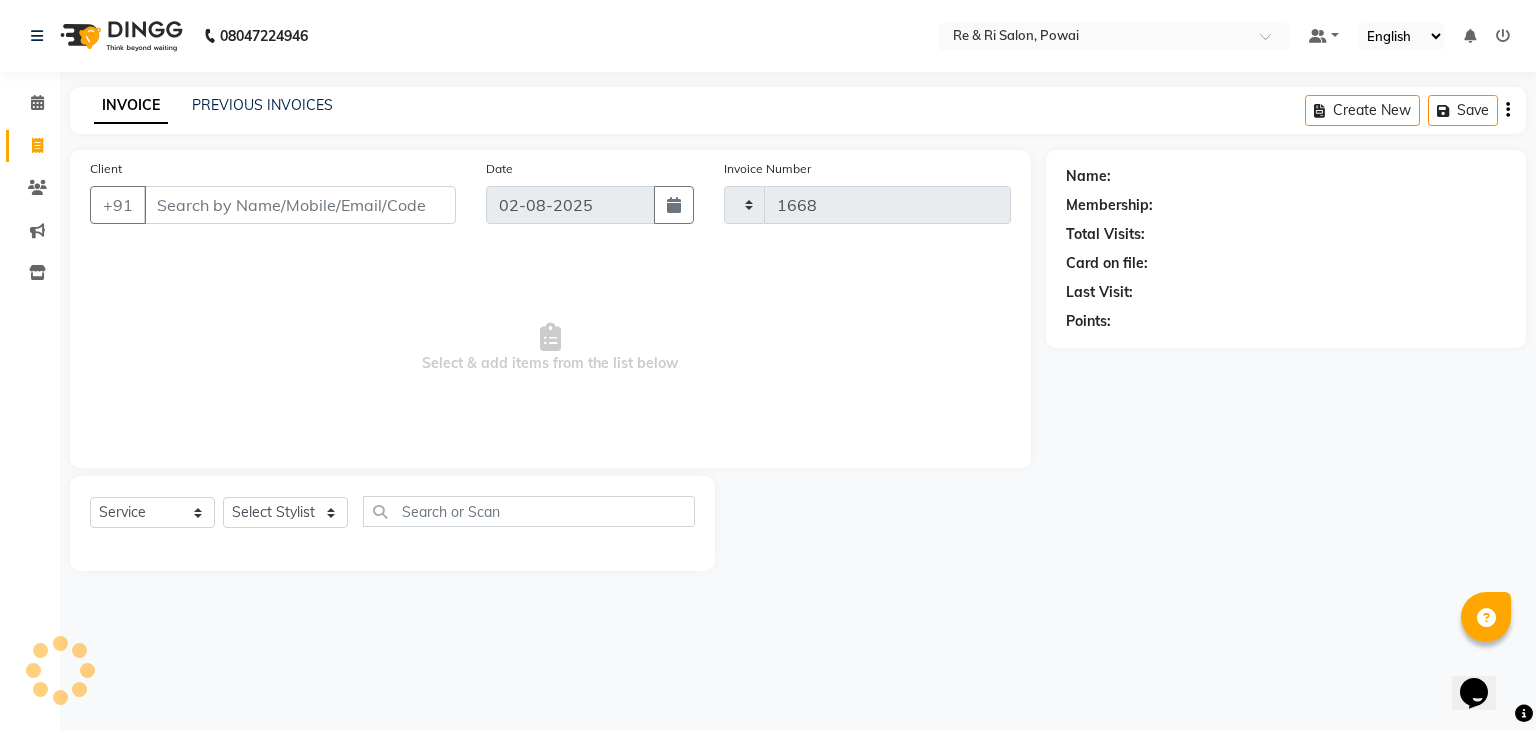 select on "5364" 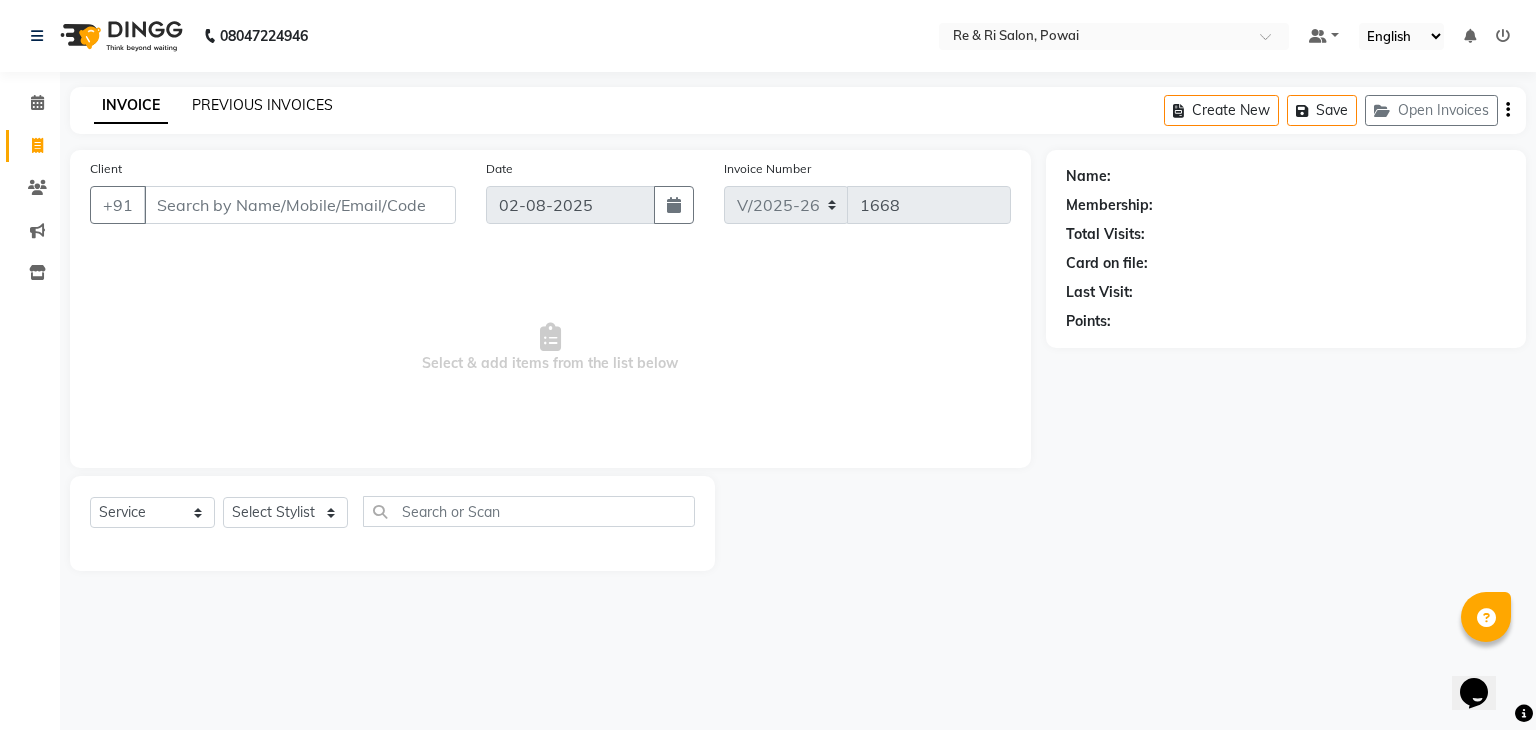 click on "PREVIOUS INVOICES" 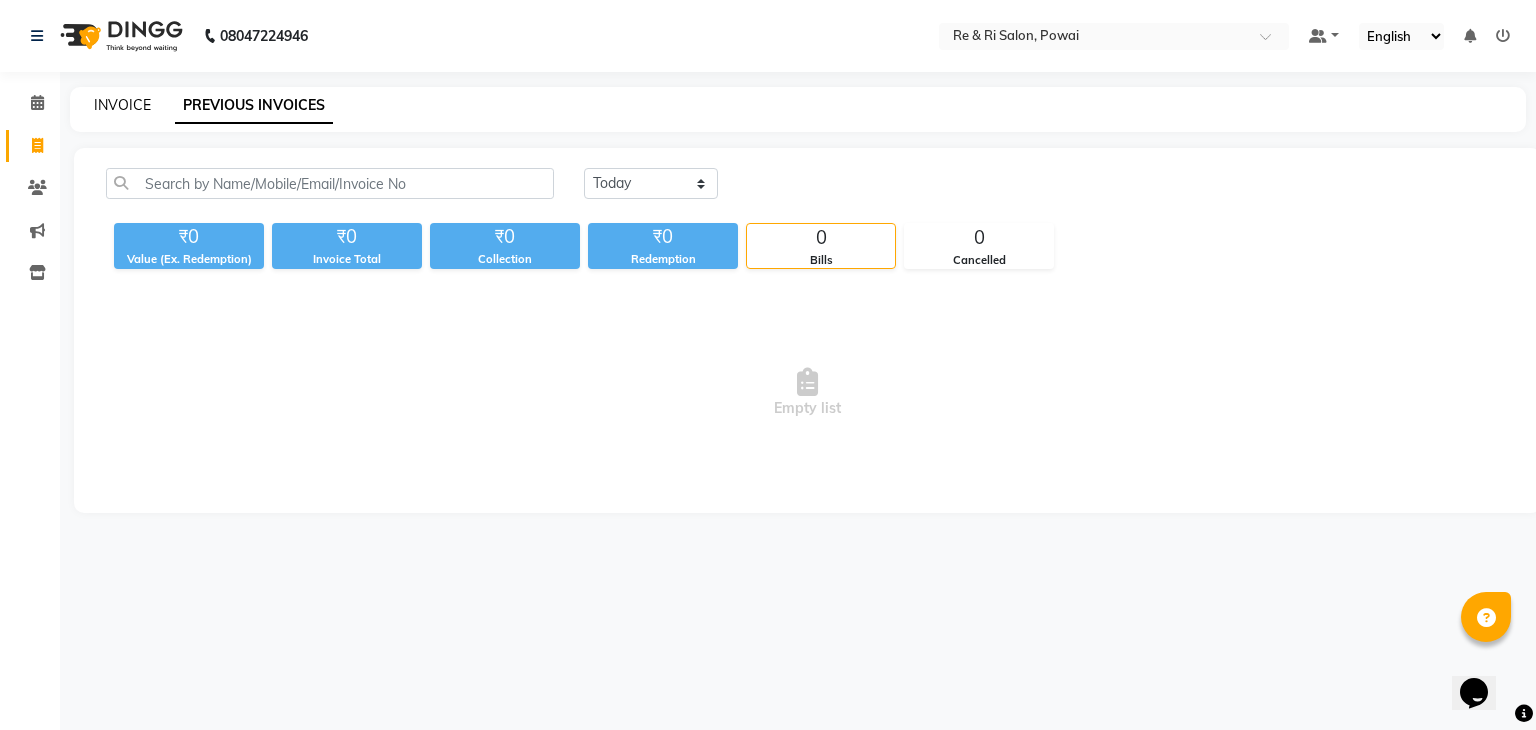 click on "INVOICE" 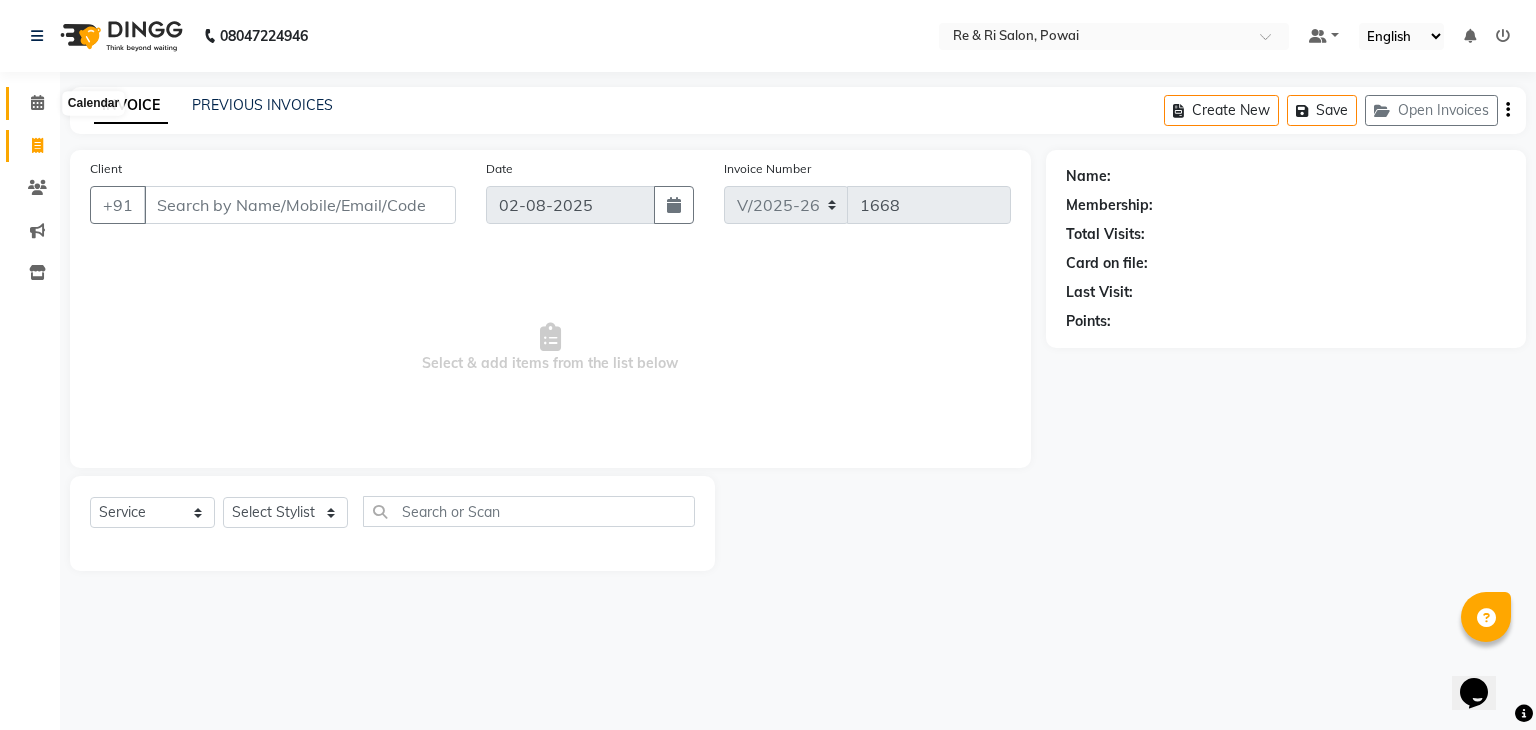 click 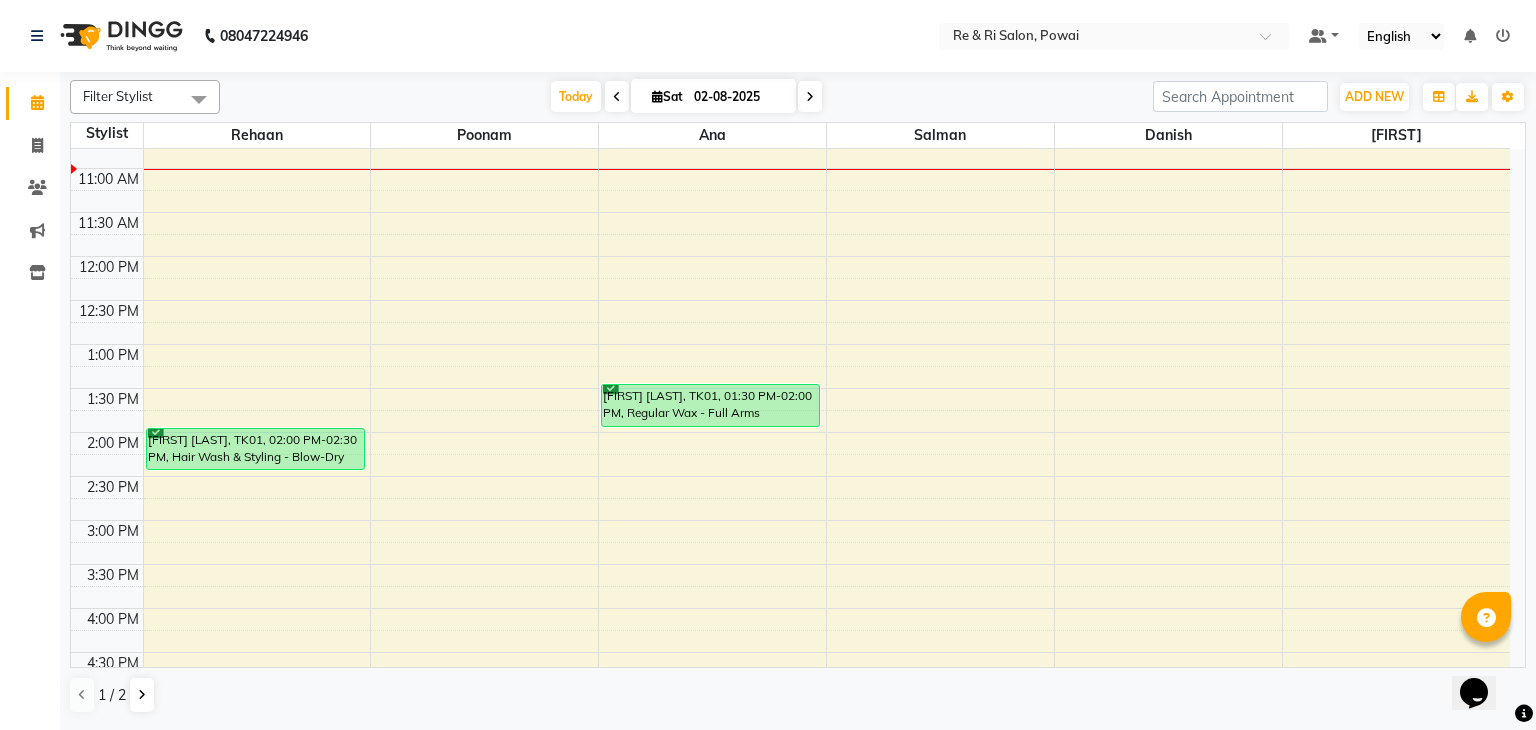 scroll, scrollTop: 248, scrollLeft: 0, axis: vertical 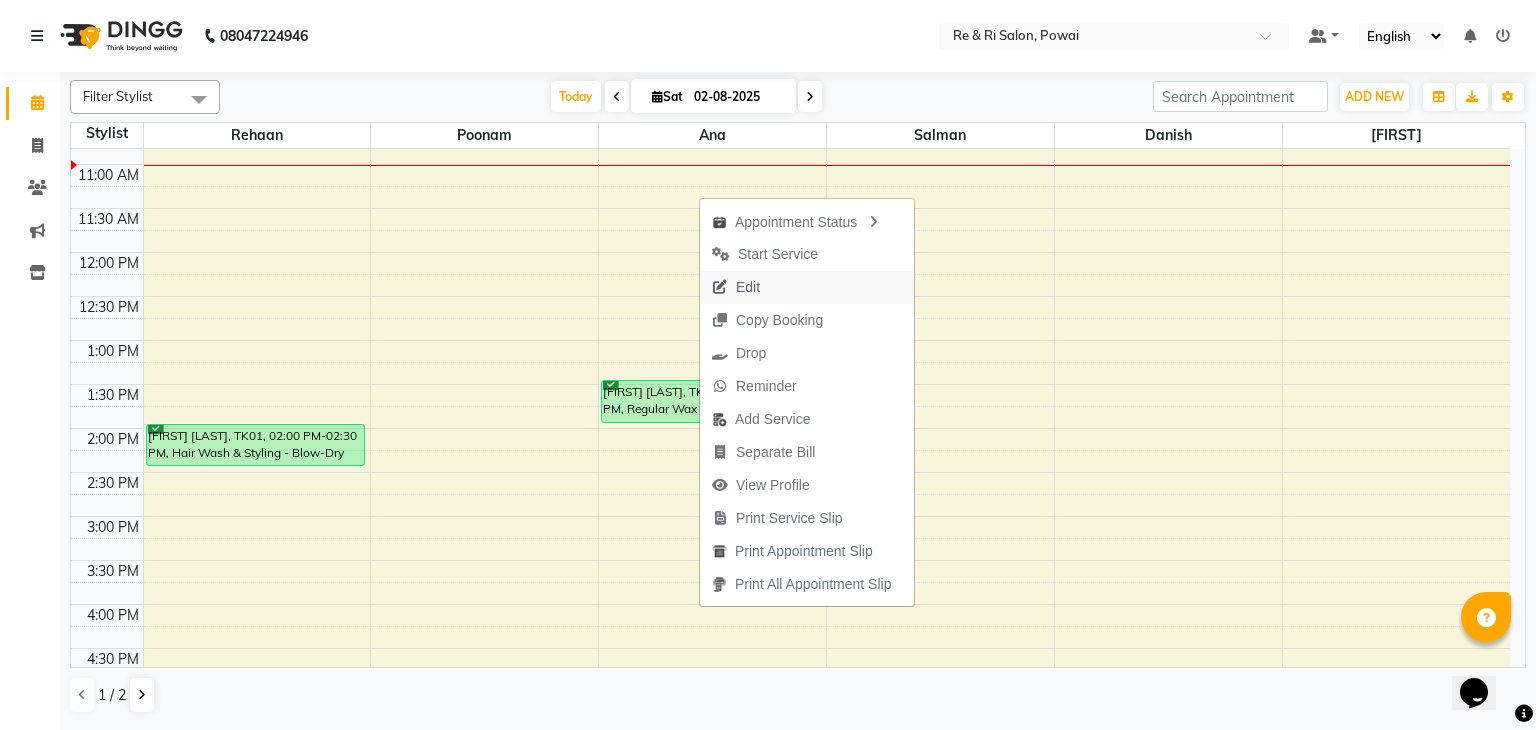 click on "Edit" at bounding box center (736, 287) 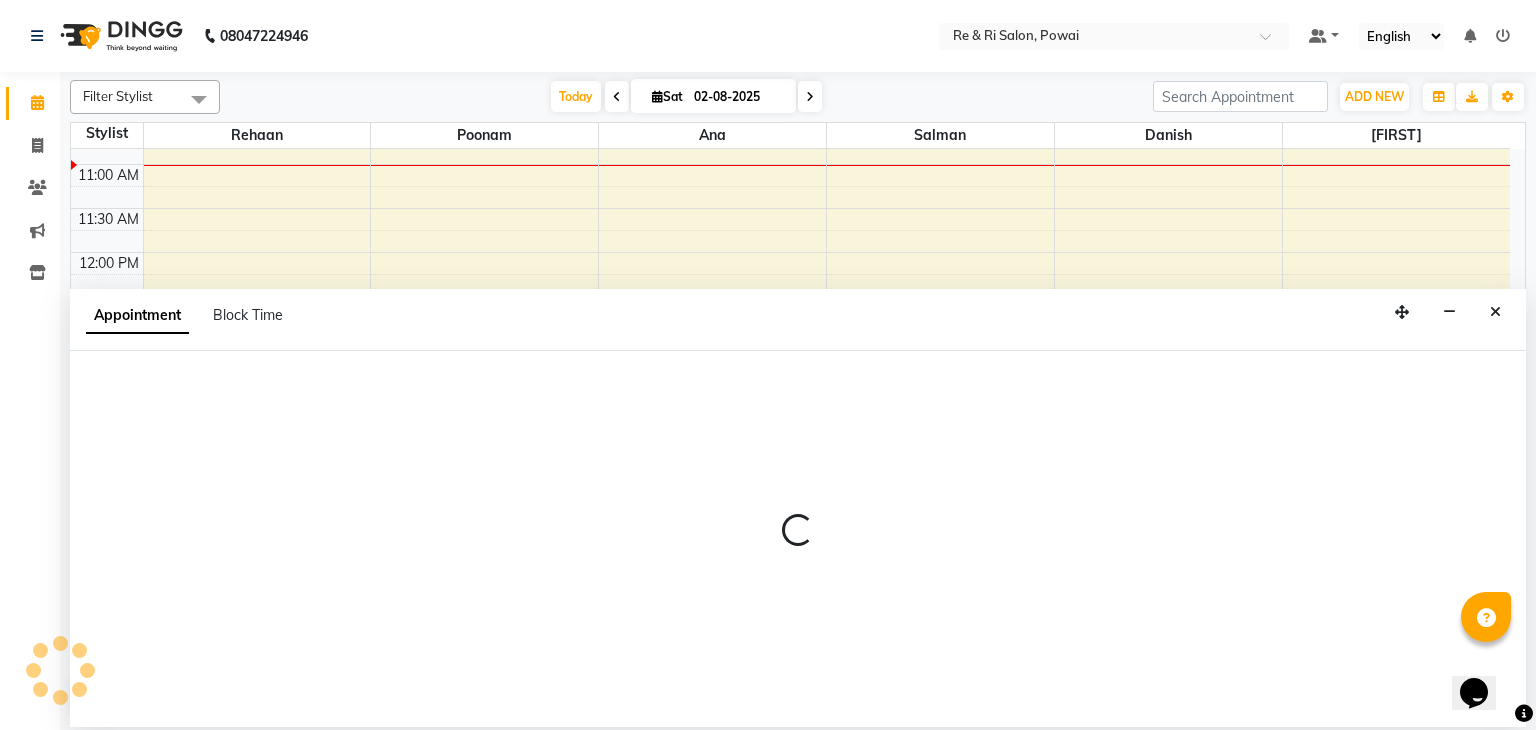 select on "tentative" 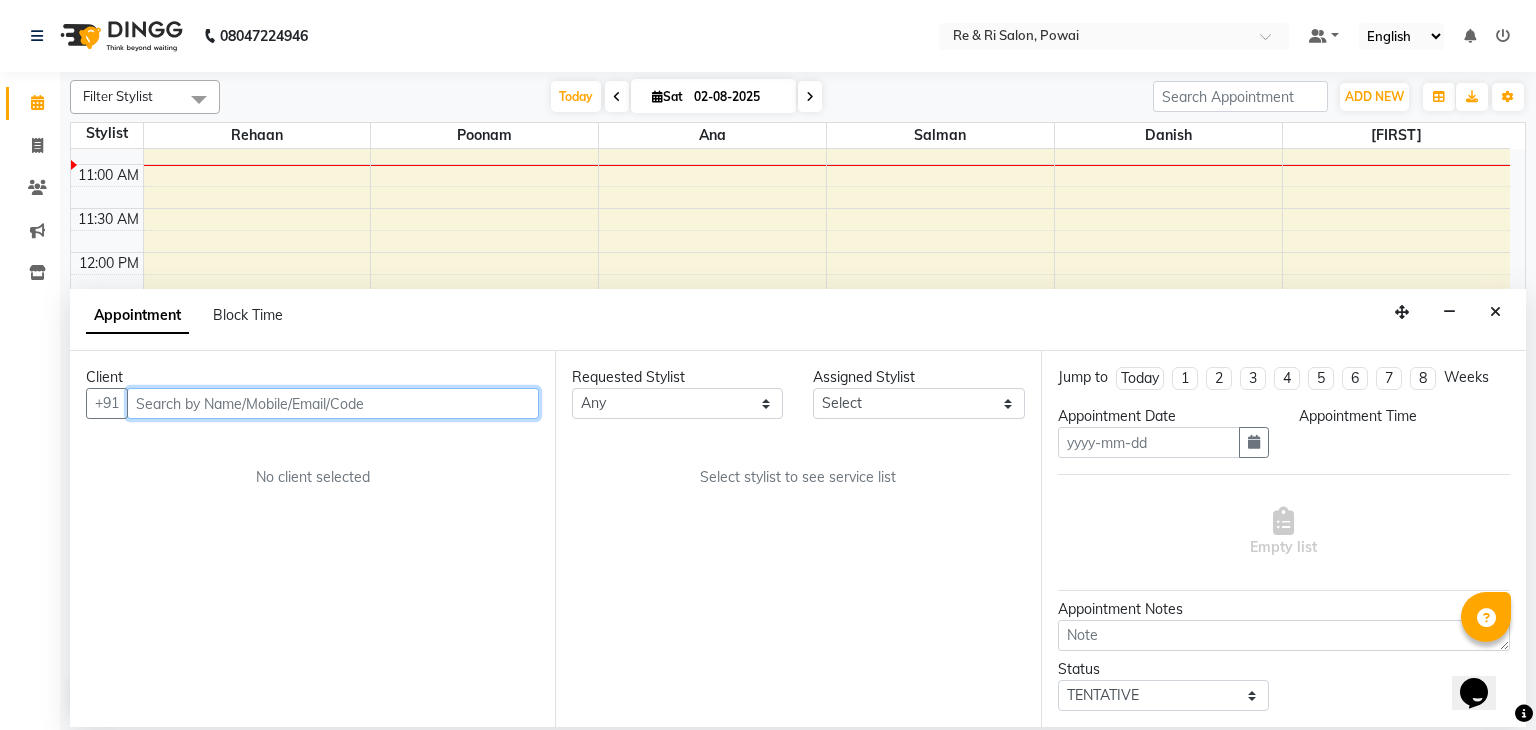 type on "02-08-2025" 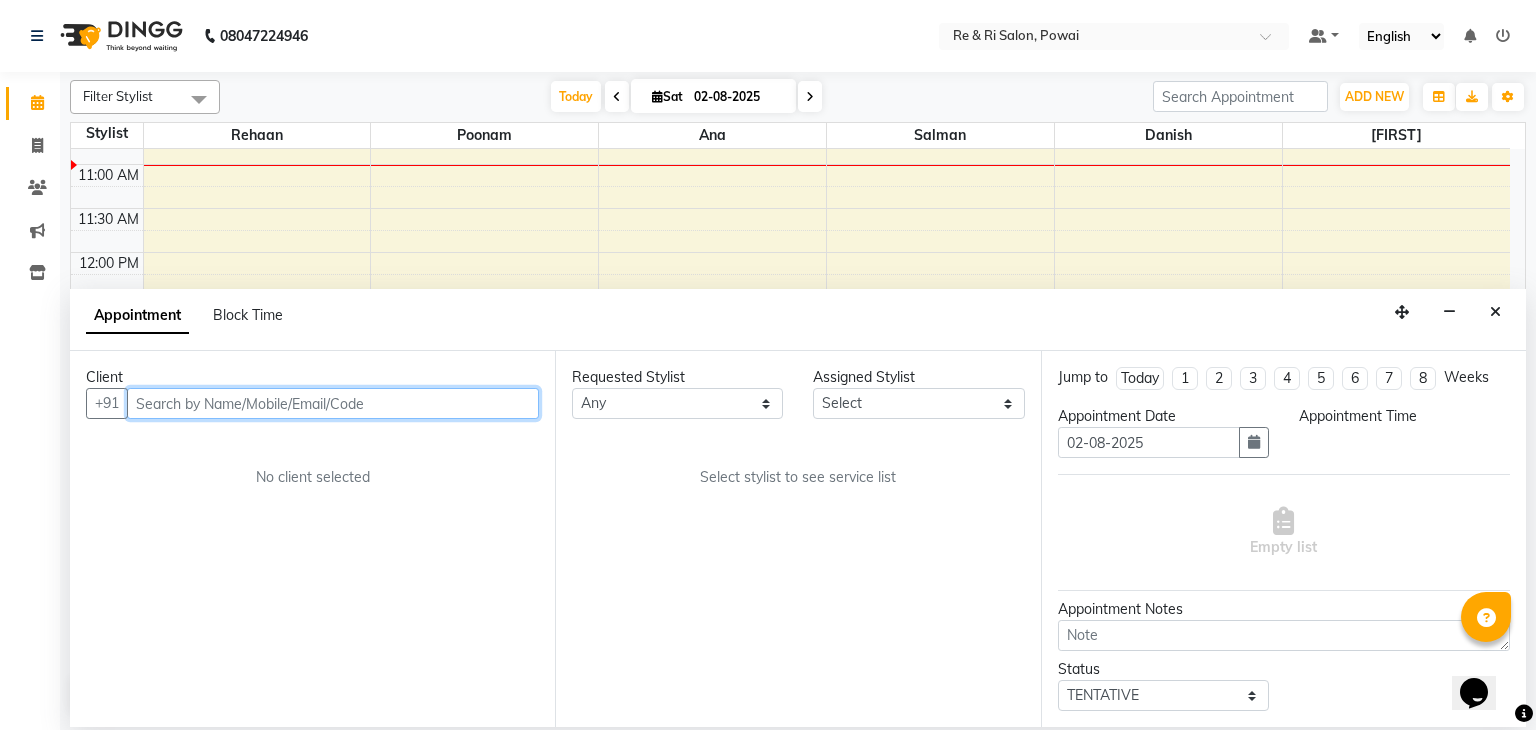 select on "confirm booking" 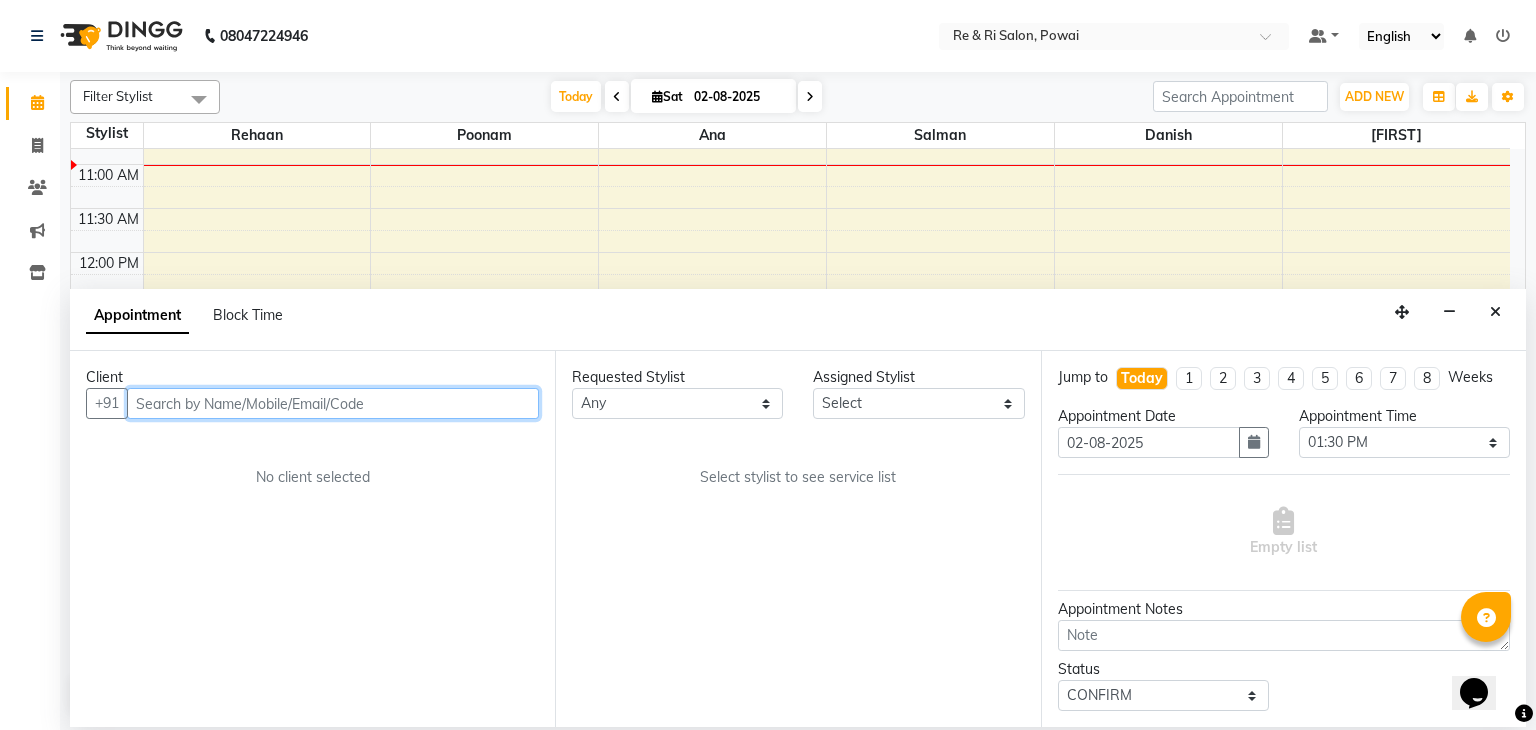 scroll, scrollTop: 263, scrollLeft: 0, axis: vertical 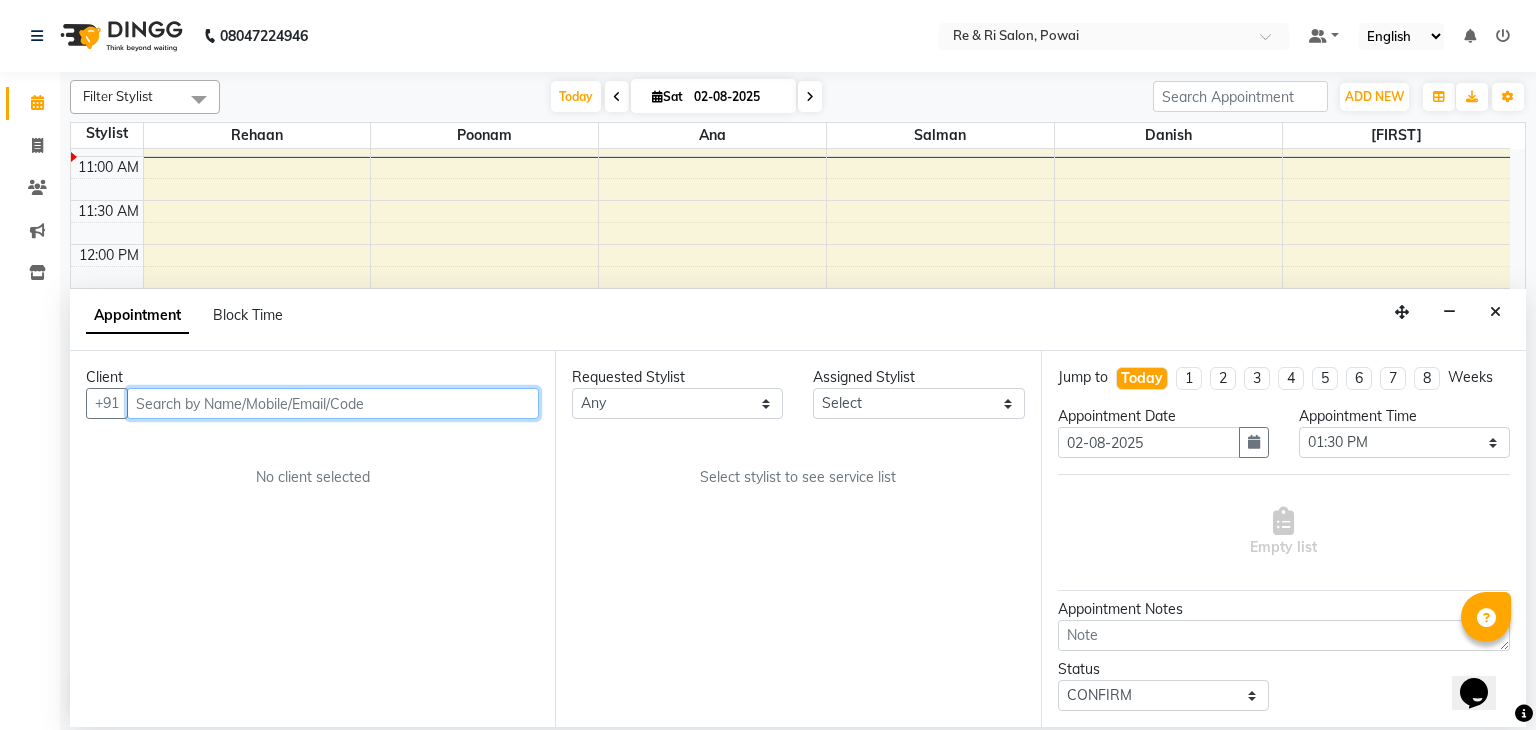 select on "36183" 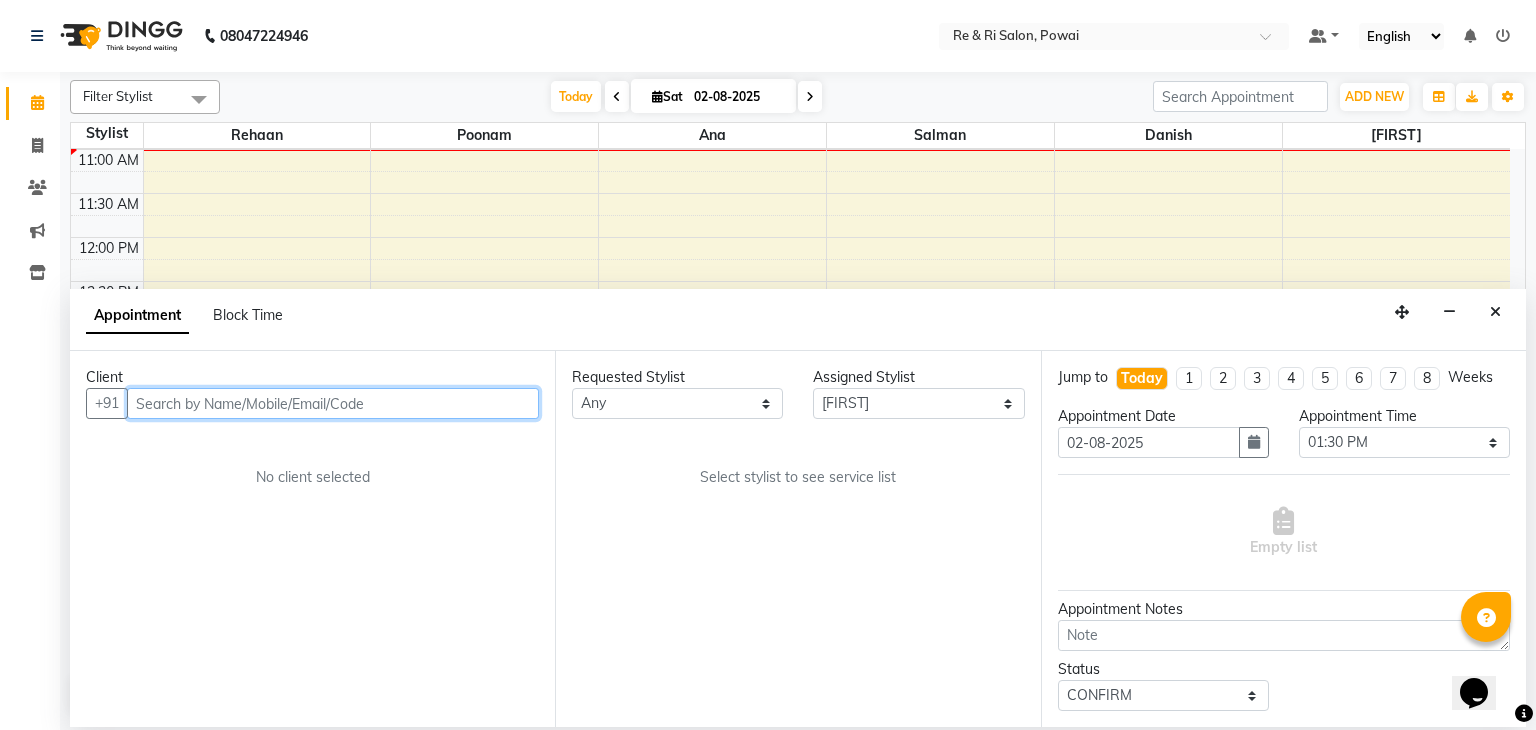 select on "2475" 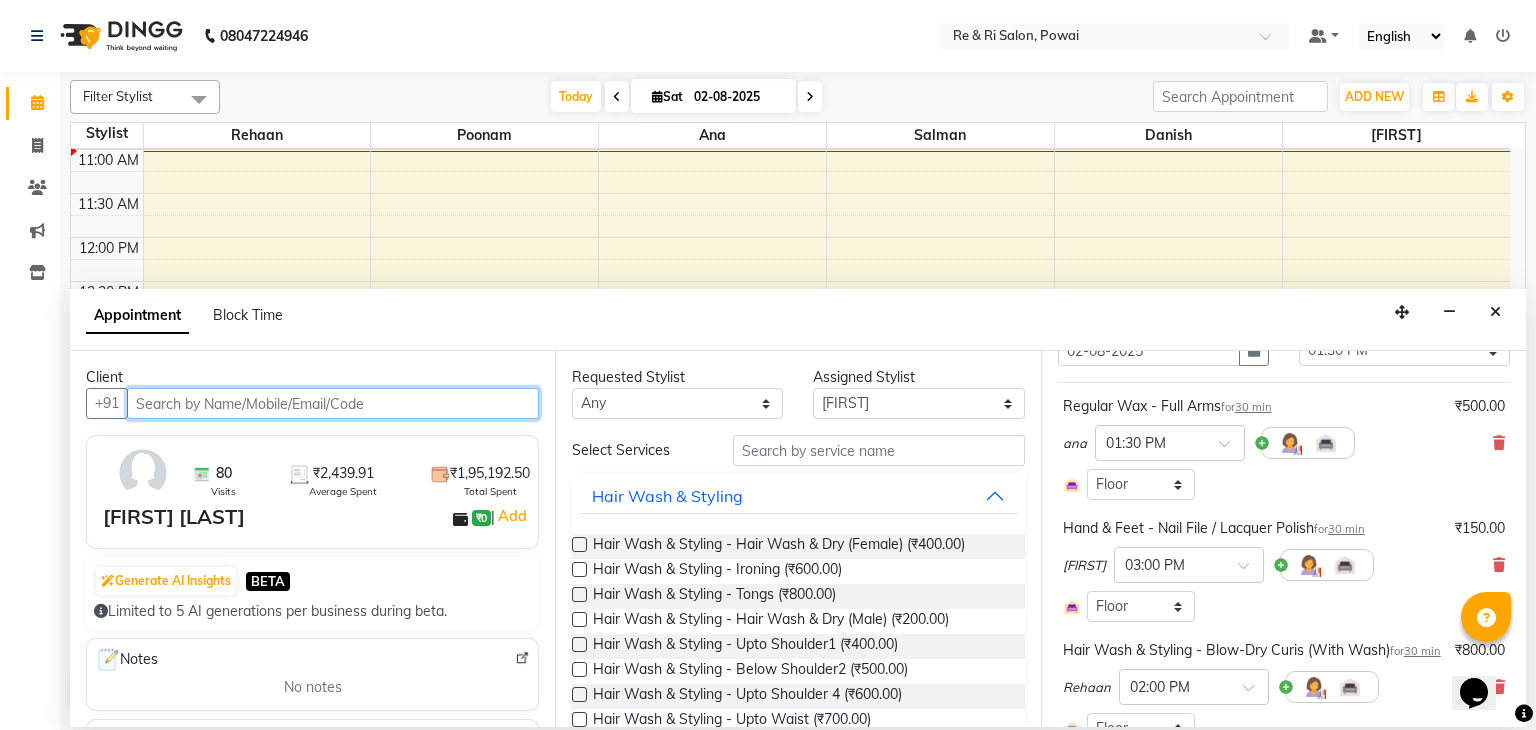 scroll, scrollTop: 92, scrollLeft: 0, axis: vertical 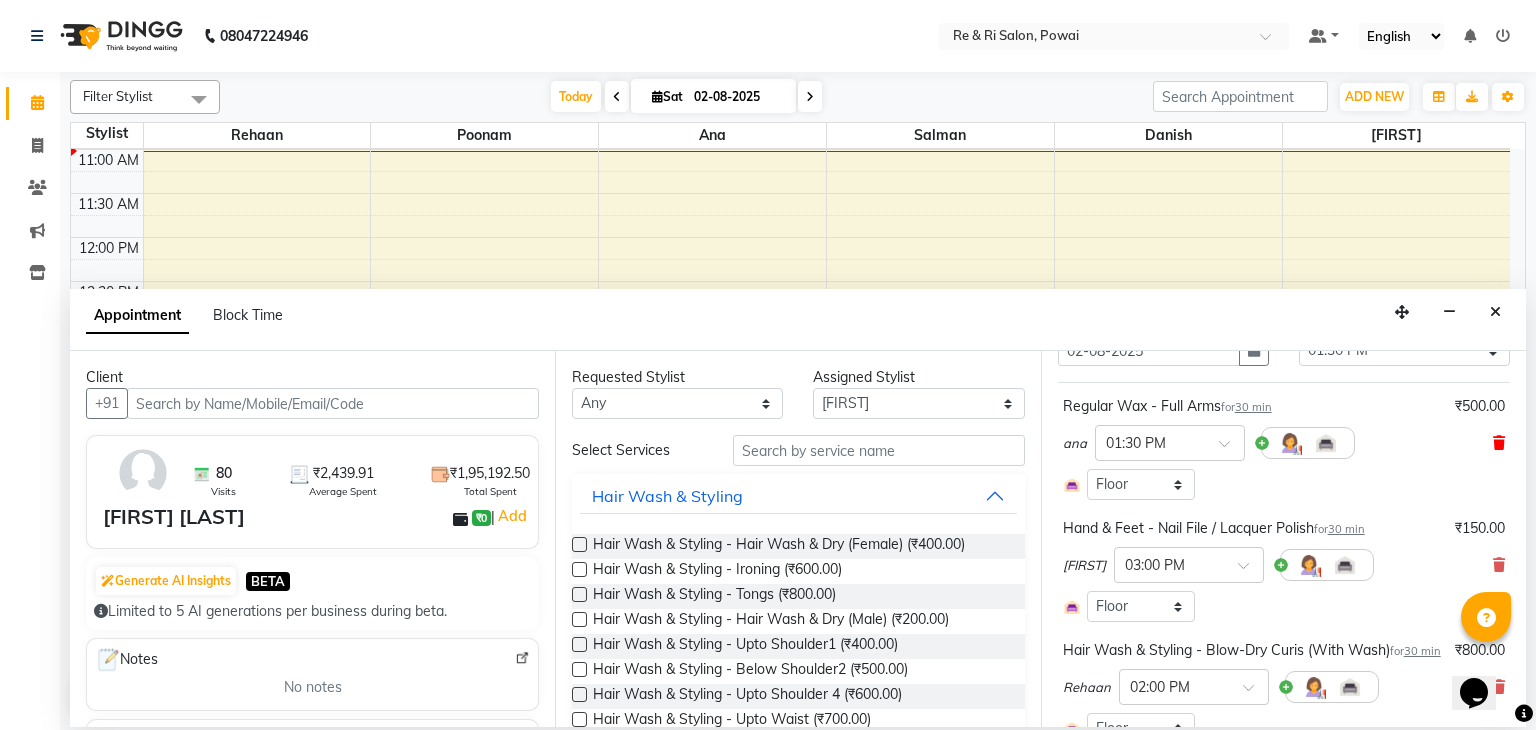 click at bounding box center [1499, 443] 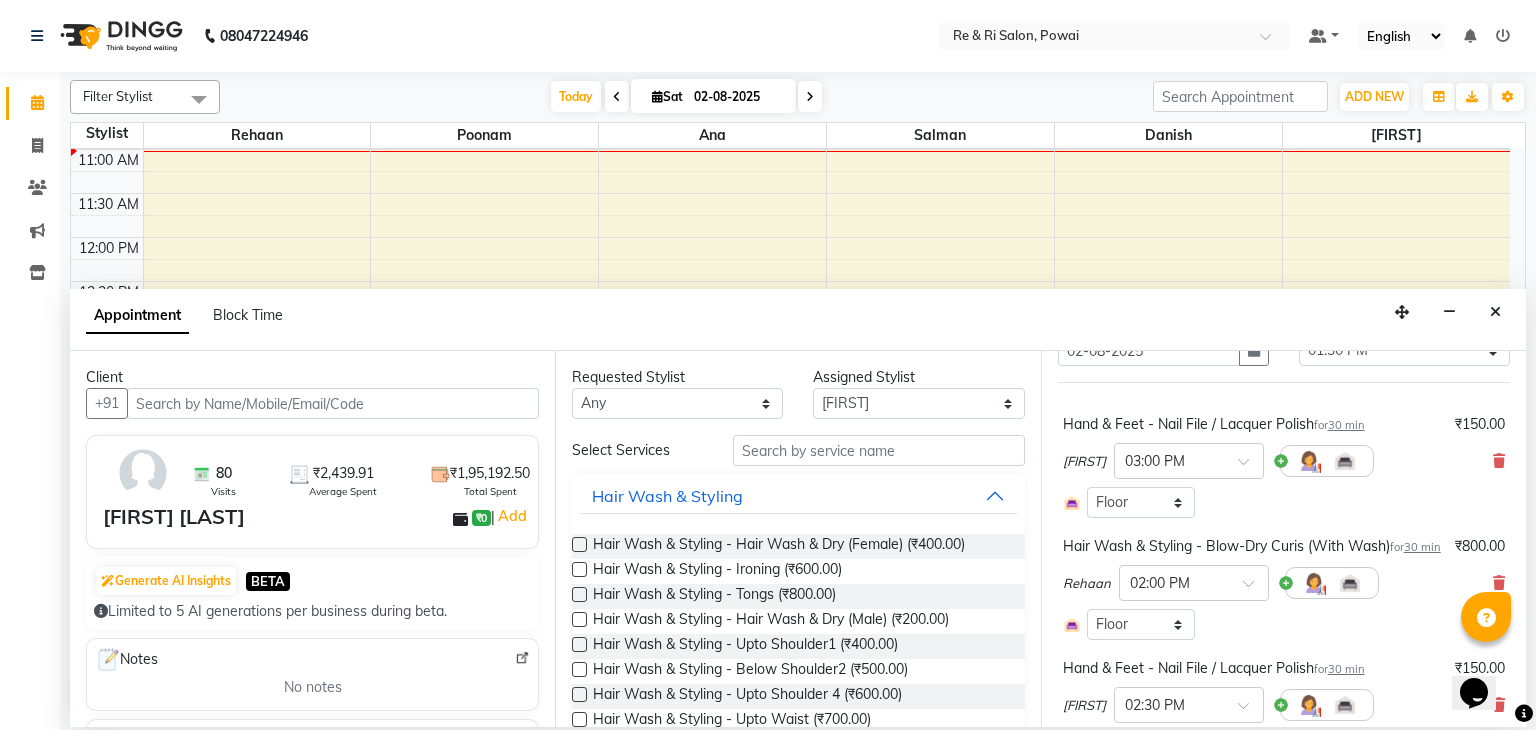 scroll, scrollTop: 0, scrollLeft: 0, axis: both 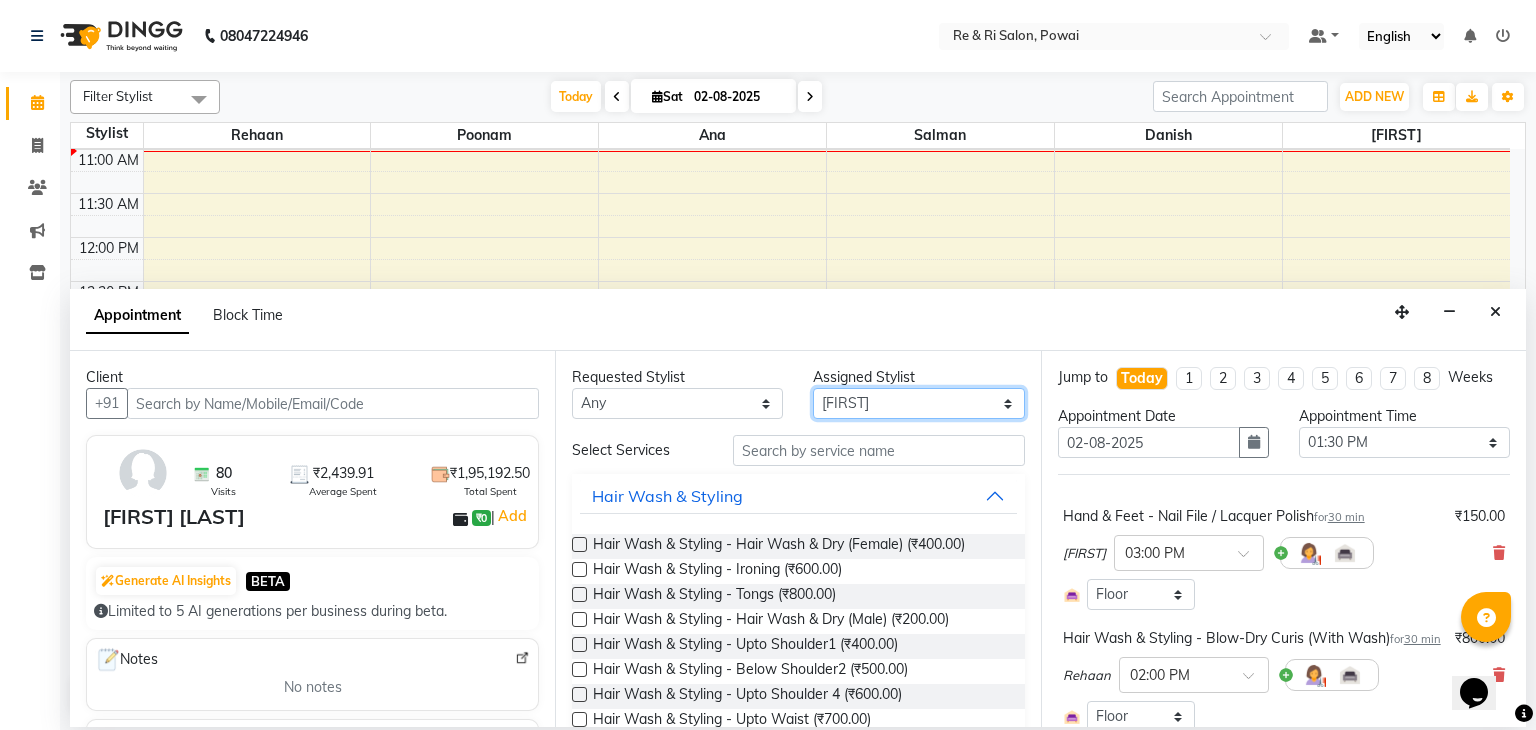 click on "Select [PERSON] [PERSON] [PERSON] [PERSON] [PERSON] [PERSON] [PERSON]" at bounding box center (918, 403) 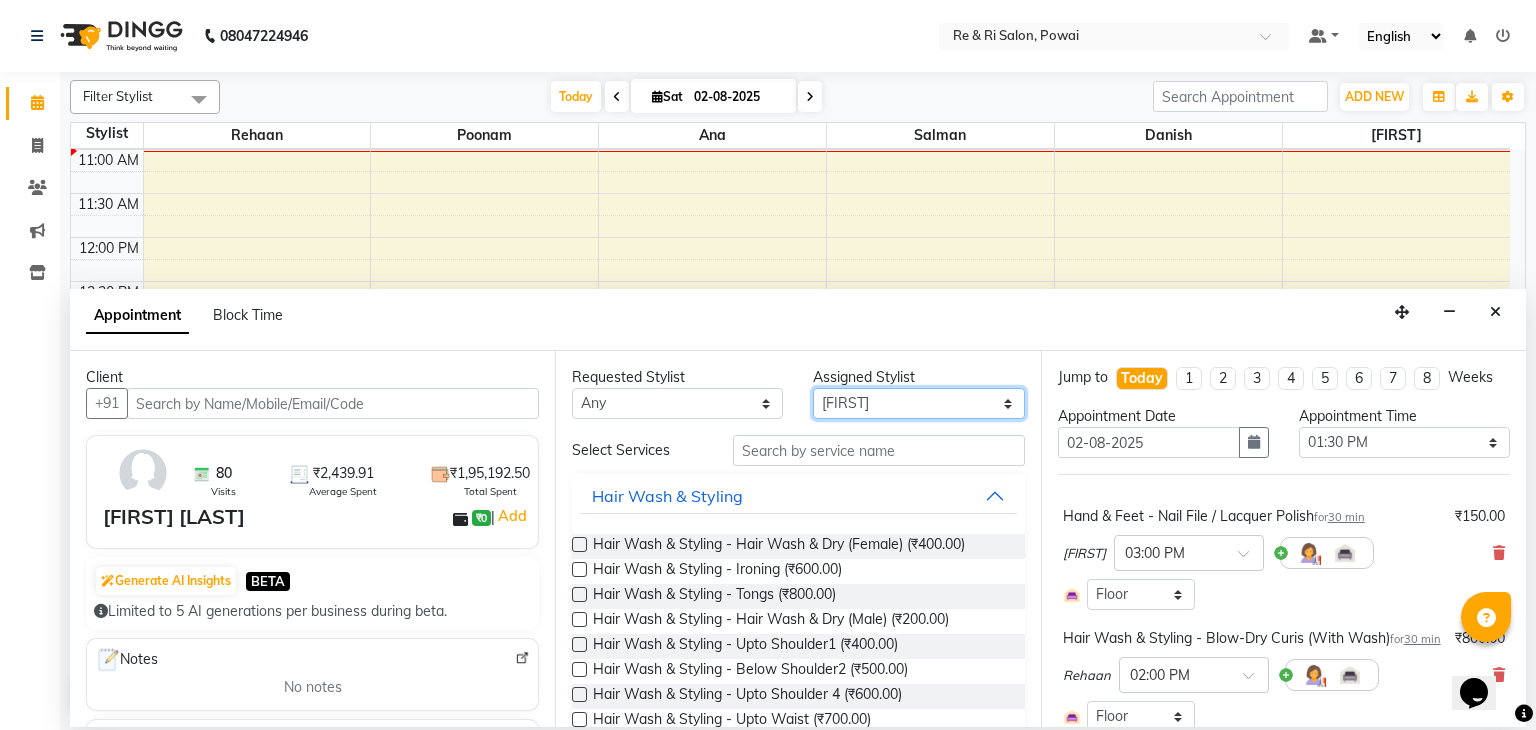 select on "36184" 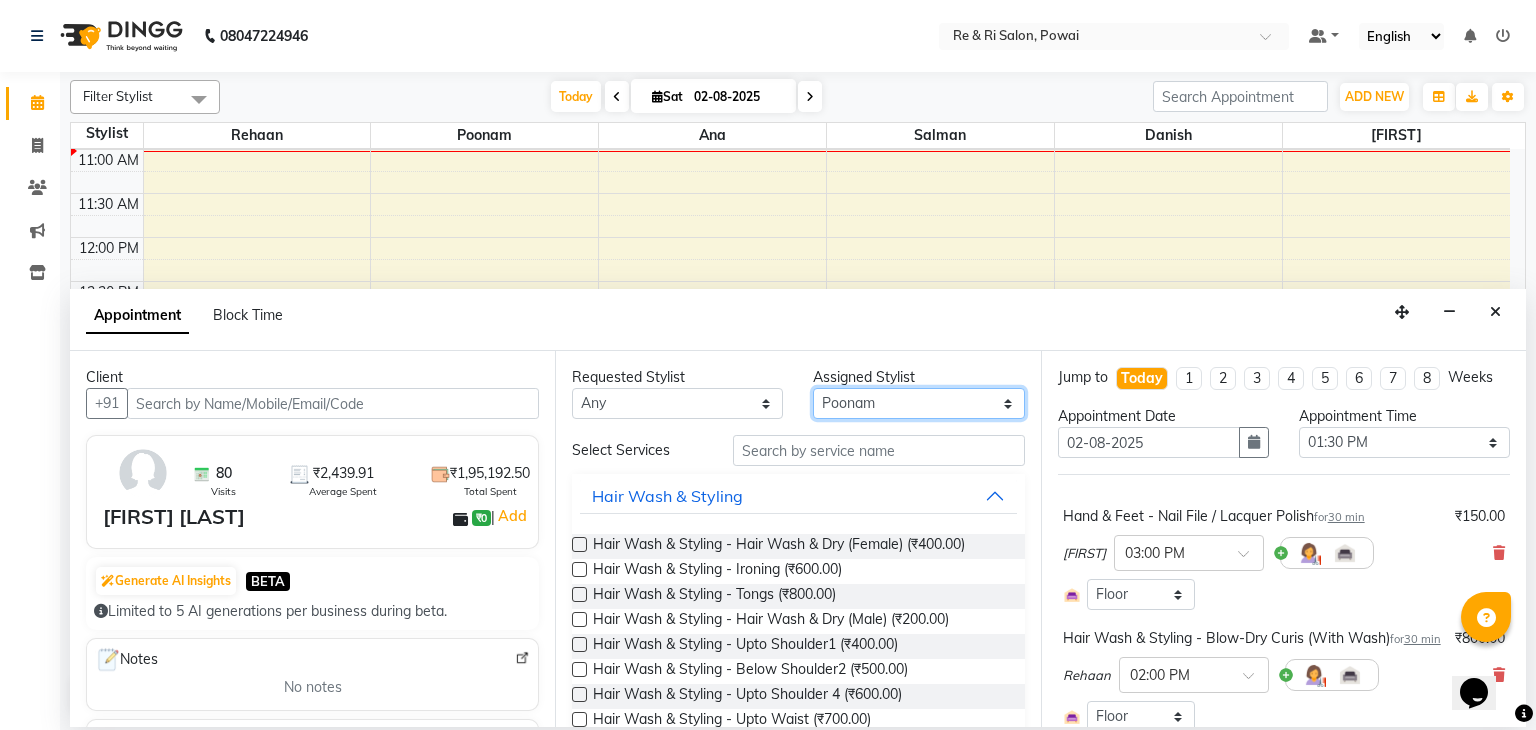 click on "Select [PERSON] [PERSON] [PERSON] [PERSON] [PERSON] [PERSON] [PERSON]" at bounding box center (918, 403) 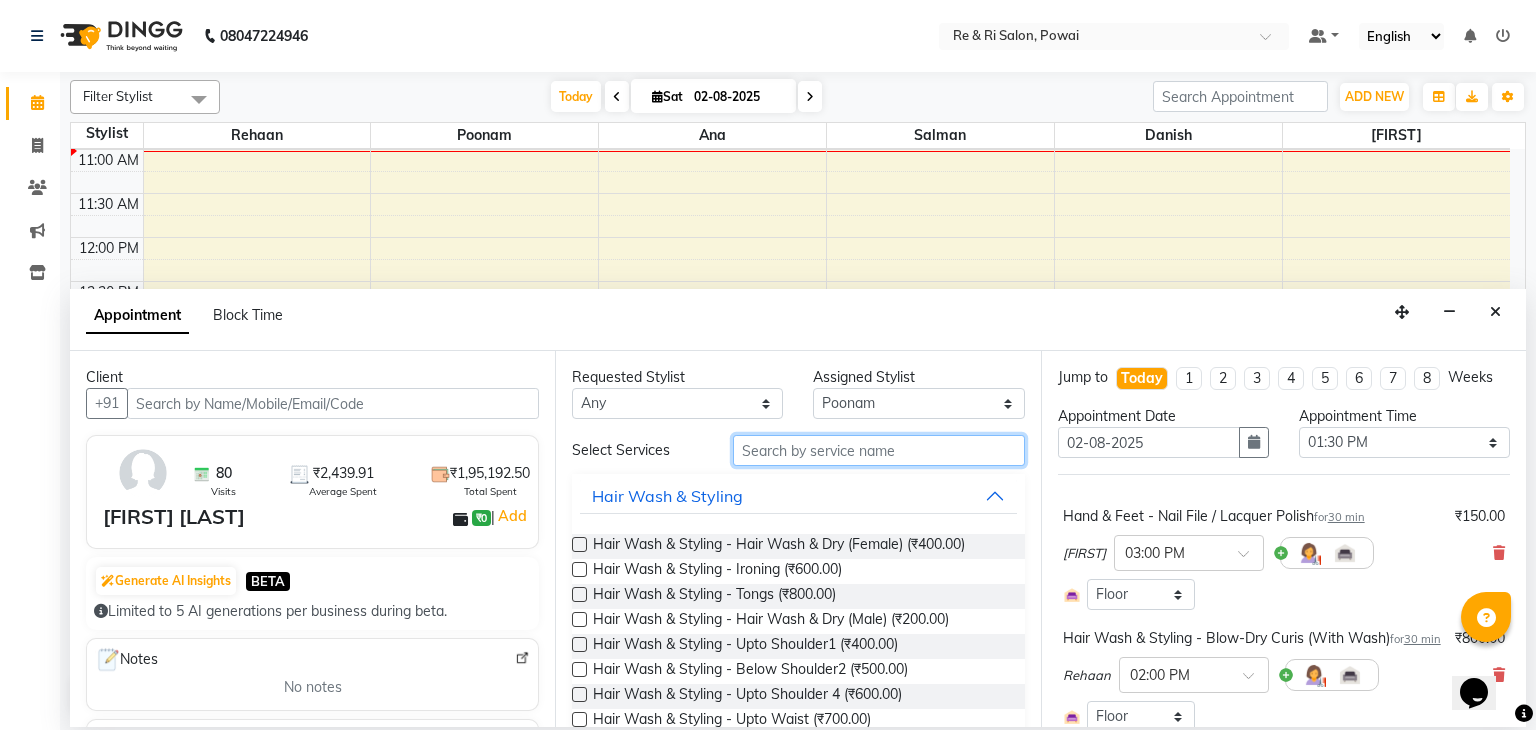 click at bounding box center [879, 450] 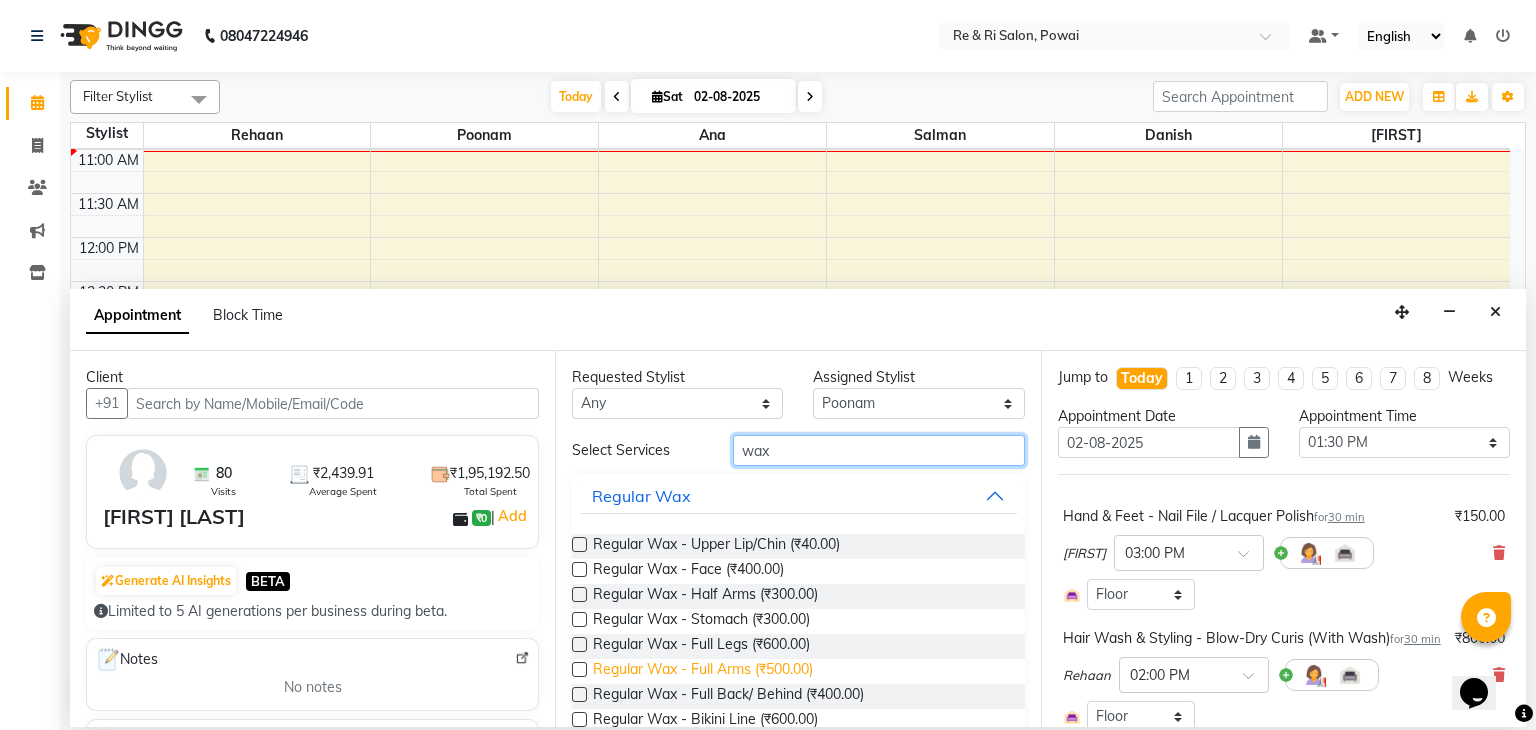 type on "wax" 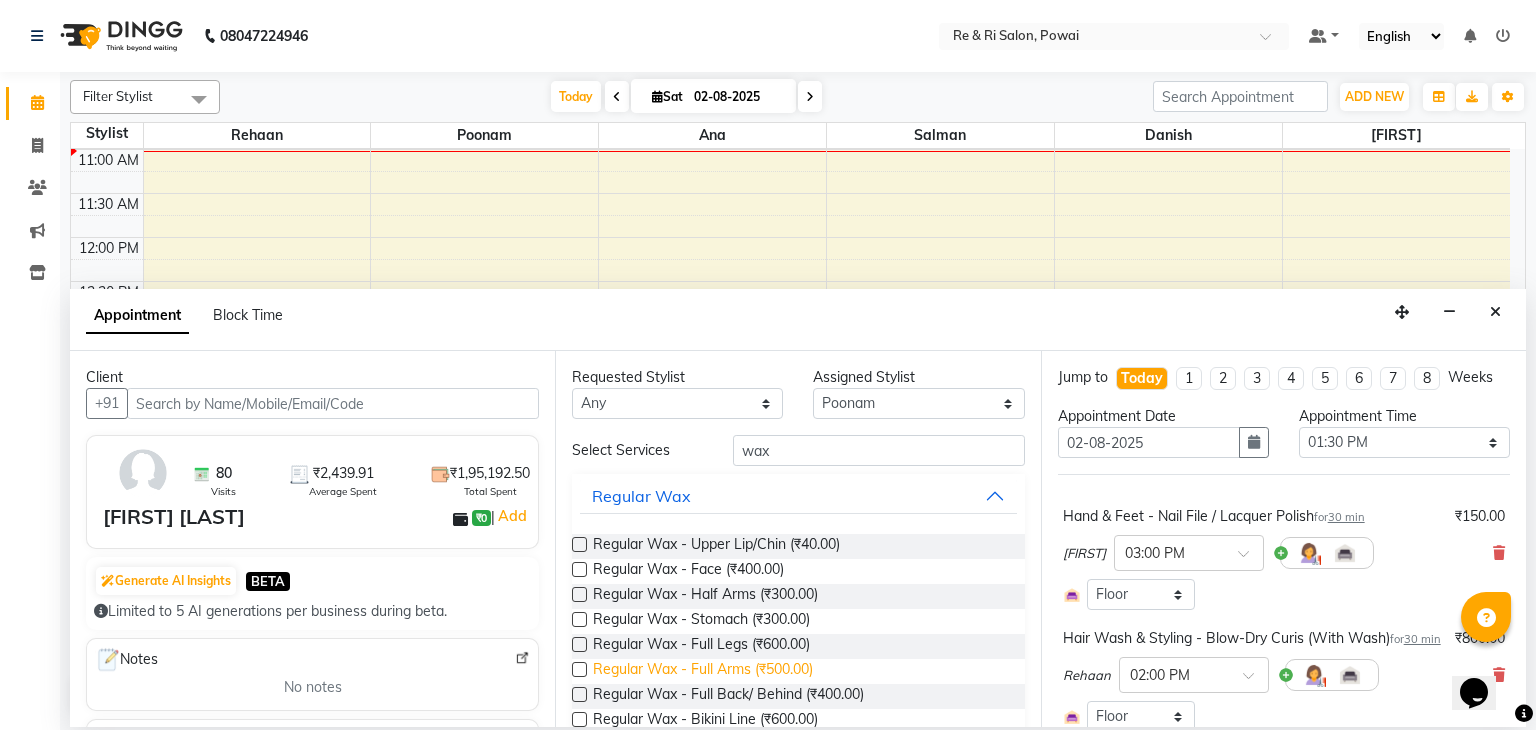 click on "Regular Wax - Full Arms (₹500.00)" at bounding box center [703, 671] 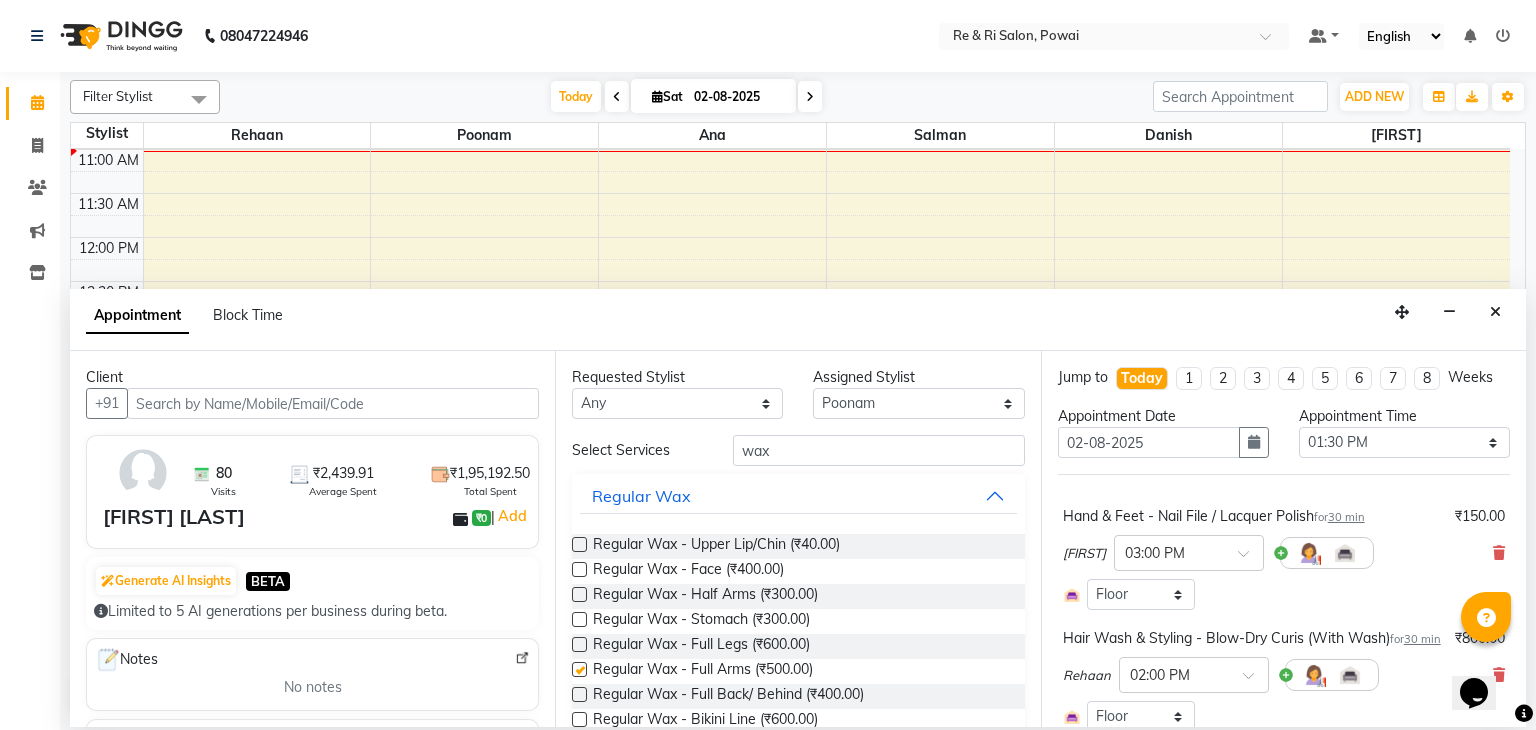 checkbox on "false" 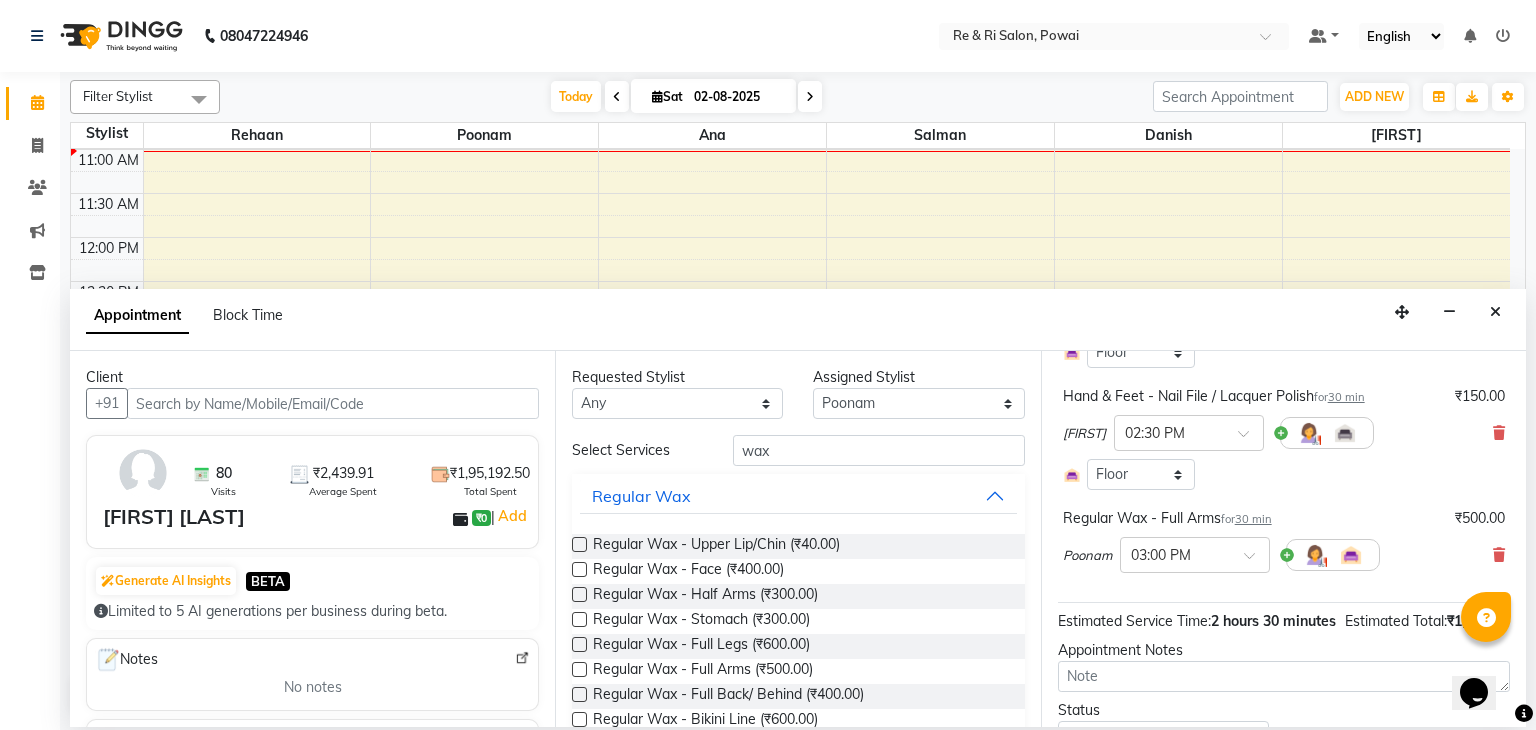 scroll, scrollTop: 368, scrollLeft: 0, axis: vertical 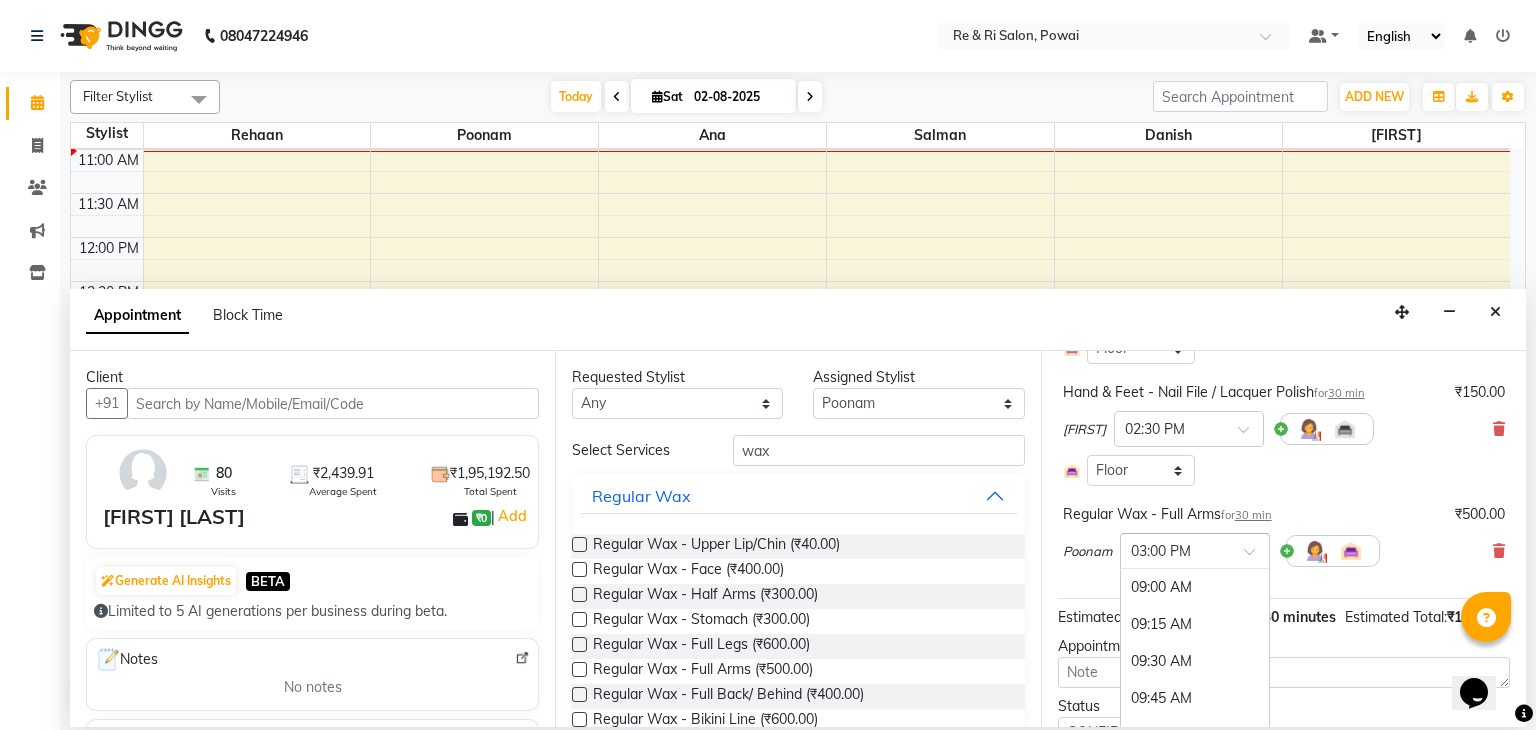 click at bounding box center [1175, 549] 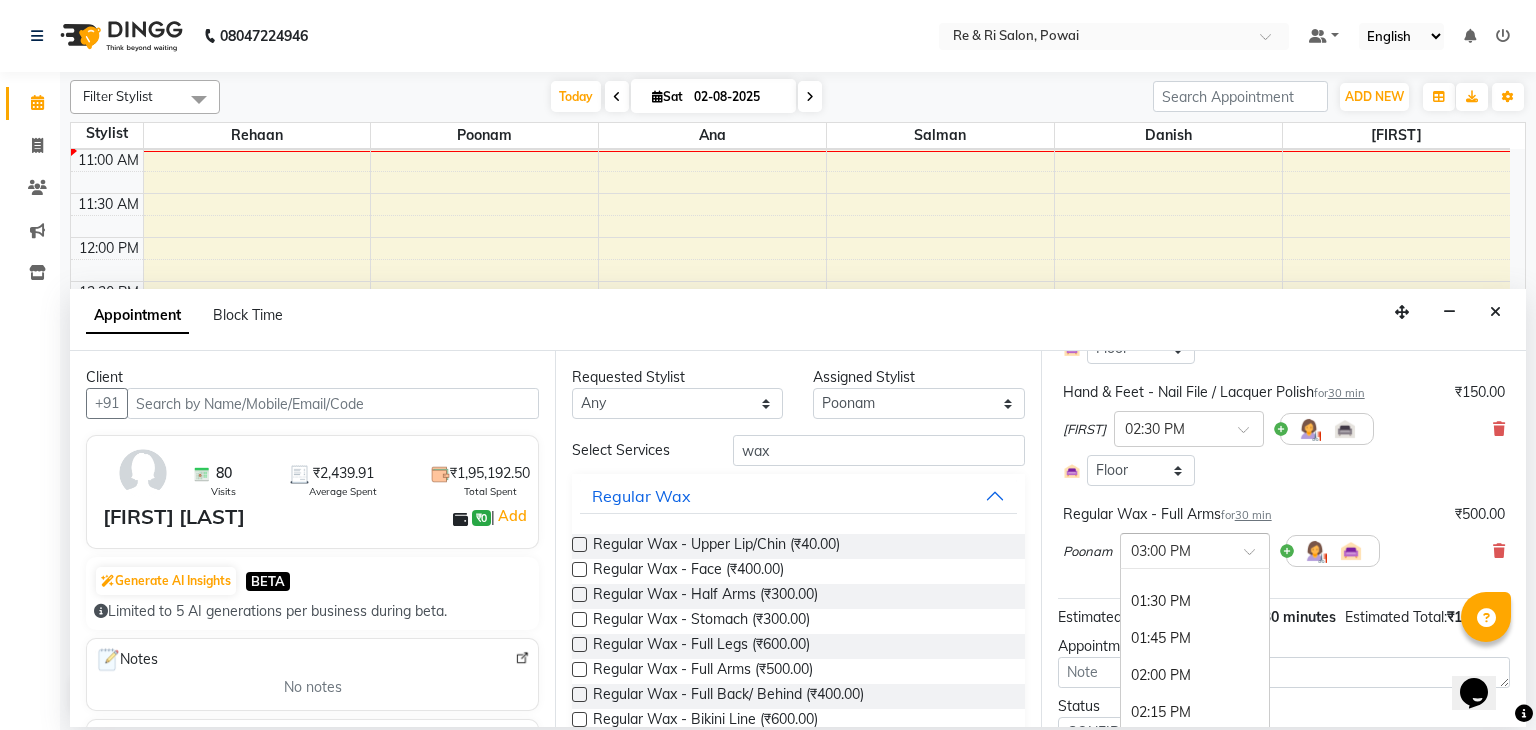 scroll, scrollTop: 651, scrollLeft: 0, axis: vertical 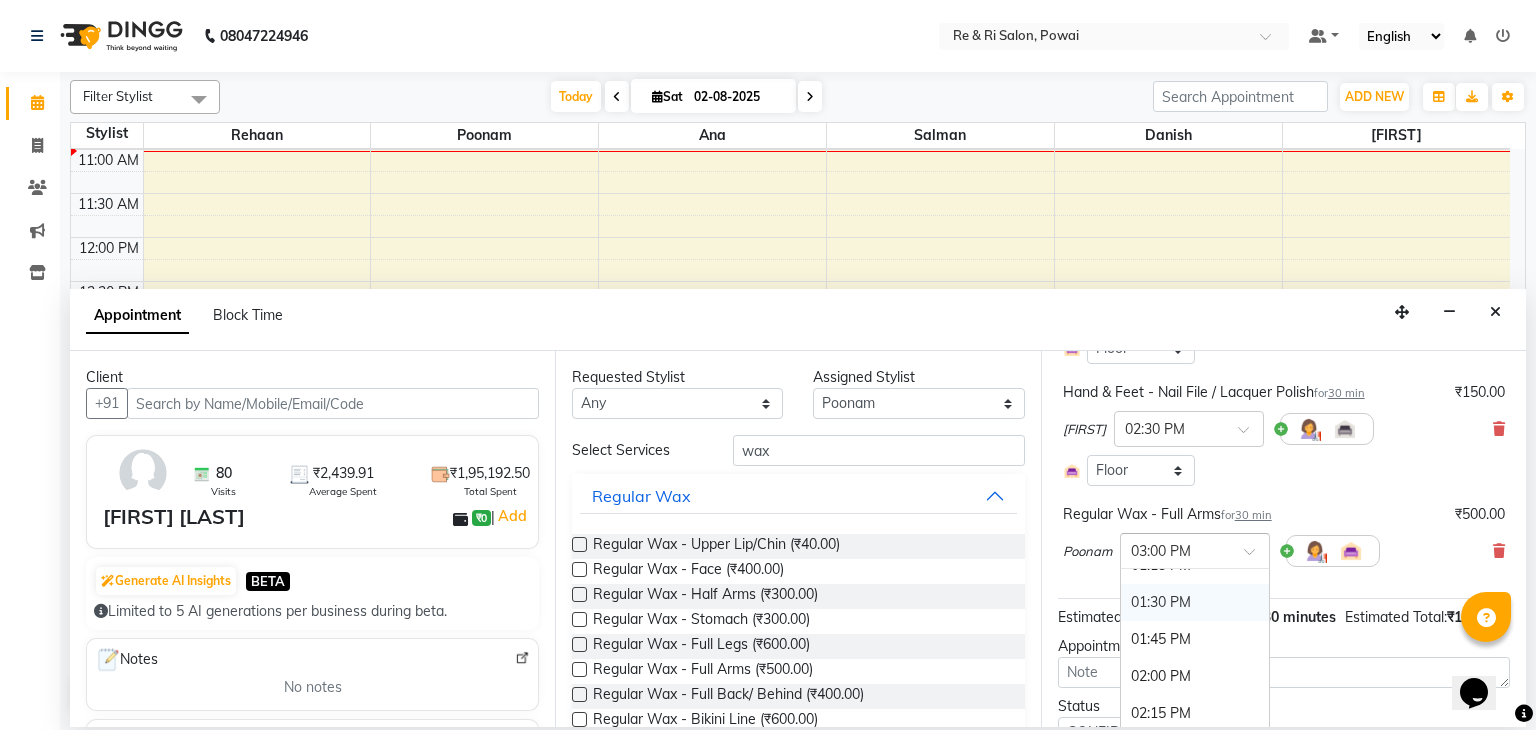 click on "01:30 PM" at bounding box center [1195, 602] 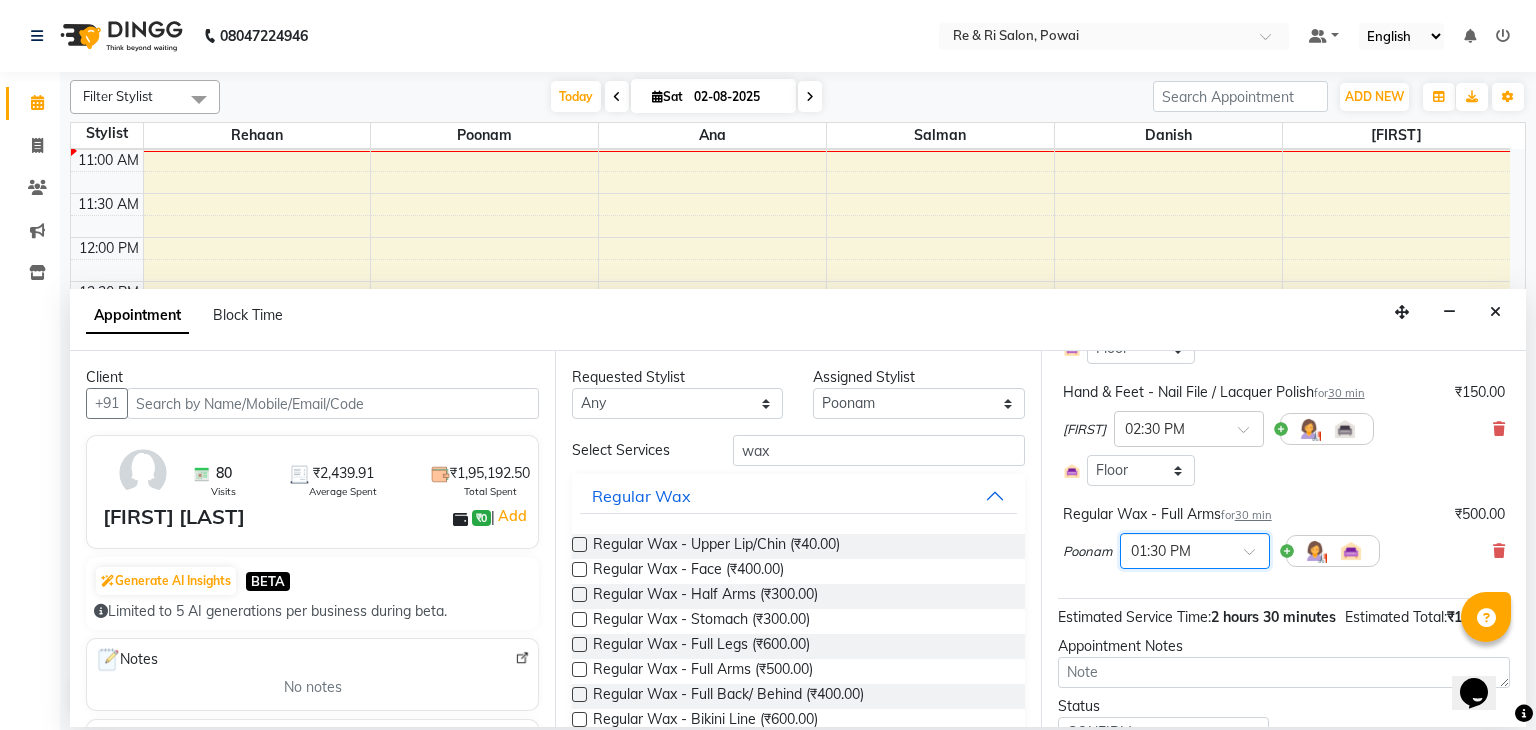 scroll, scrollTop: 498, scrollLeft: 0, axis: vertical 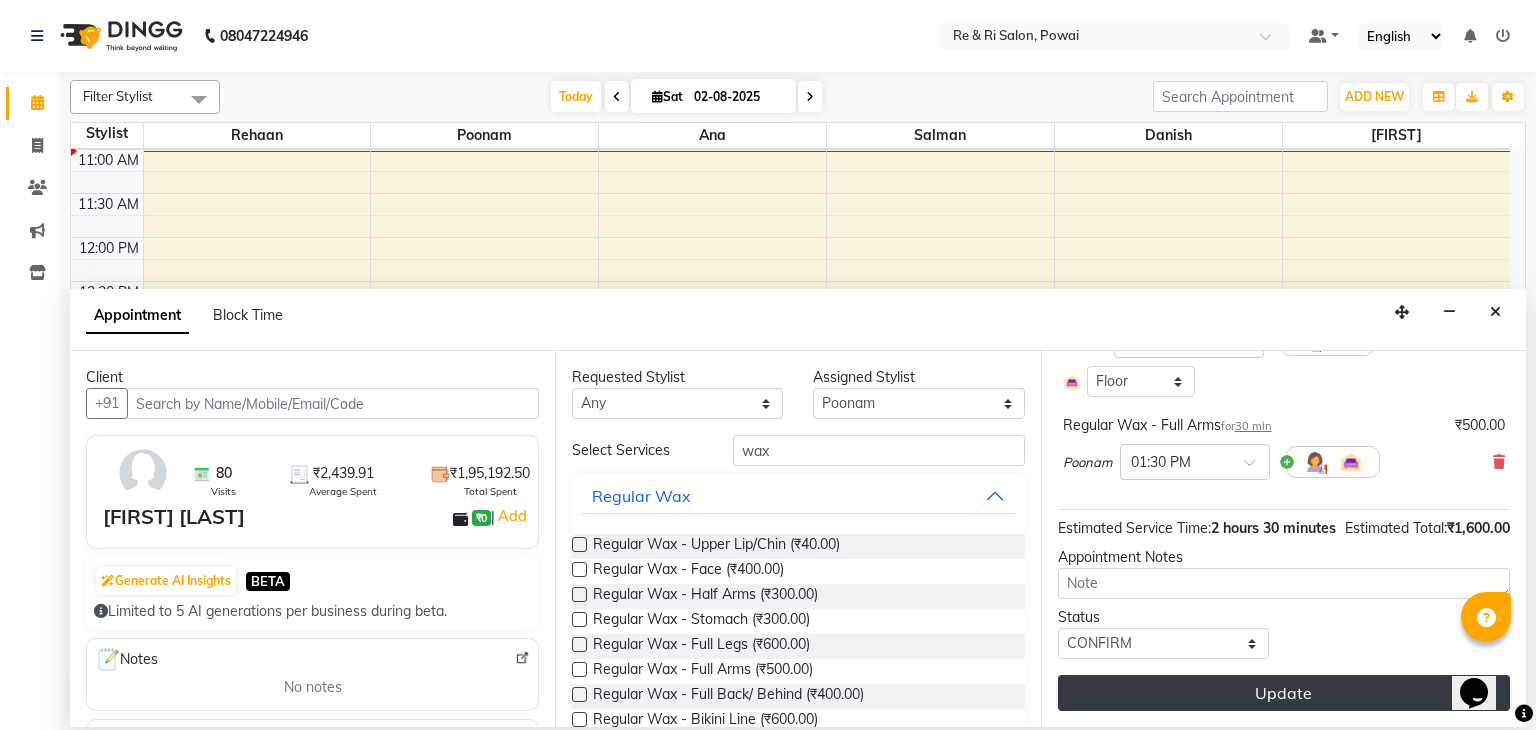 click on "Update" at bounding box center [1284, 693] 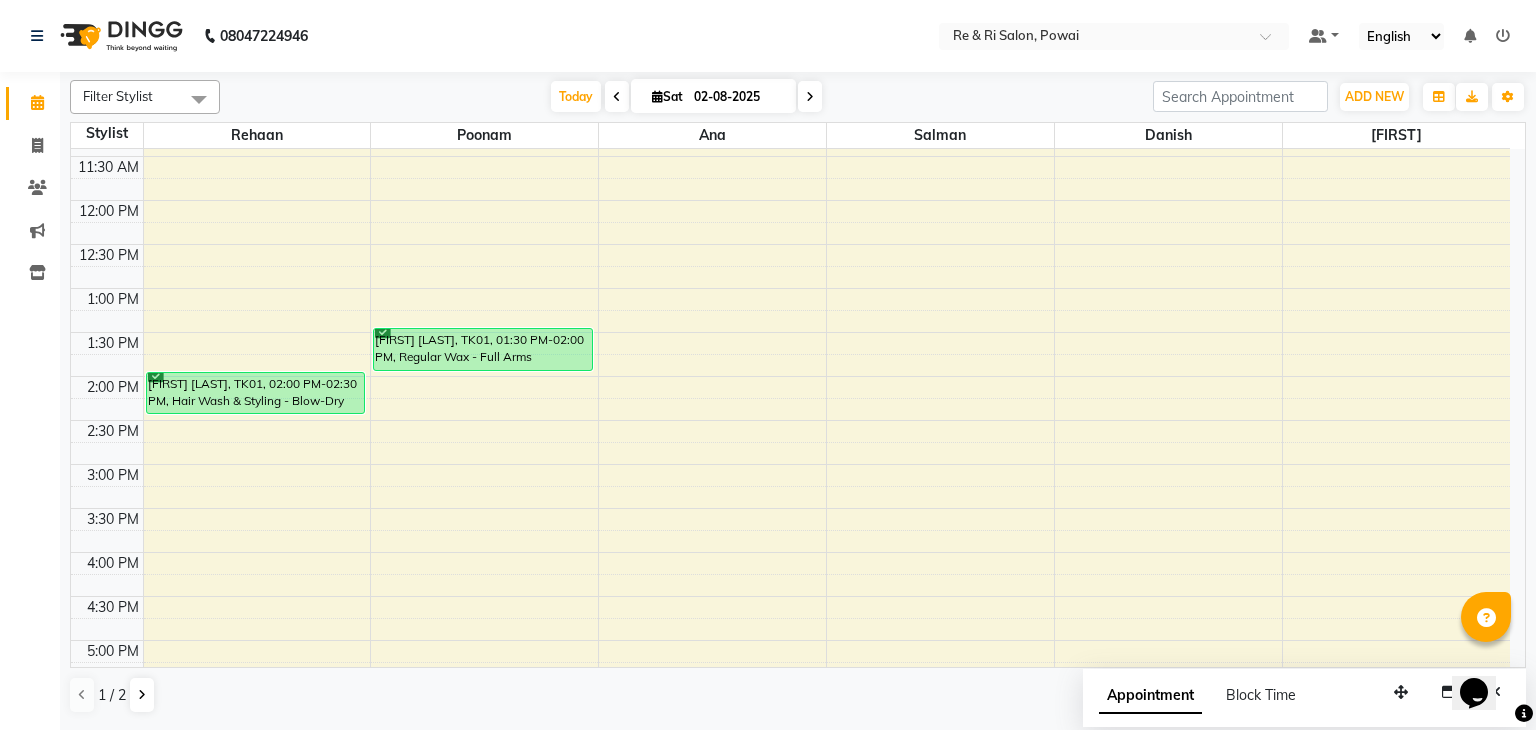 scroll, scrollTop: 303, scrollLeft: 0, axis: vertical 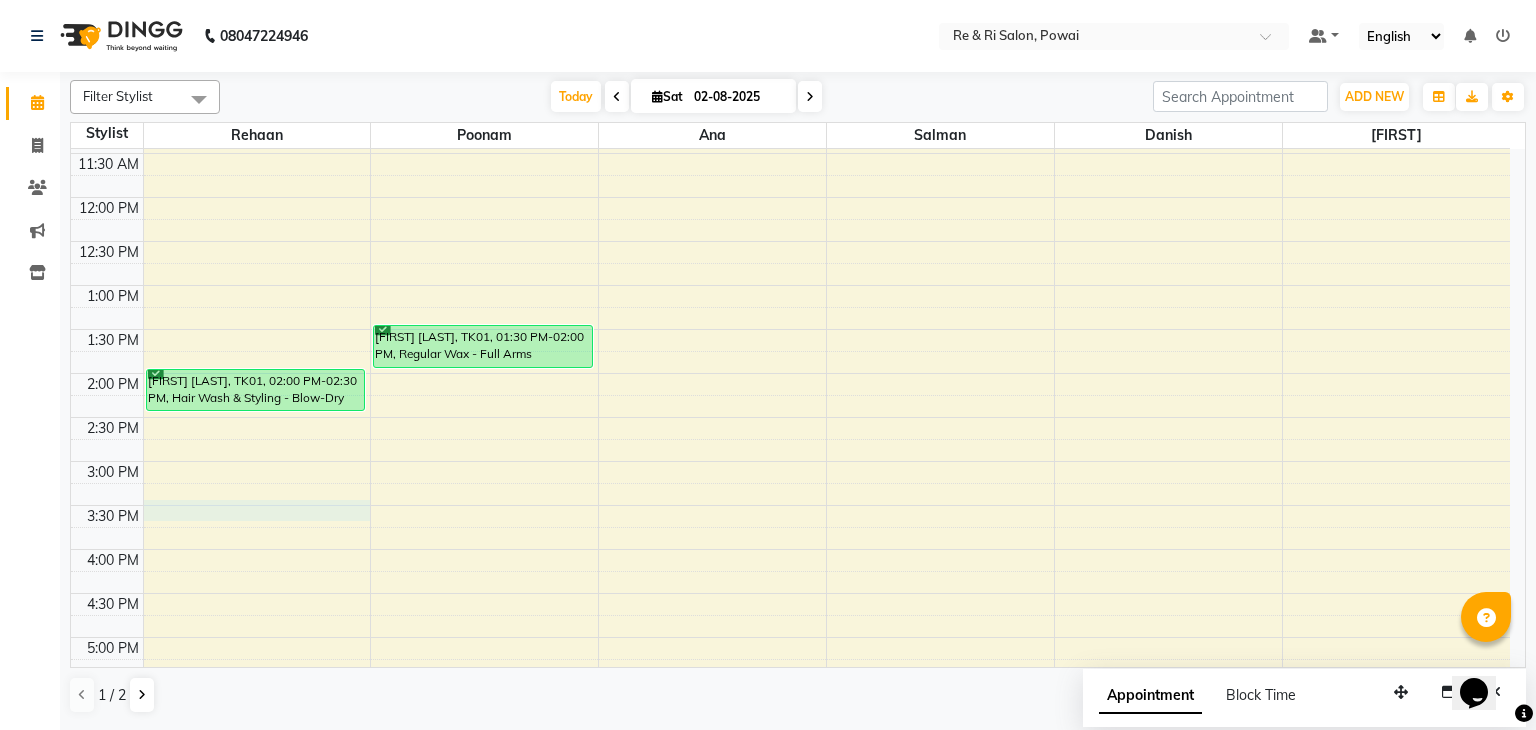 click on "8:00 AM 8:30 AM 9:00 AM 9:30 AM 10:00 AM 10:30 AM 11:00 AM 11:30 AM 12:00 PM 12:30 PM 1:00 PM 1:30 PM 2:00 PM 2:30 PM 3:00 PM 3:30 PM 4:00 PM 4:30 PM 5:00 PM 5:30 PM 6:00 PM 6:30 PM 7:00 PM 7:30 PM 8:00 PM 8:30 PM 9:00 PM 9:30 PM 10:00 PM 10:30 PM 11:00 PM 11:30 PM [PERSON] [PERSON], TK01, 02:00 PM-02:30 PM, Hair Wash & Styling - Blow-Dry Curis (With Wash) [PERSON] [PERSON], TK01, 01:30 PM-02:00 PM, Regular Wax - Full Arms" at bounding box center (790, 549) 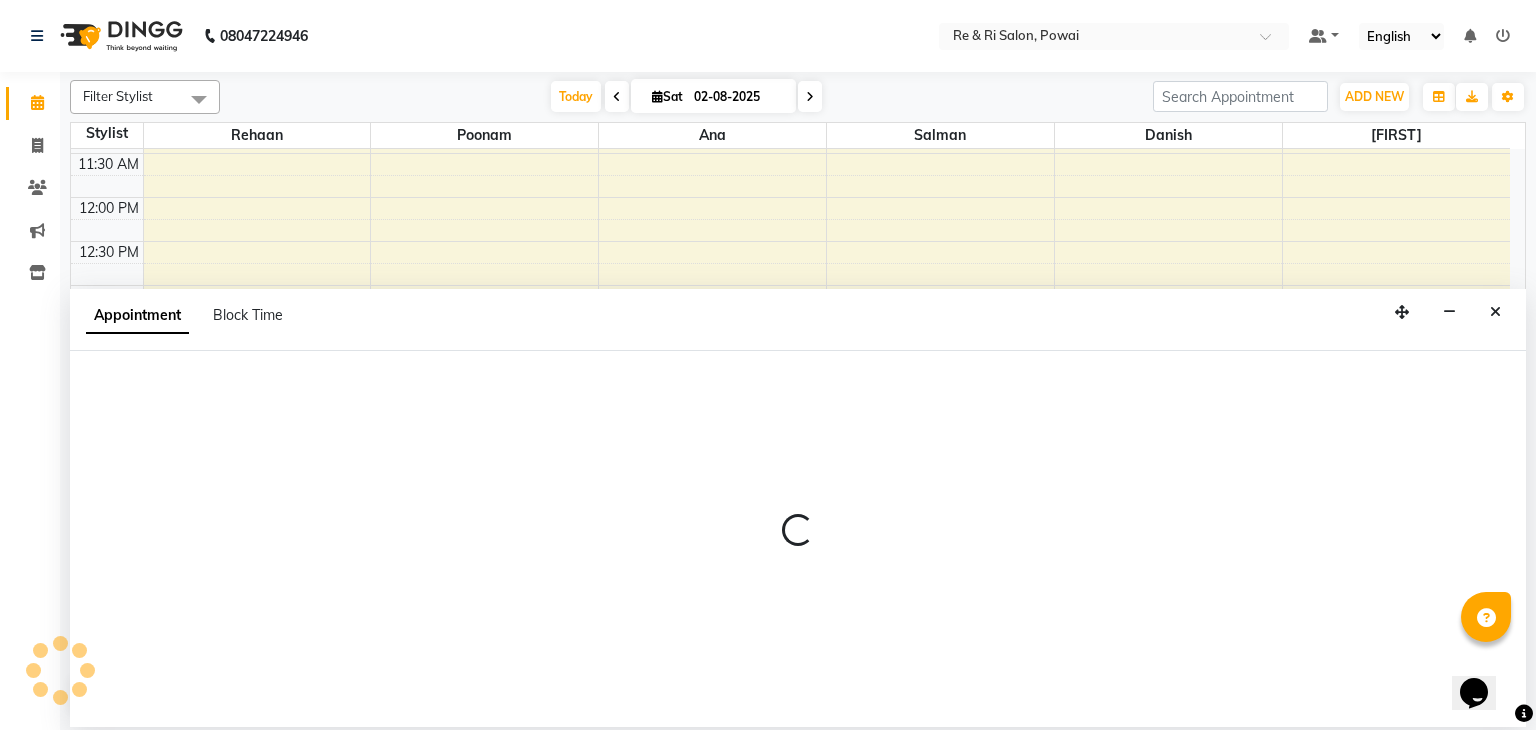 select on "35434" 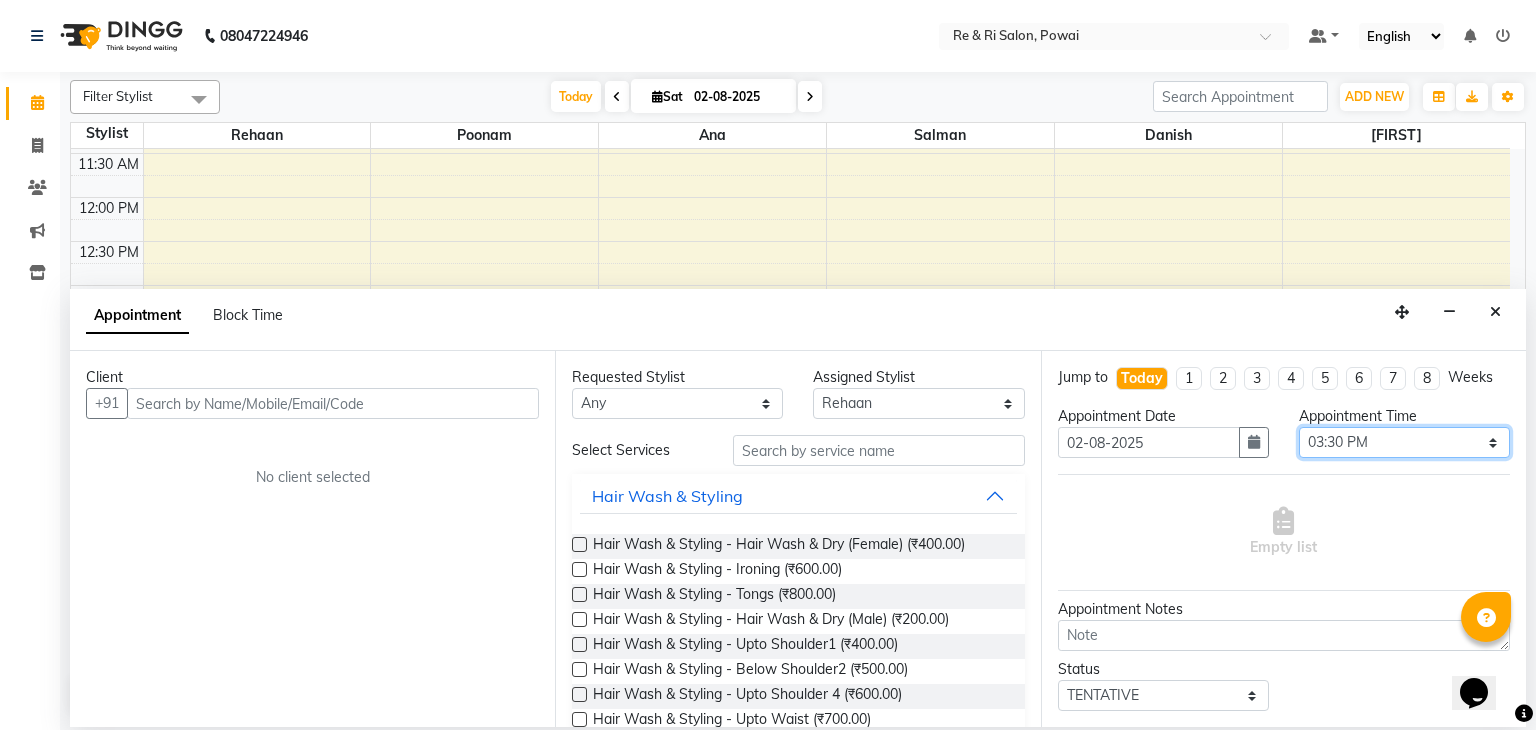click on "Select 09:00 AM 09:15 AM 09:30 AM 09:45 AM 10:00 AM 10:15 AM 10:30 AM 10:45 AM 11:00 AM 11:15 AM 11:30 AM 11:45 AM 12:00 PM 12:15 PM 12:30 PM 12:45 PM 01:00 PM 01:15 PM 01:30 PM 01:45 PM 02:00 PM 02:15 PM 02:30 PM 02:45 PM 03:00 PM 03:15 PM 03:30 PM 03:45 PM 04:00 PM 04:15 PM 04:30 PM 04:45 PM 05:00 PM 05:15 PM 05:30 PM 05:45 PM 06:00 PM 06:15 PM 06:30 PM 06:45 PM 07:00 PM 07:15 PM 07:30 PM 07:45 PM 08:00 PM 08:15 PM 08:30 PM 08:45 PM 09:00 PM 09:15 PM 09:30 PM 09:45 PM 10:00 PM 10:15 PM 10:30 PM 10:45 PM 11:00 PM" at bounding box center [1404, 442] 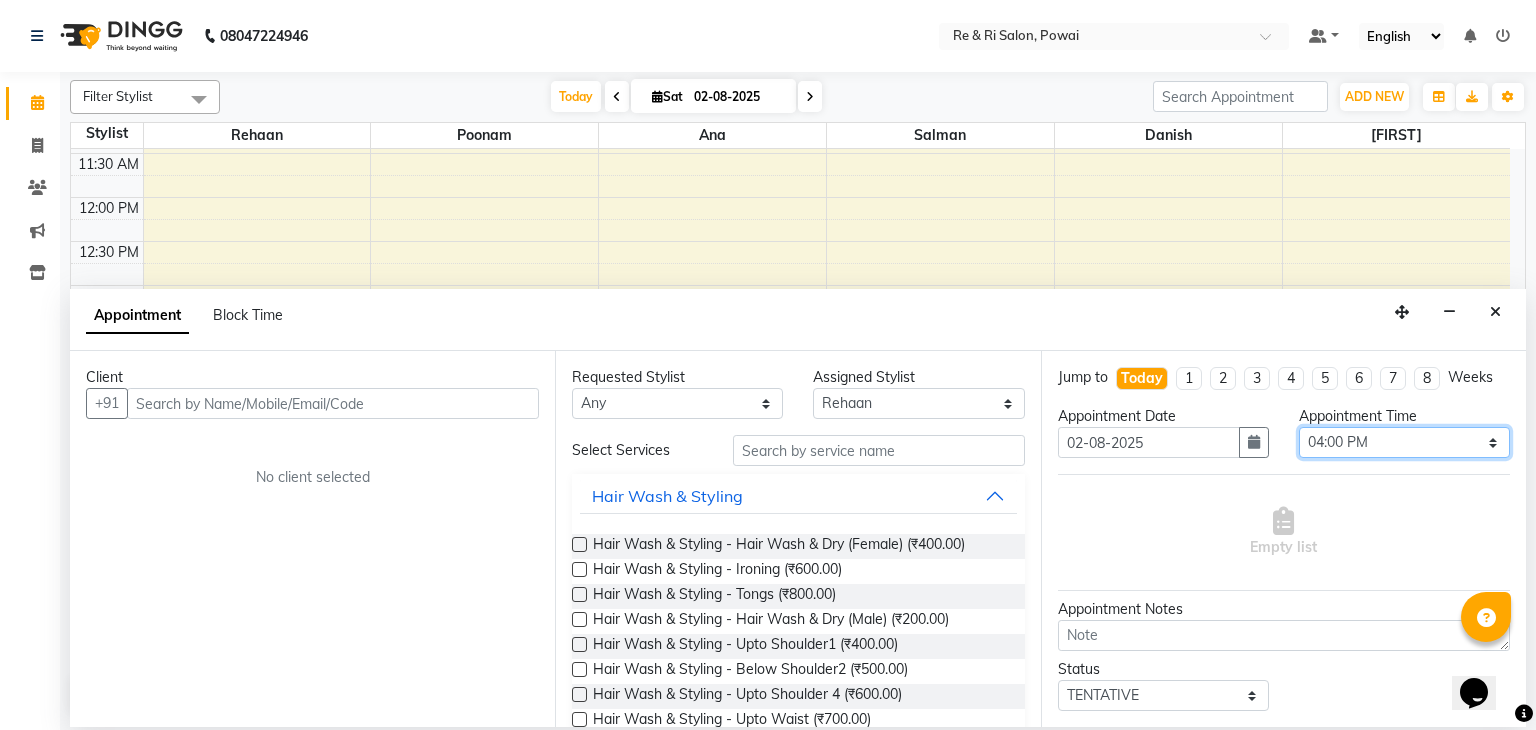 click on "Select 09:00 AM 09:15 AM 09:30 AM 09:45 AM 10:00 AM 10:15 AM 10:30 AM 10:45 AM 11:00 AM 11:15 AM 11:30 AM 11:45 AM 12:00 PM 12:15 PM 12:30 PM 12:45 PM 01:00 PM 01:15 PM 01:30 PM 01:45 PM 02:00 PM 02:15 PM 02:30 PM 02:45 PM 03:00 PM 03:15 PM 03:30 PM 03:45 PM 04:00 PM 04:15 PM 04:30 PM 04:45 PM 05:00 PM 05:15 PM 05:30 PM 05:45 PM 06:00 PM 06:15 PM 06:30 PM 06:45 PM 07:00 PM 07:15 PM 07:30 PM 07:45 PM 08:00 PM 08:15 PM 08:30 PM 08:45 PM 09:00 PM 09:15 PM 09:30 PM 09:45 PM 10:00 PM 10:15 PM 10:30 PM 10:45 PM 11:00 PM" at bounding box center [1404, 442] 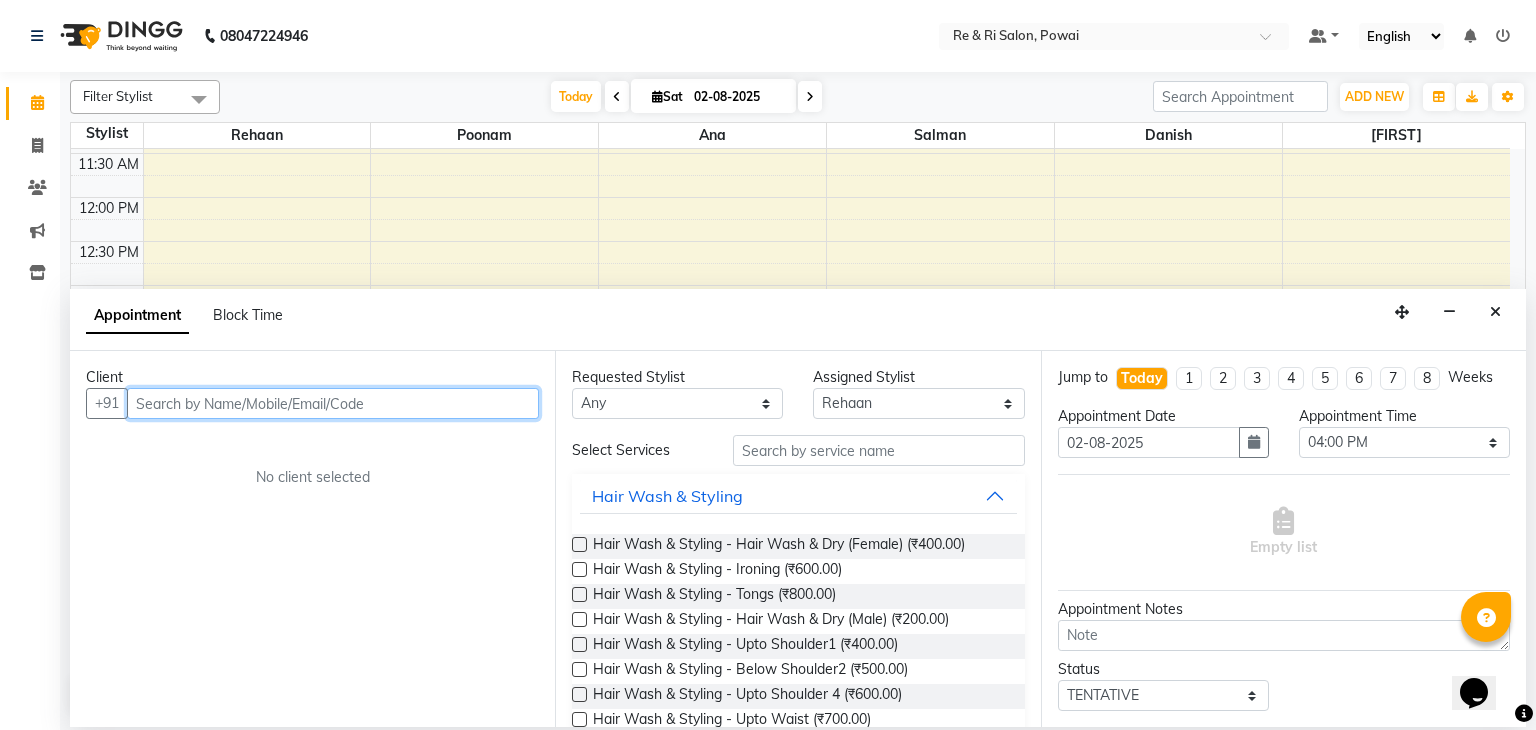 click at bounding box center [333, 403] 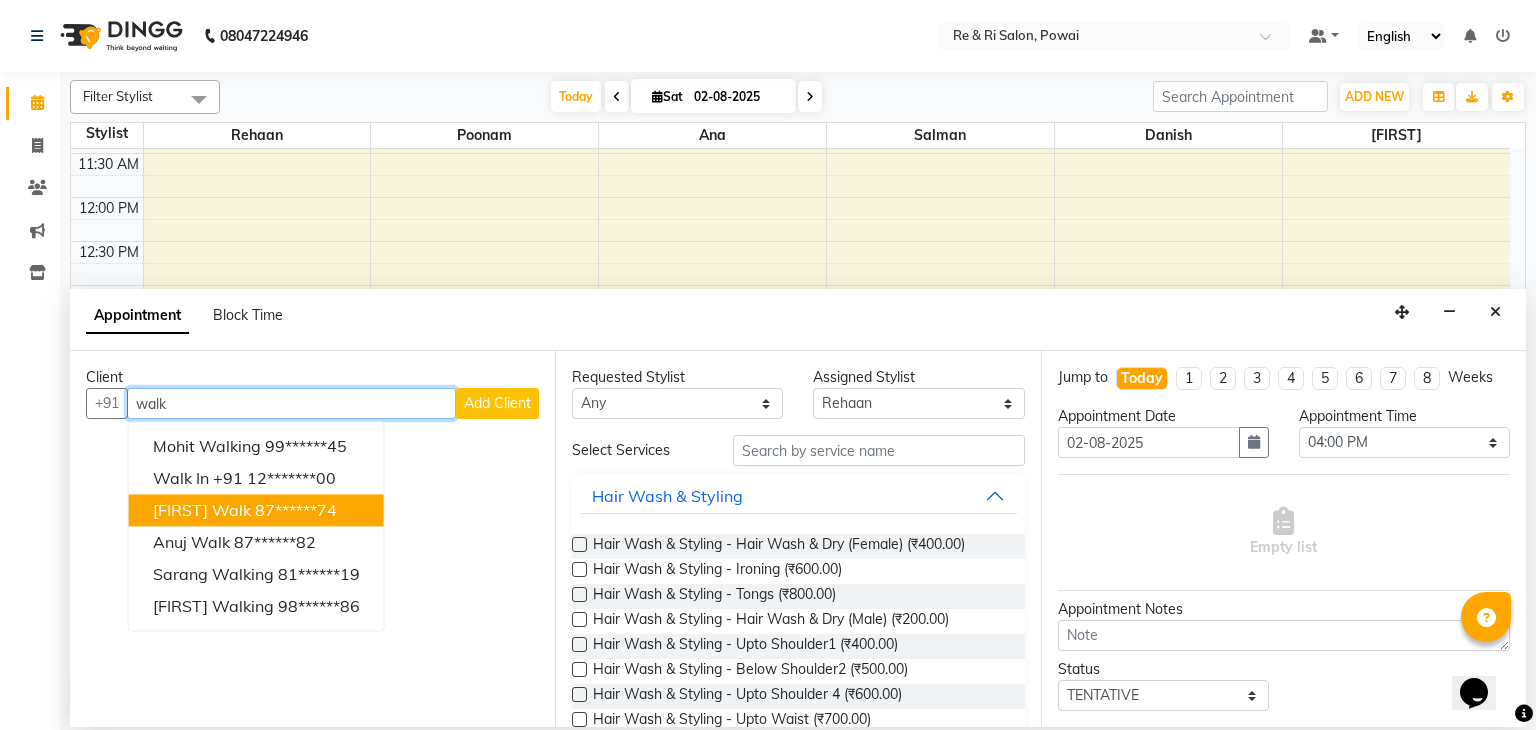 click on "[FIRST] walk" at bounding box center (202, 511) 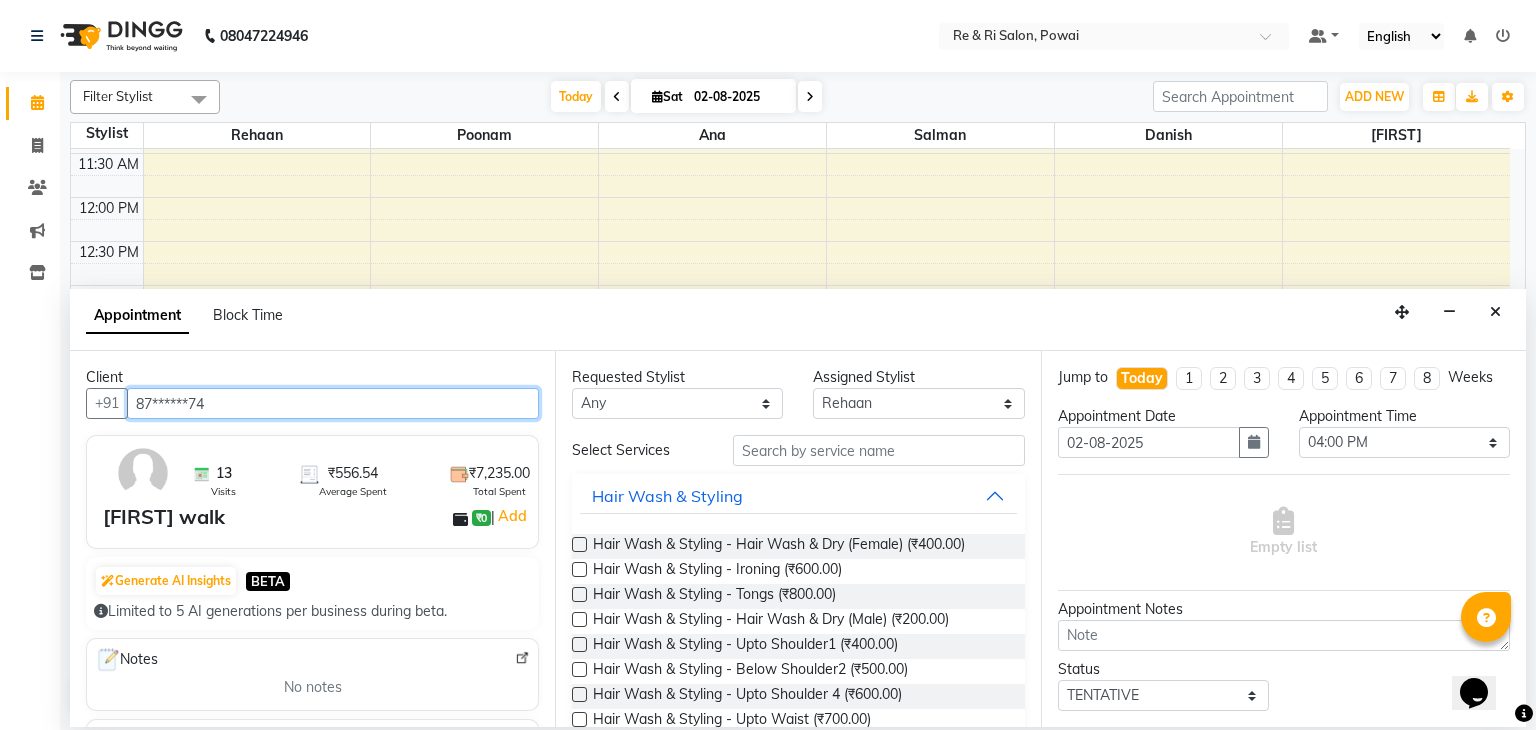type on "87******74" 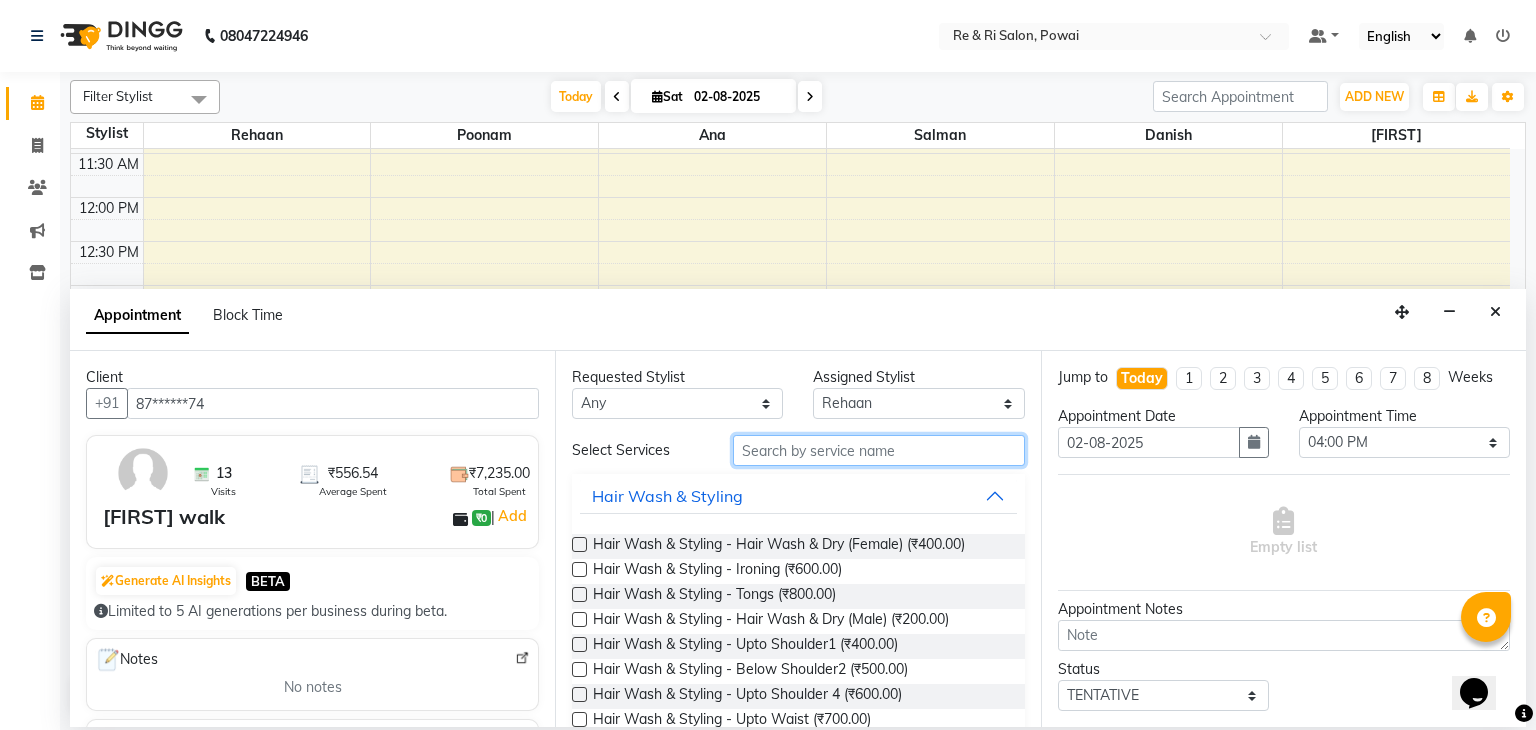 click at bounding box center (879, 450) 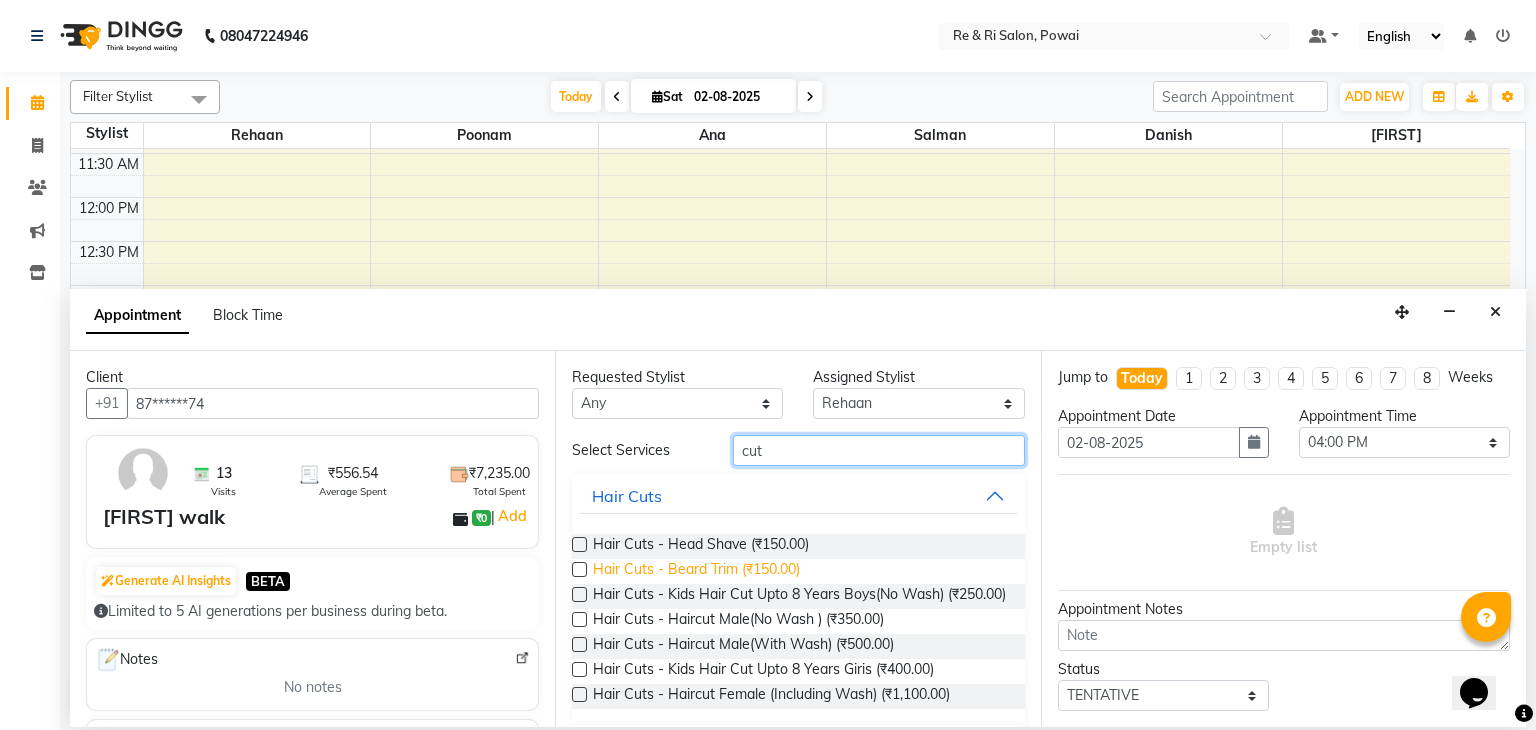 type on "cut" 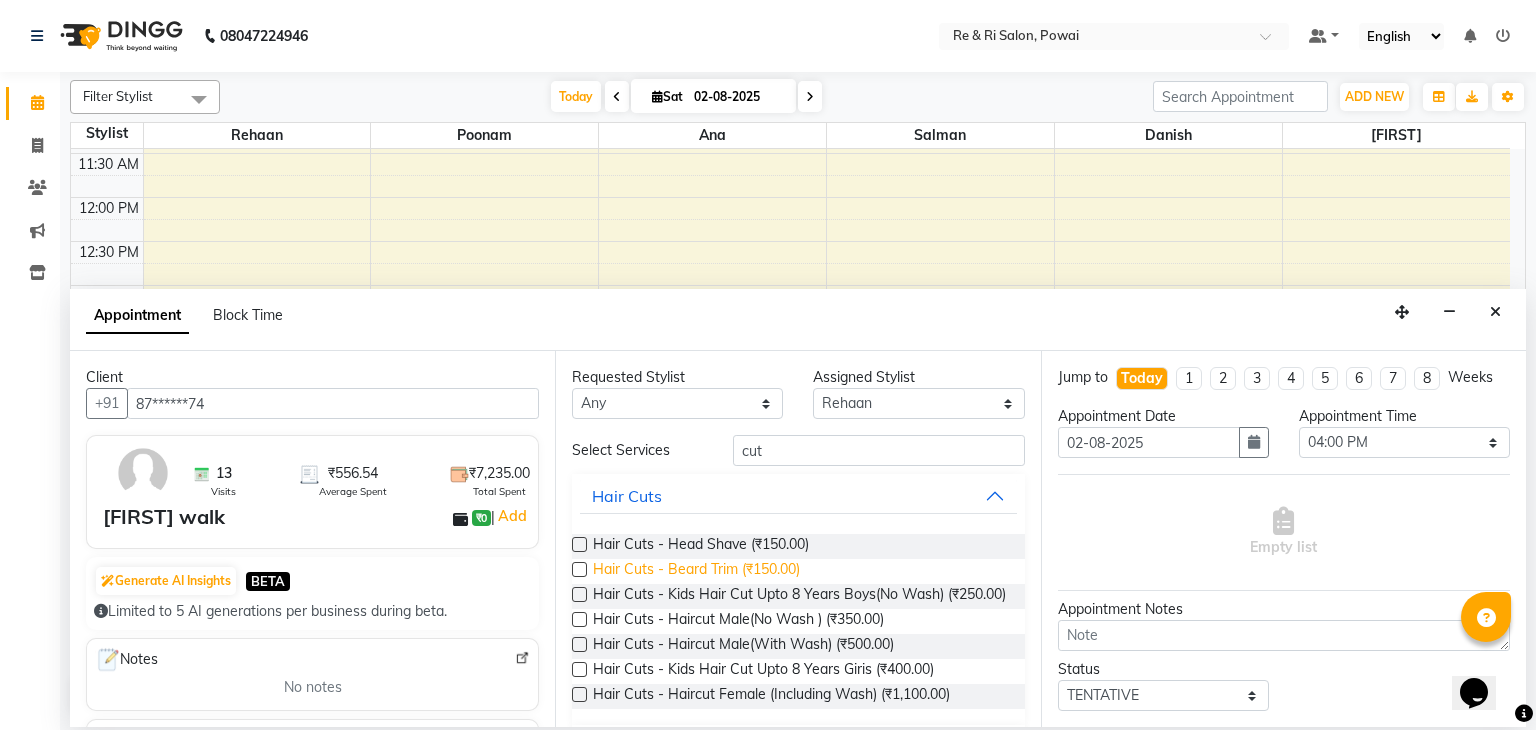 click on "Hair Cuts - Beard Trim (₹150.00)" at bounding box center [696, 571] 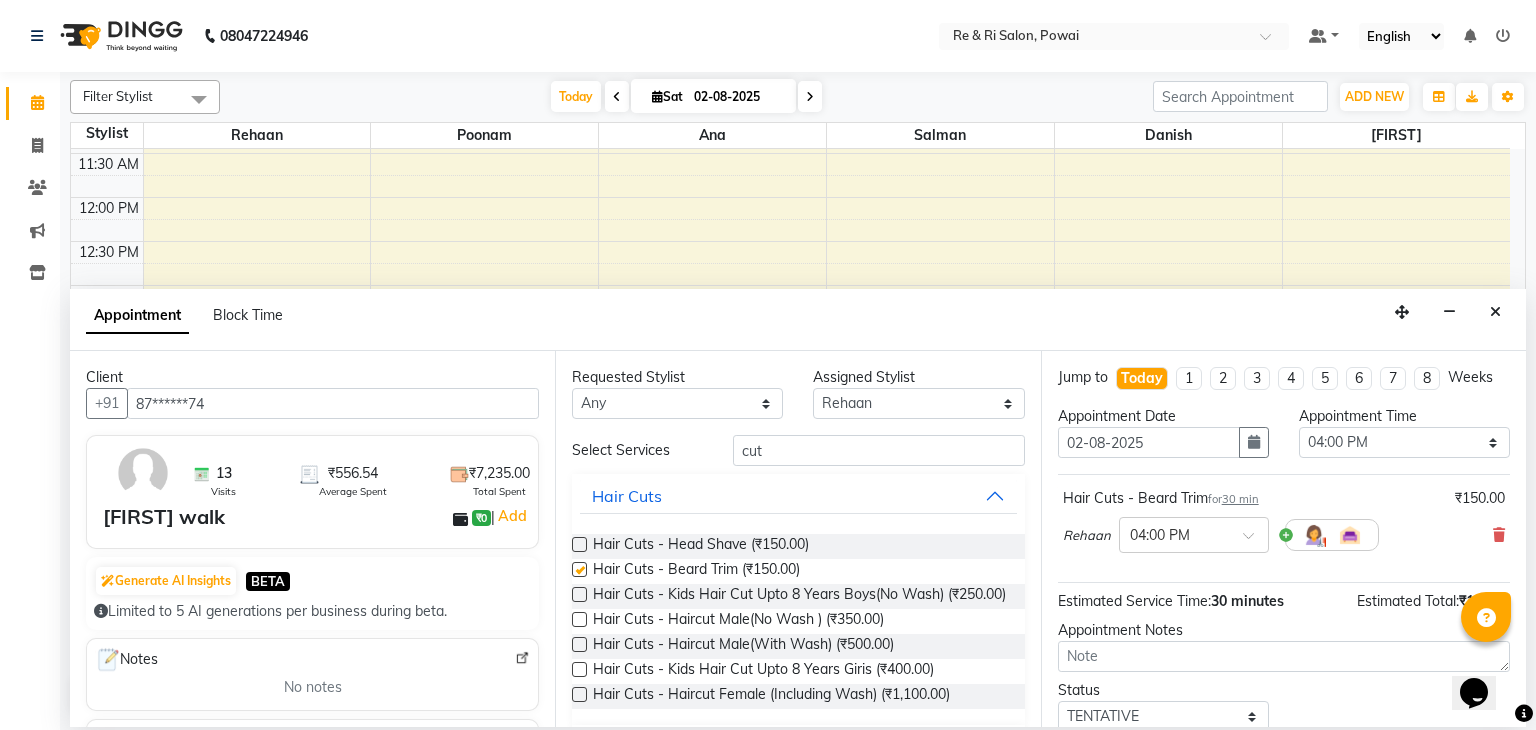checkbox on "false" 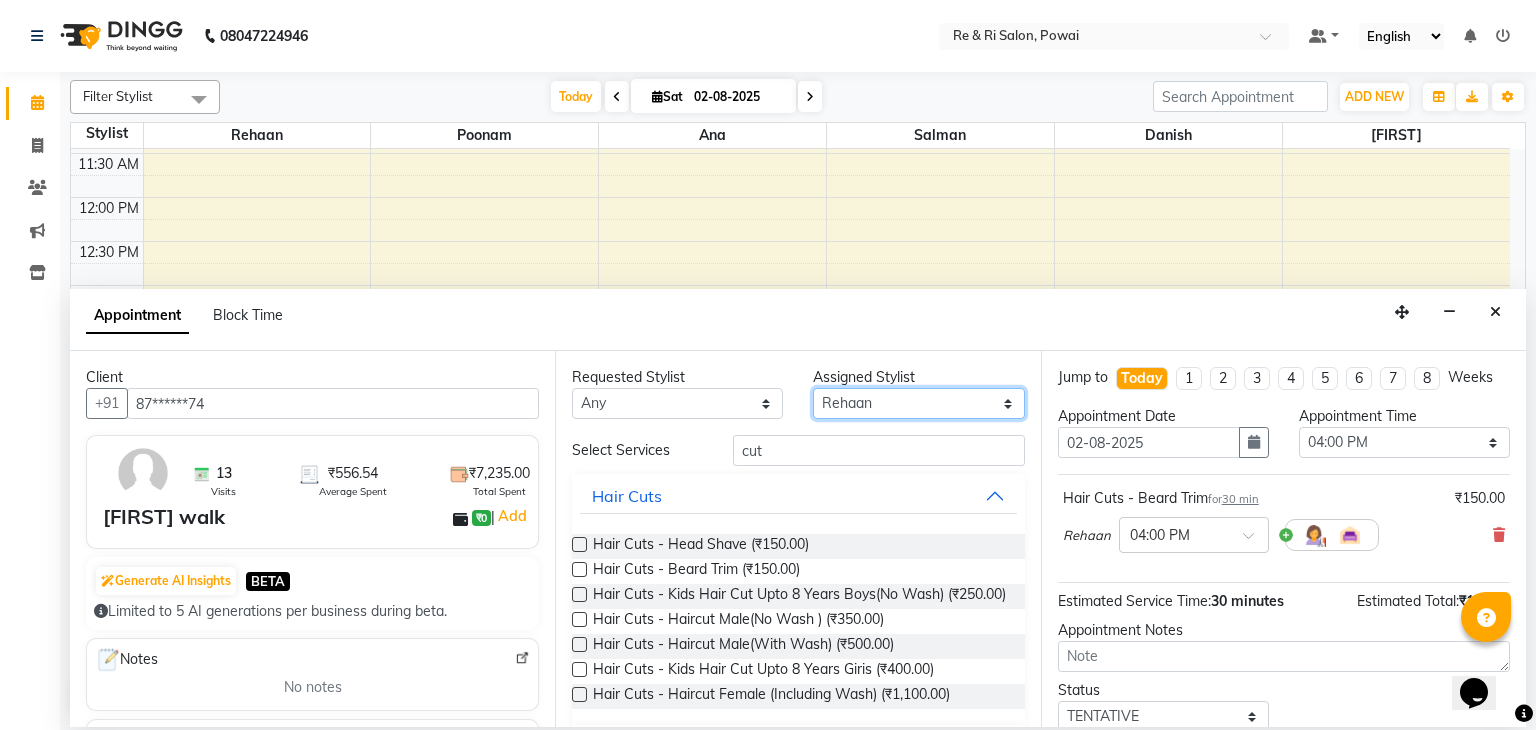 click on "Select [PERSON] [PERSON] [PERSON] [PERSON] [PERSON] [PERSON] [PERSON]" at bounding box center [918, 403] 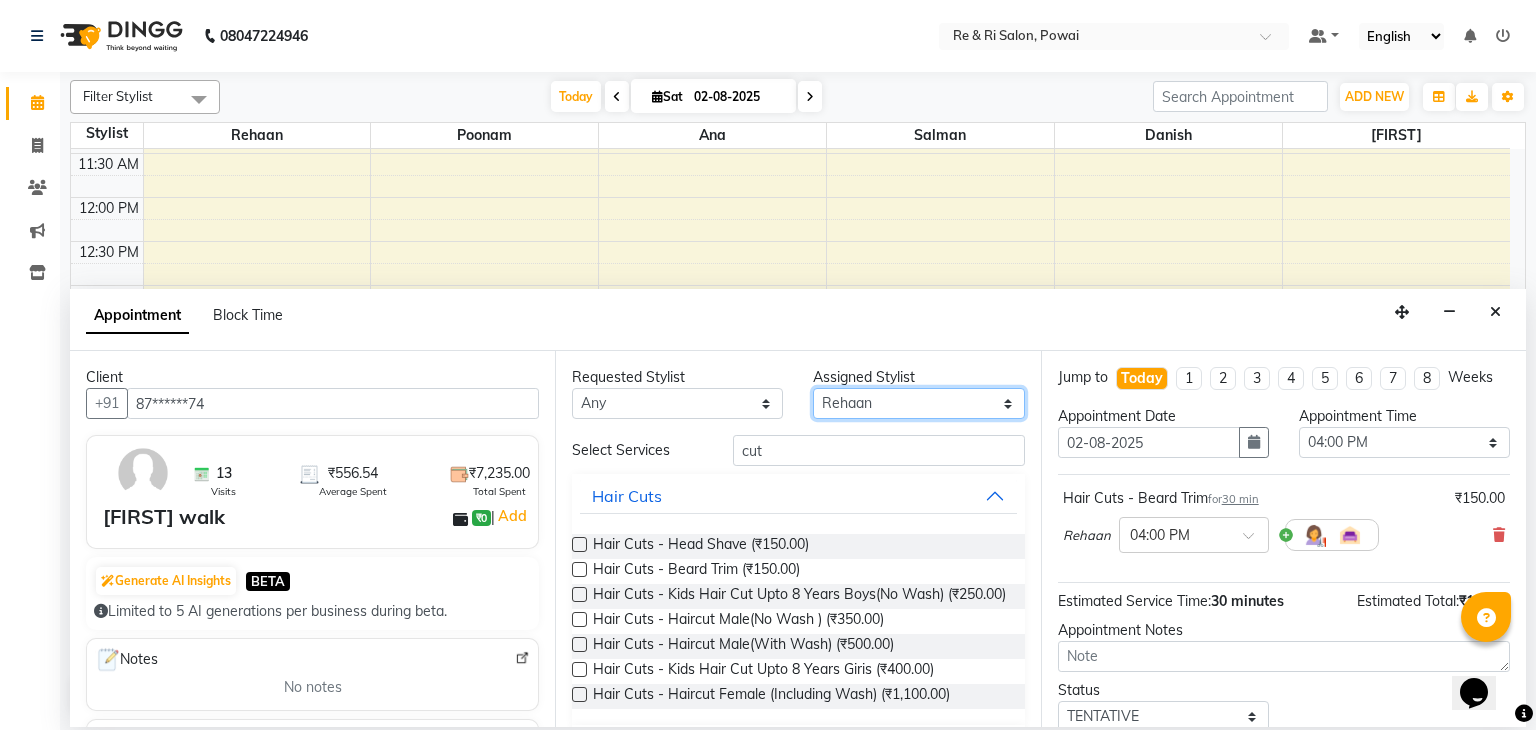 select on "36183" 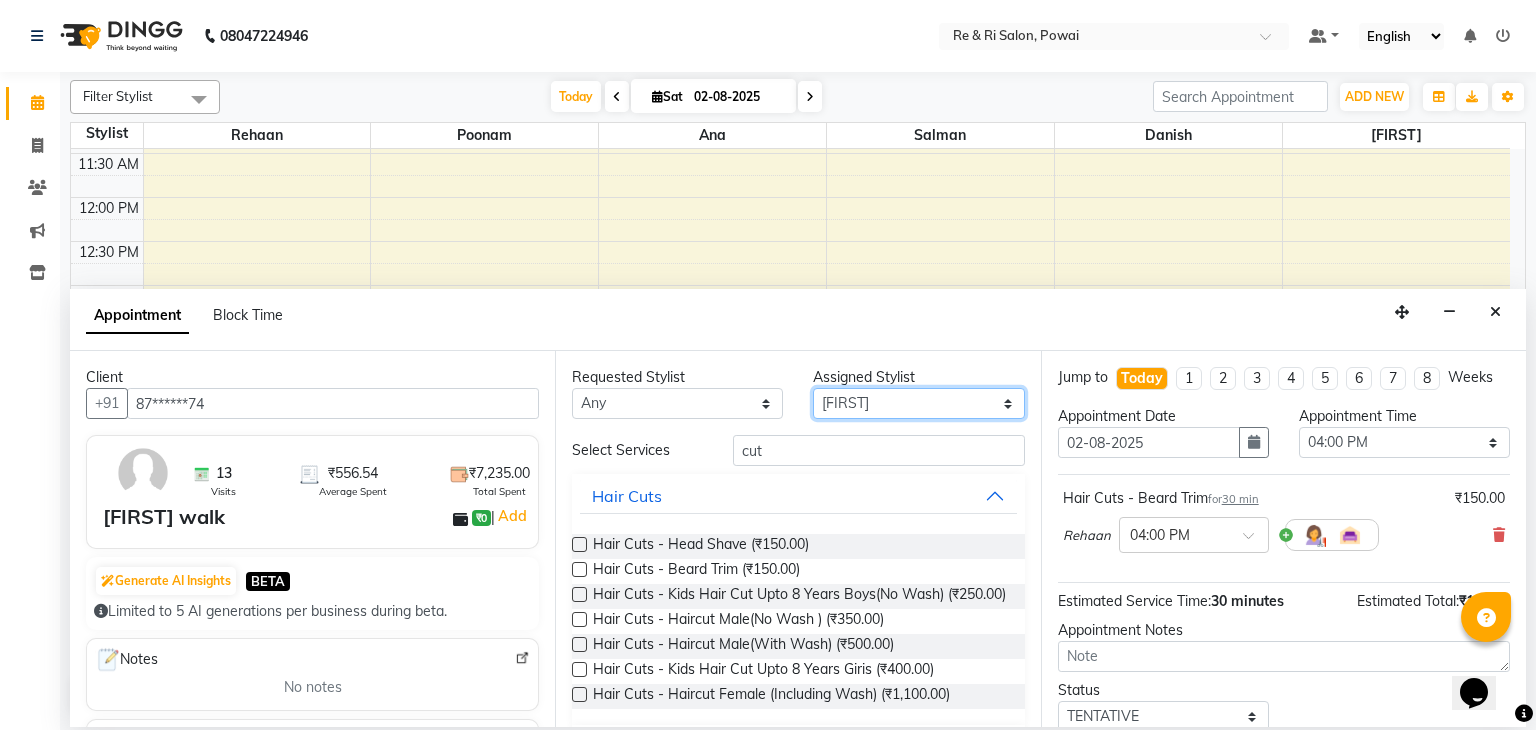click on "Select [PERSON] [PERSON] [PERSON] [PERSON] [PERSON] [PERSON] [PERSON]" at bounding box center [918, 403] 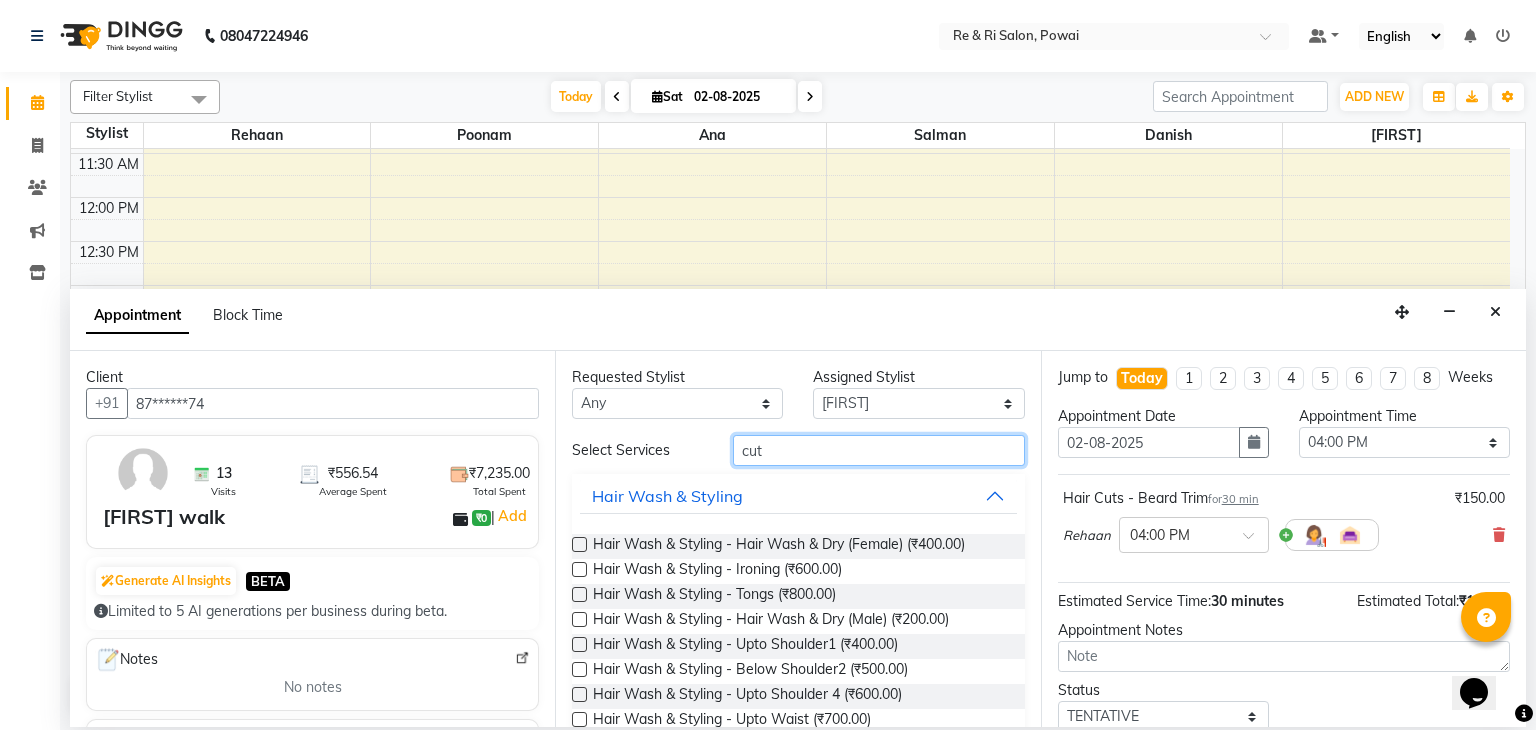 click on "cut" at bounding box center [879, 450] 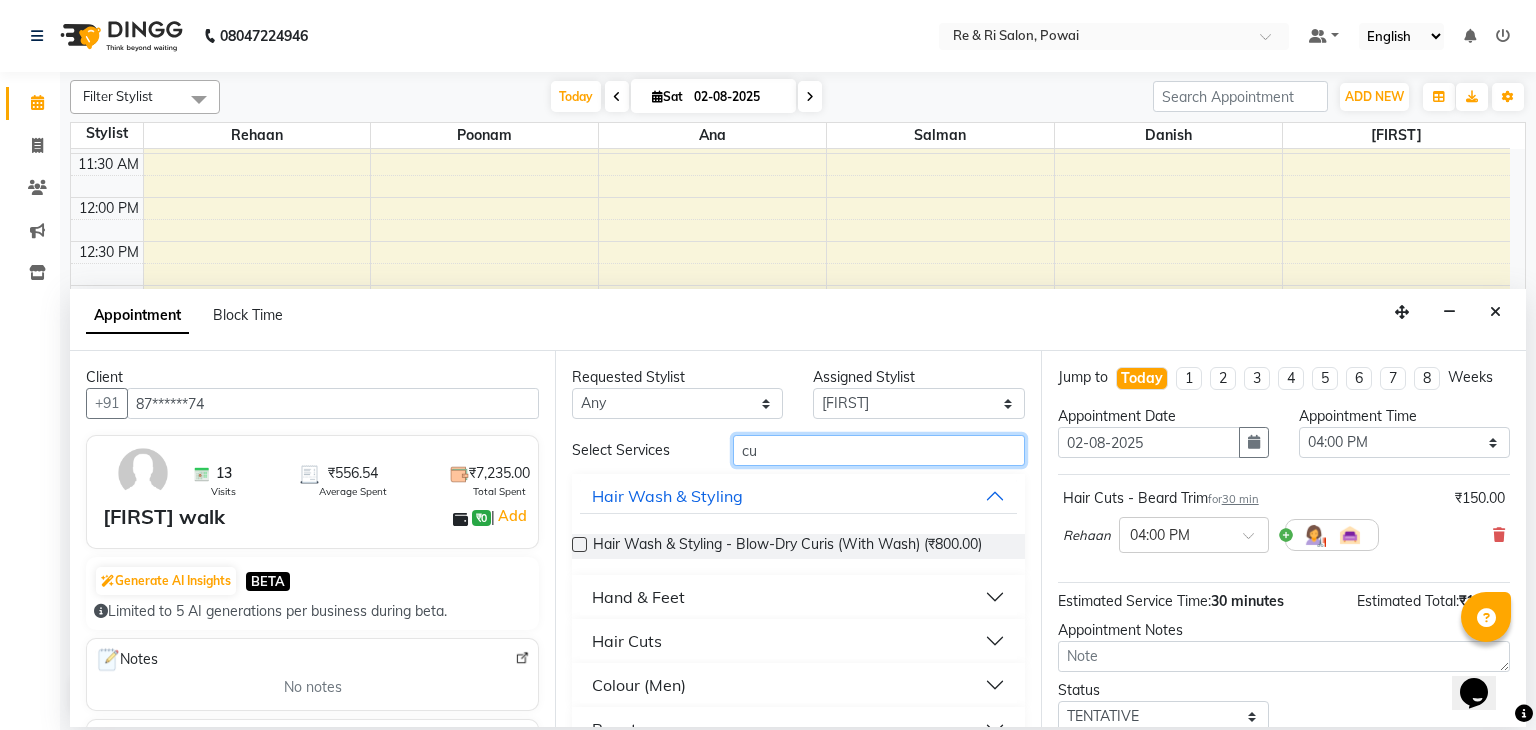 type on "c" 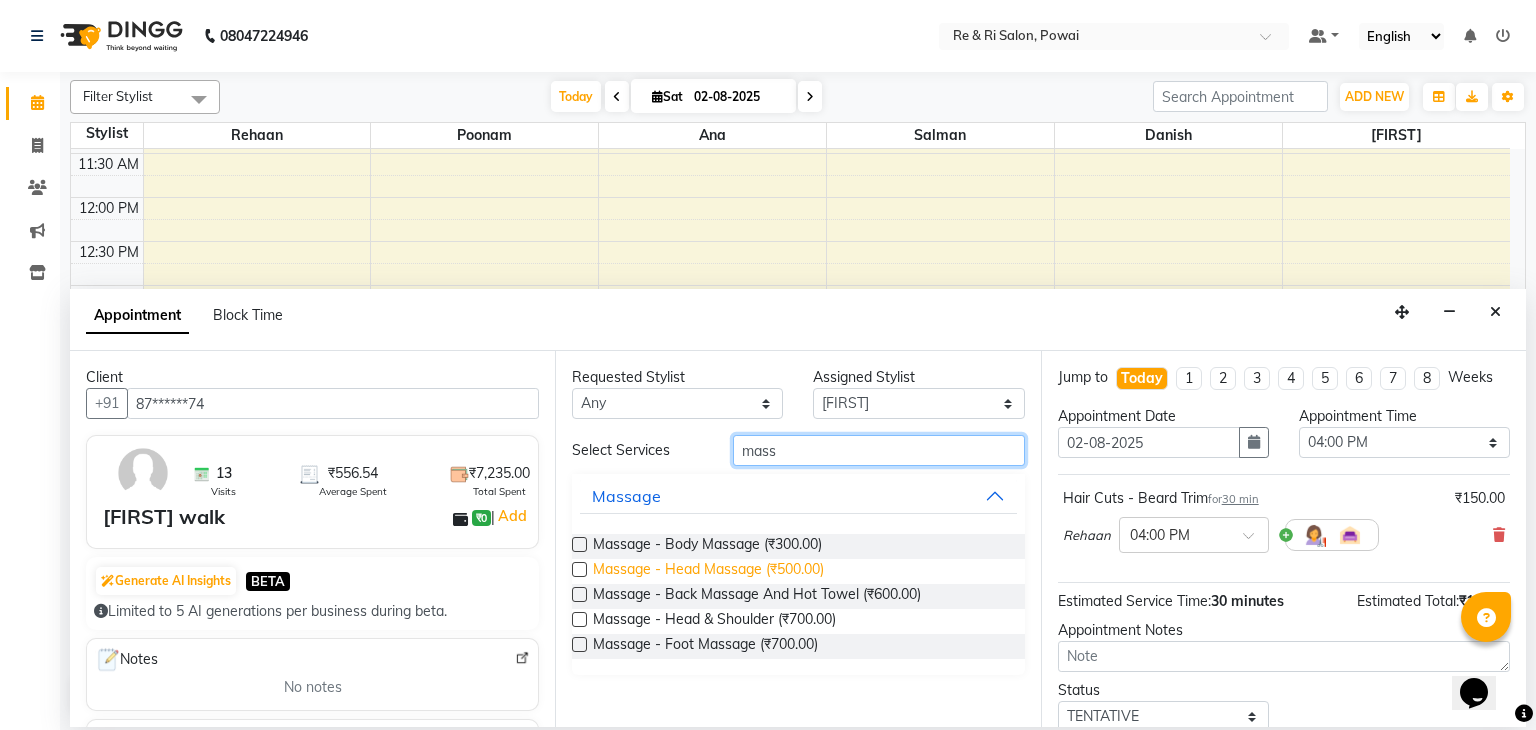 type on "mass" 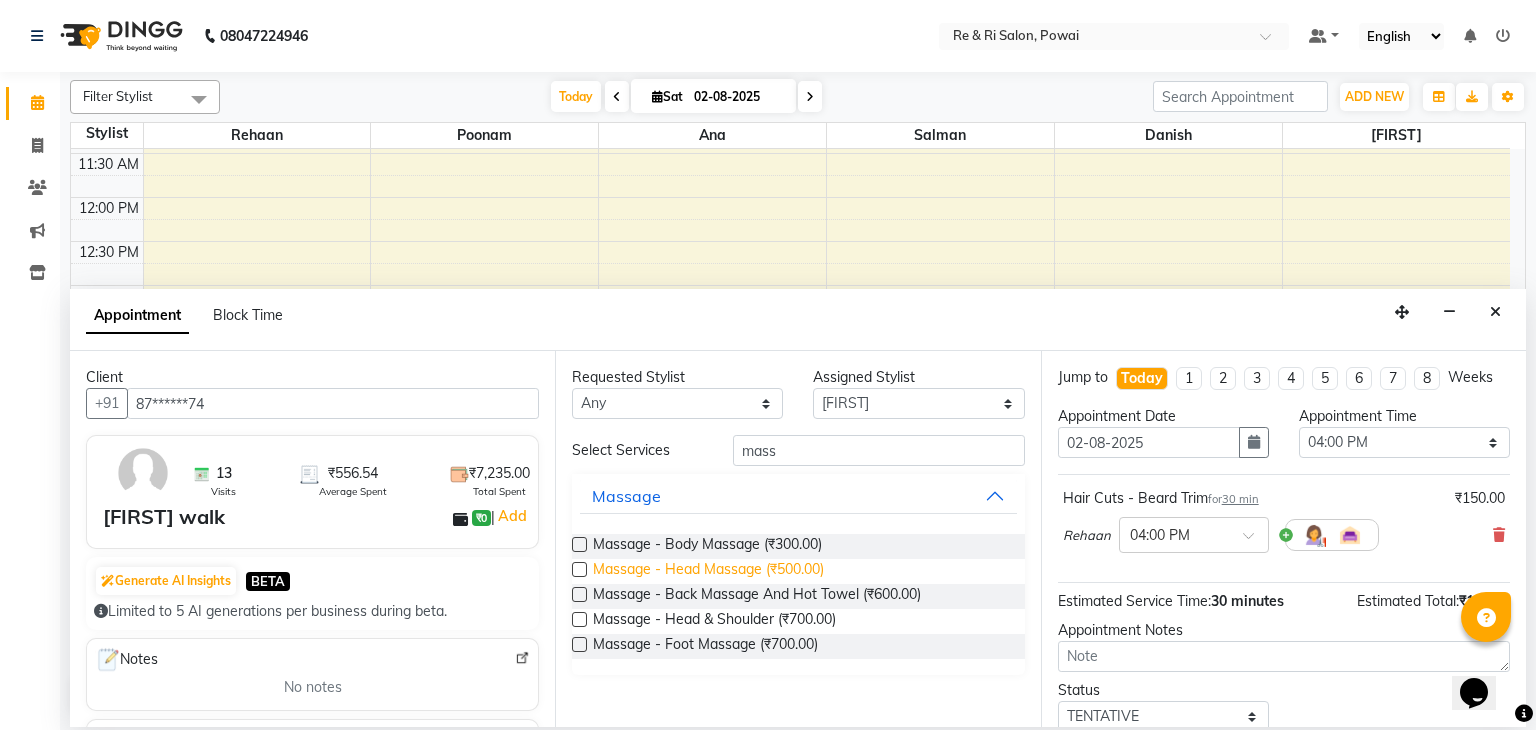 click on "Massage - Head Massage (₹500.00)" at bounding box center (708, 571) 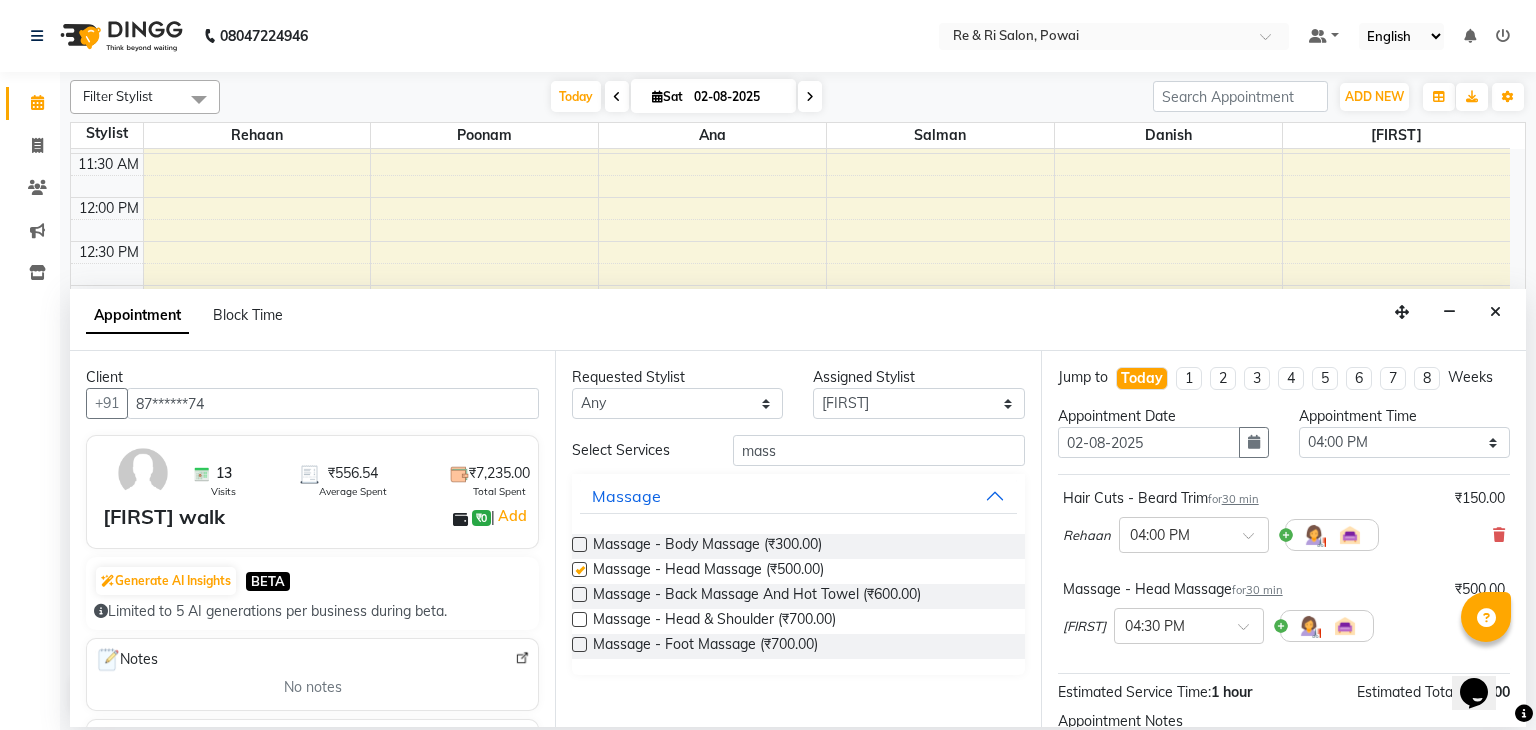 checkbox on "false" 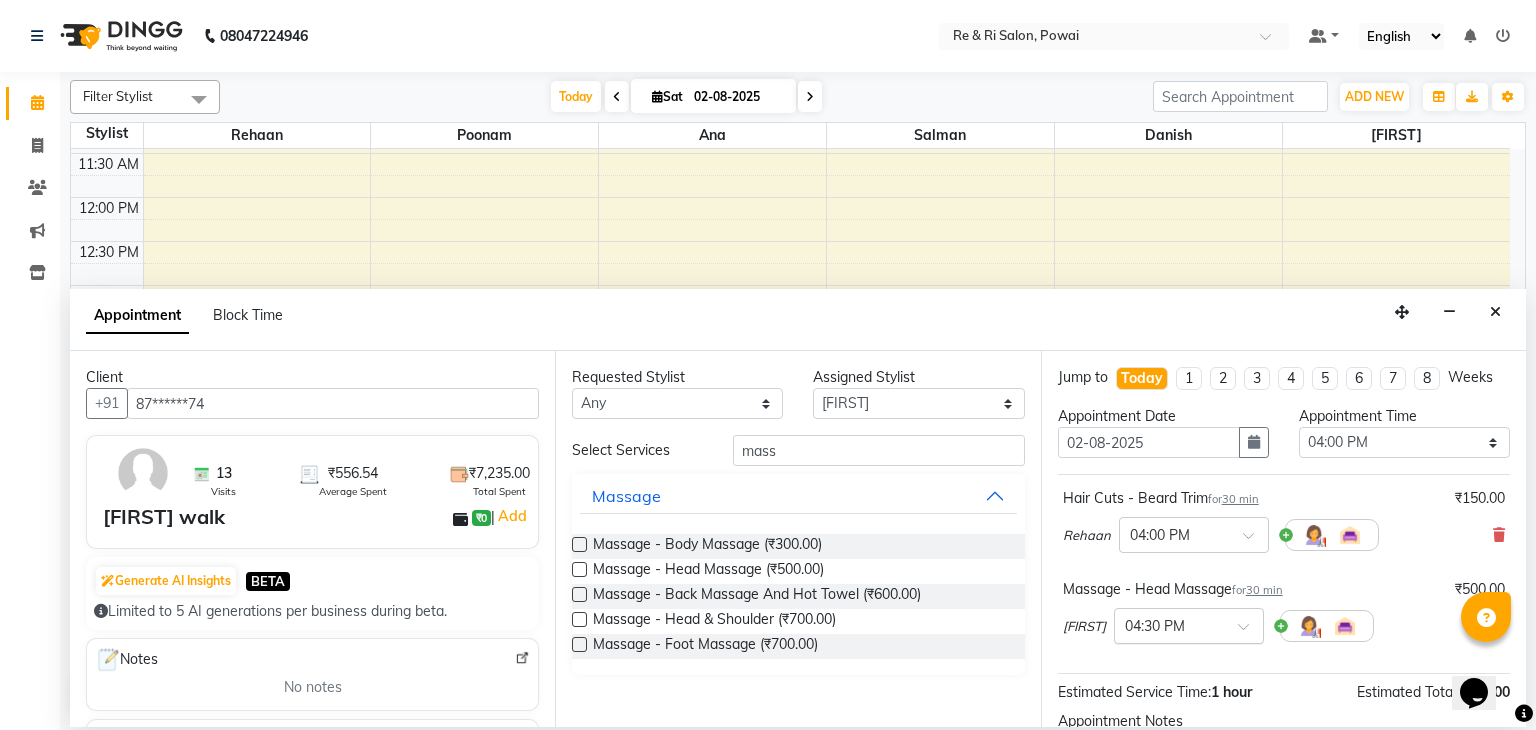 scroll, scrollTop: 220, scrollLeft: 0, axis: vertical 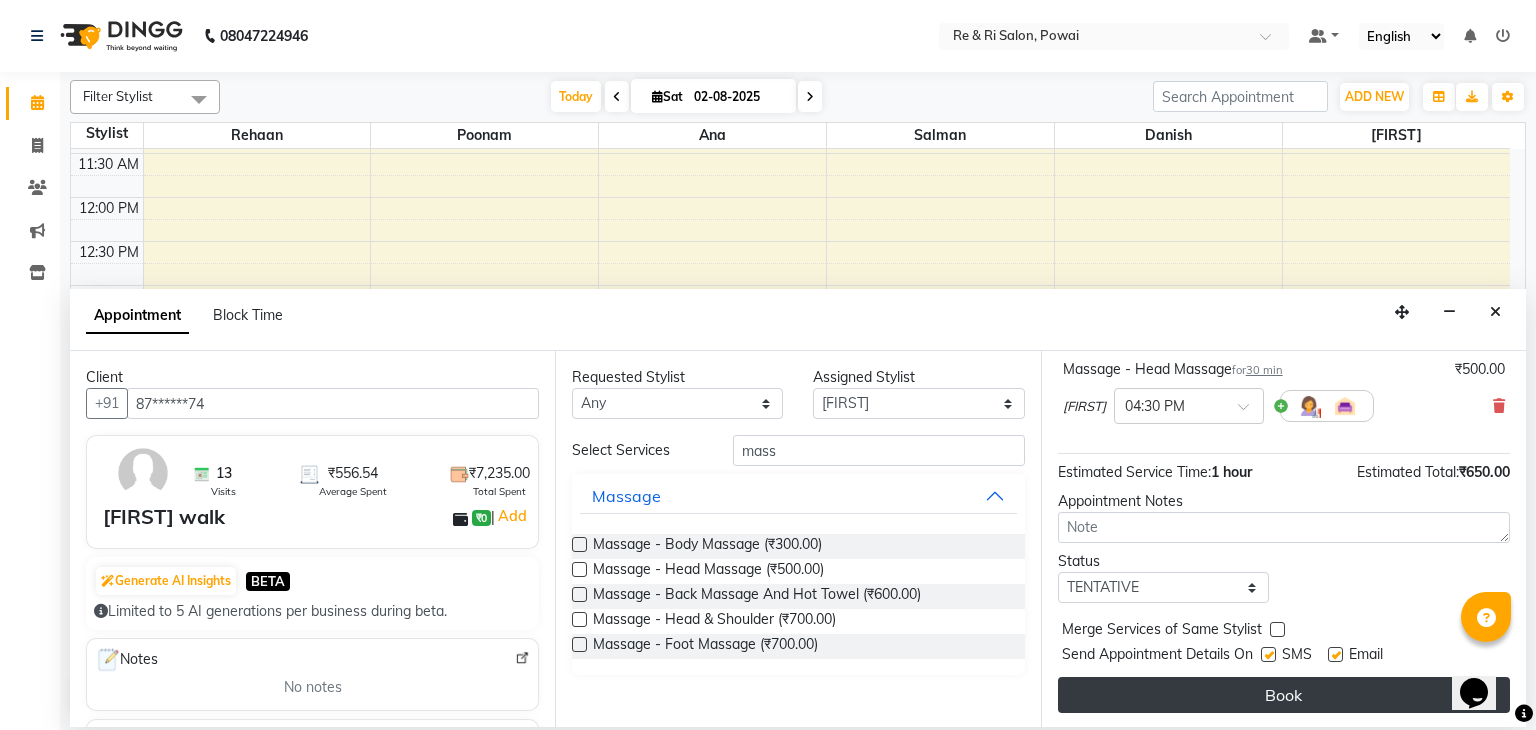 click on "Book" at bounding box center [1284, 695] 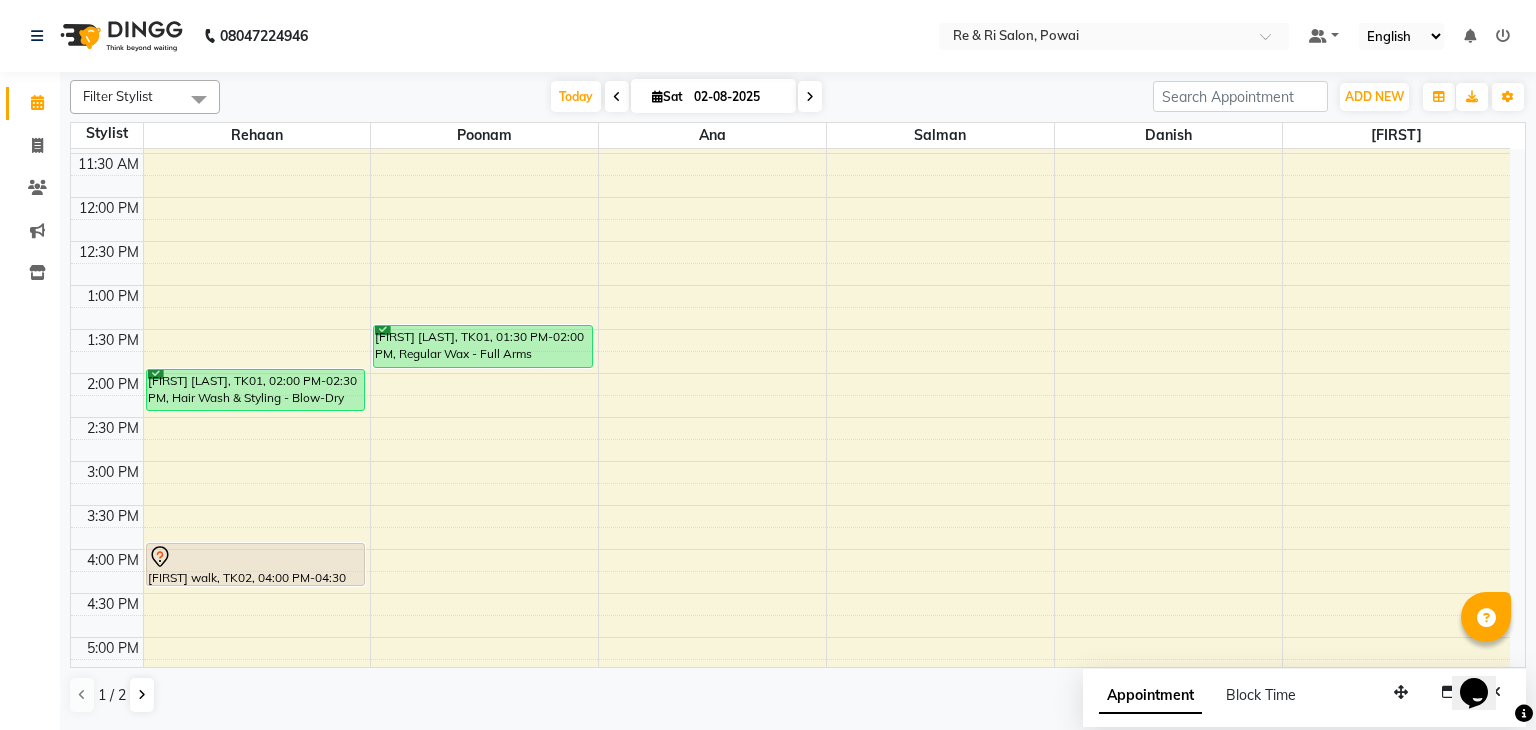 scroll, scrollTop: 875, scrollLeft: 0, axis: vertical 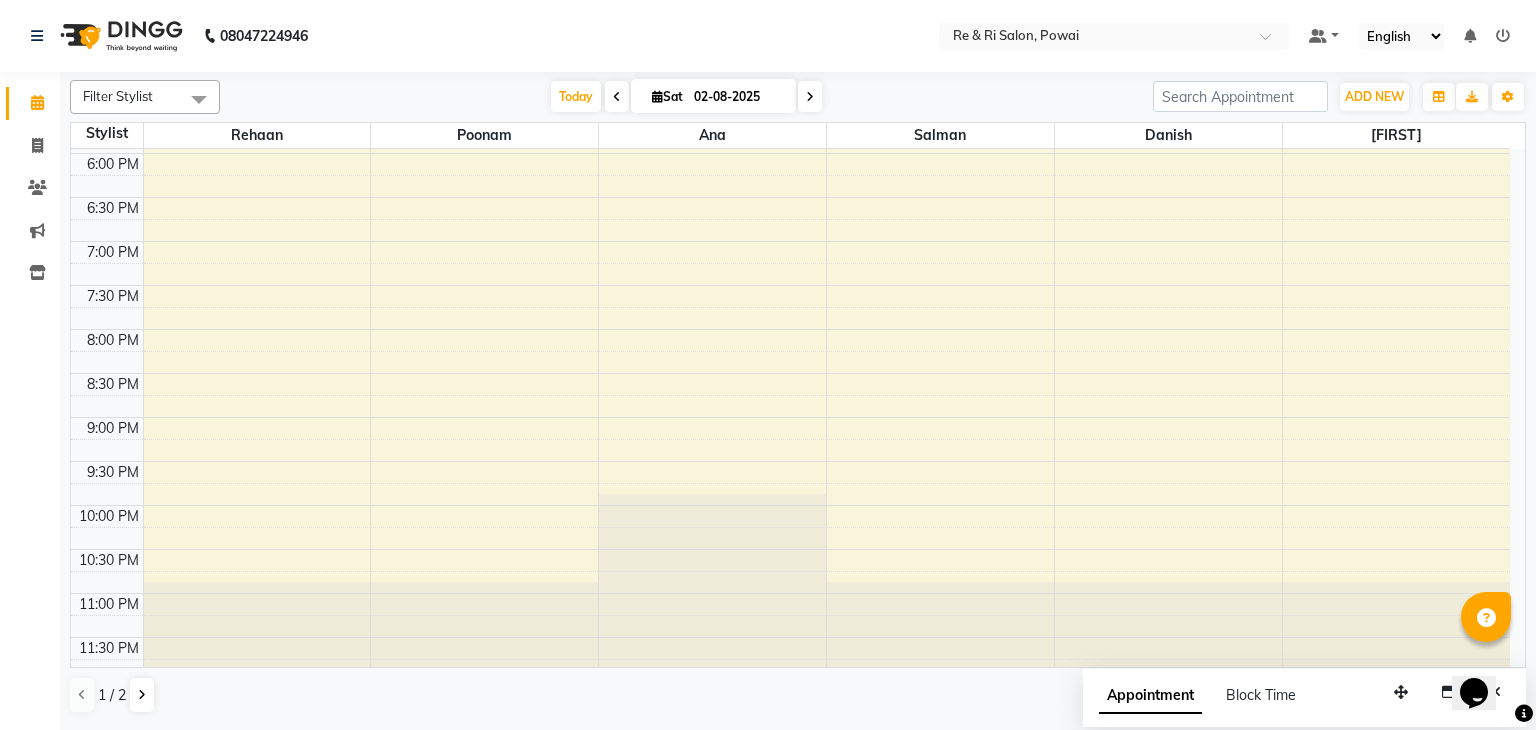 click on "8:00 AM 8:30 AM 9:00 AM 9:30 AM 10:00 AM 10:30 AM 11:00 AM 11:30 AM 12:00 PM 12:30 PM 1:00 PM 1:30 PM 2:00 PM 2:30 PM 3:00 PM 3:30 PM 4:00 PM 4:30 PM 5:00 PM 5:30 PM 6:00 PM 6:30 PM 7:00 PM 7:30 PM 8:00 PM 8:30 PM 9:00 PM 9:30 PM 10:00 PM 10:30 PM 11:00 PM 11:30 PM [PERSON] [PERSON], TK01, 02:00 PM-02:30 PM, Hair Wash & Styling - Blow-Dry Curis (With Wash) [PERSON] [PERSON], TK02, 04:00 PM-04:30 PM, Hair Cuts - Beard Trim [PERSON] [PERSON], TK01, 01:30 PM-02:00 PM, Regular Wax - Full Arms" at bounding box center [790, -23] 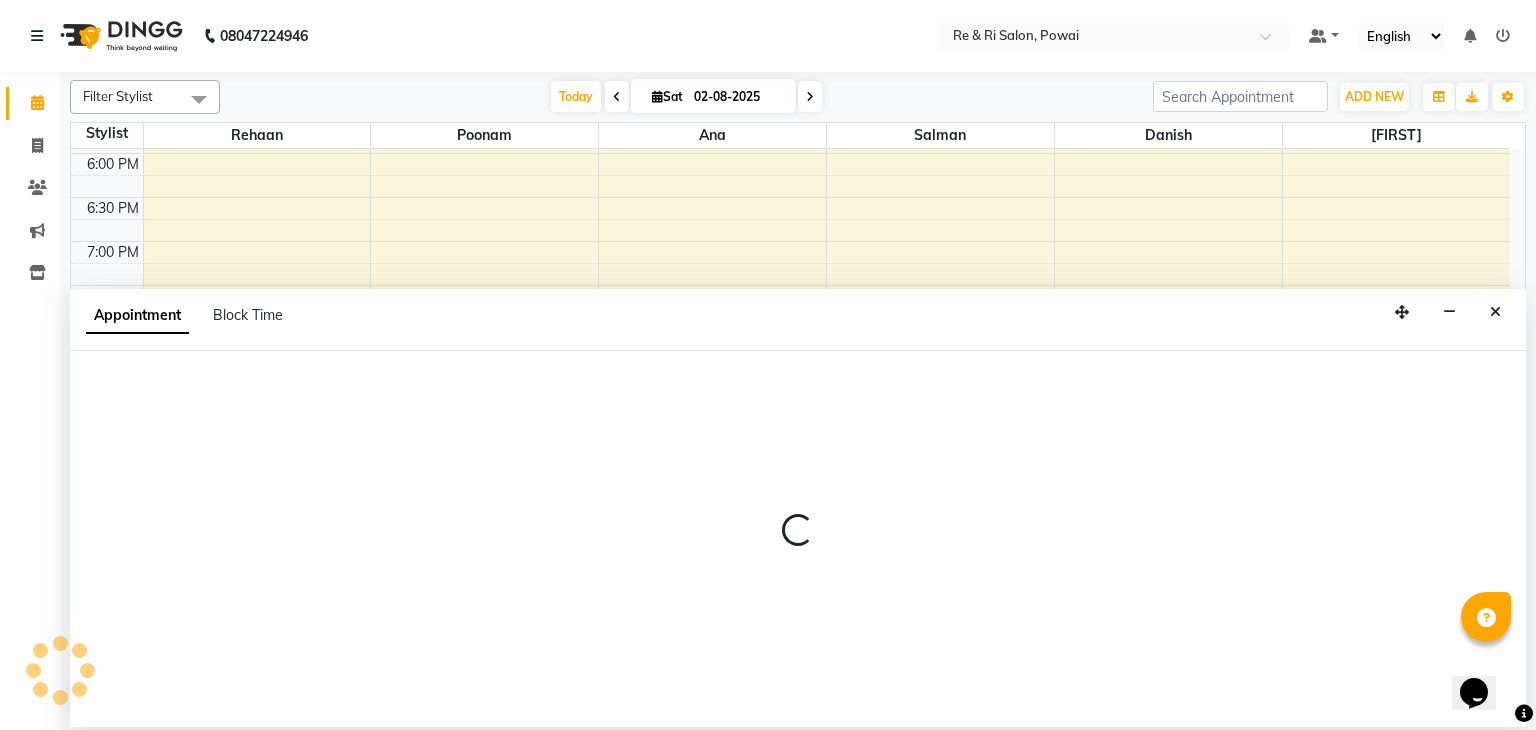 select on "35434" 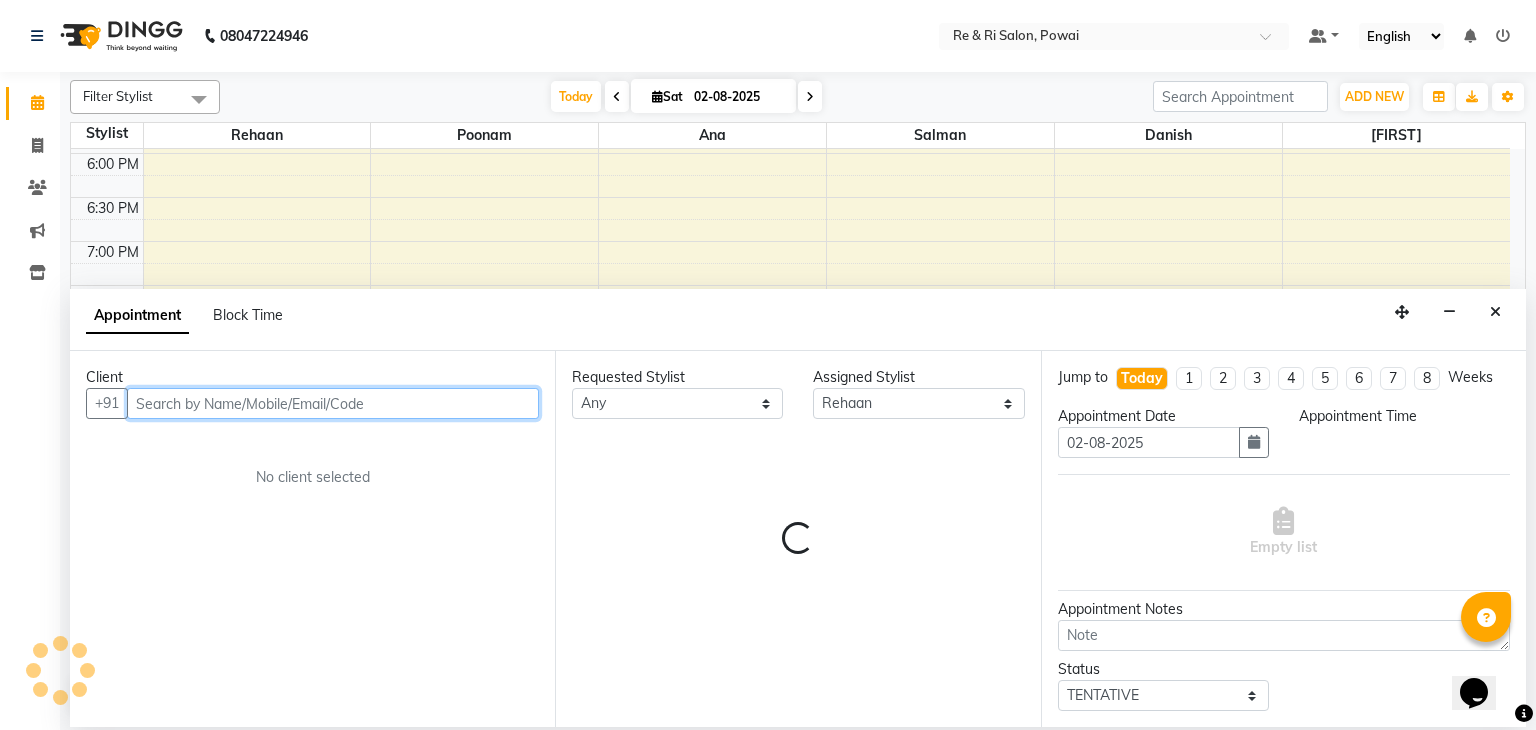 select on "1230" 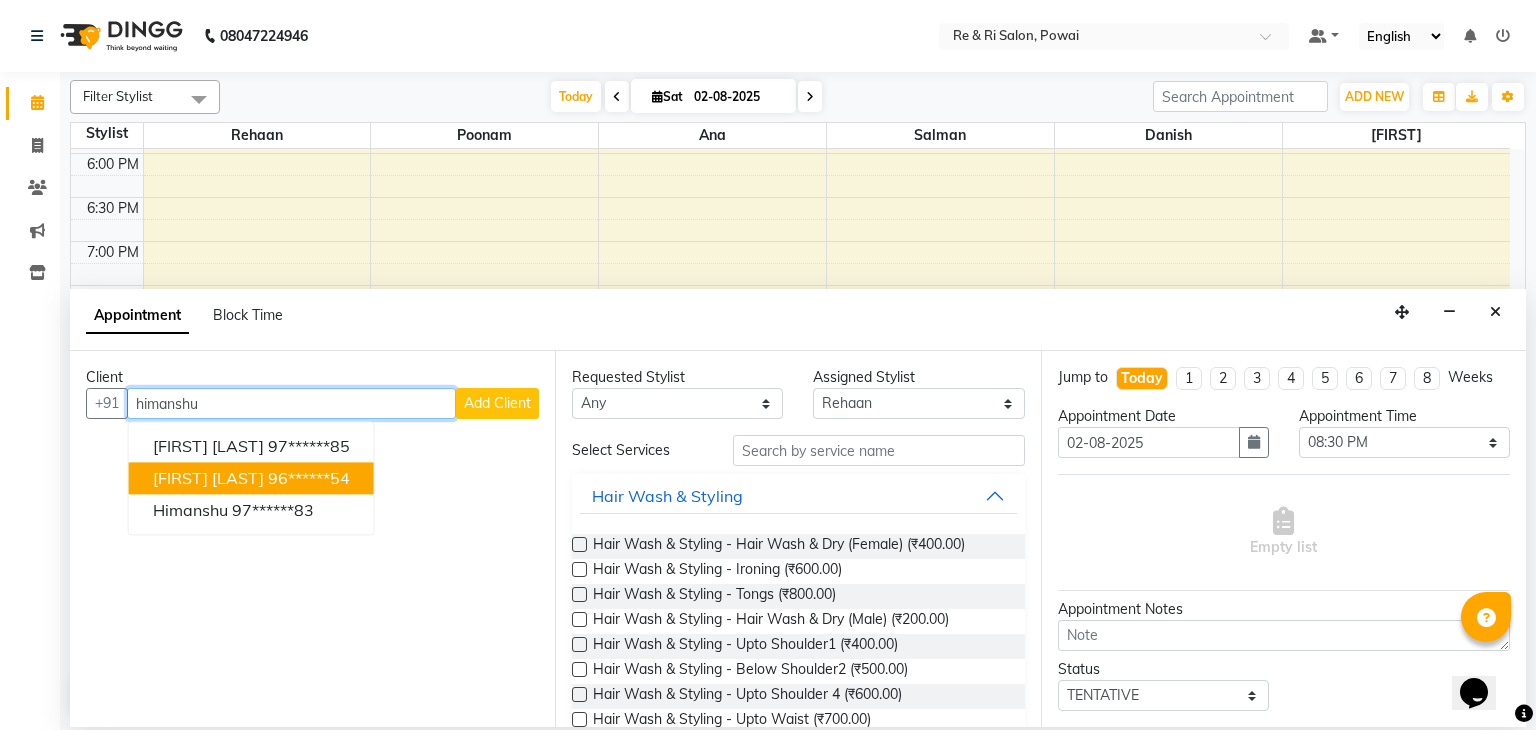 click on "[FIRST] [LAST]" at bounding box center [208, 479] 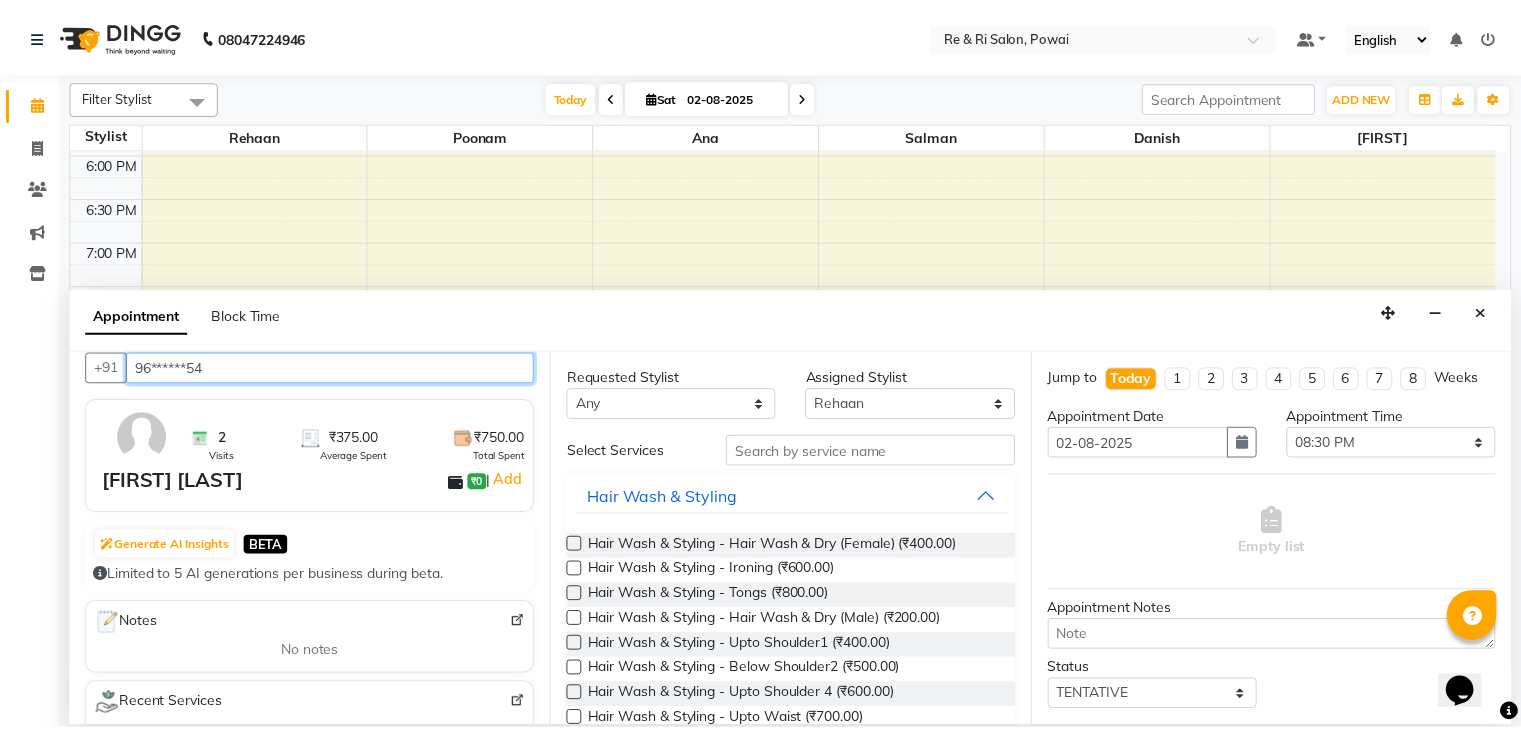 scroll, scrollTop: 0, scrollLeft: 0, axis: both 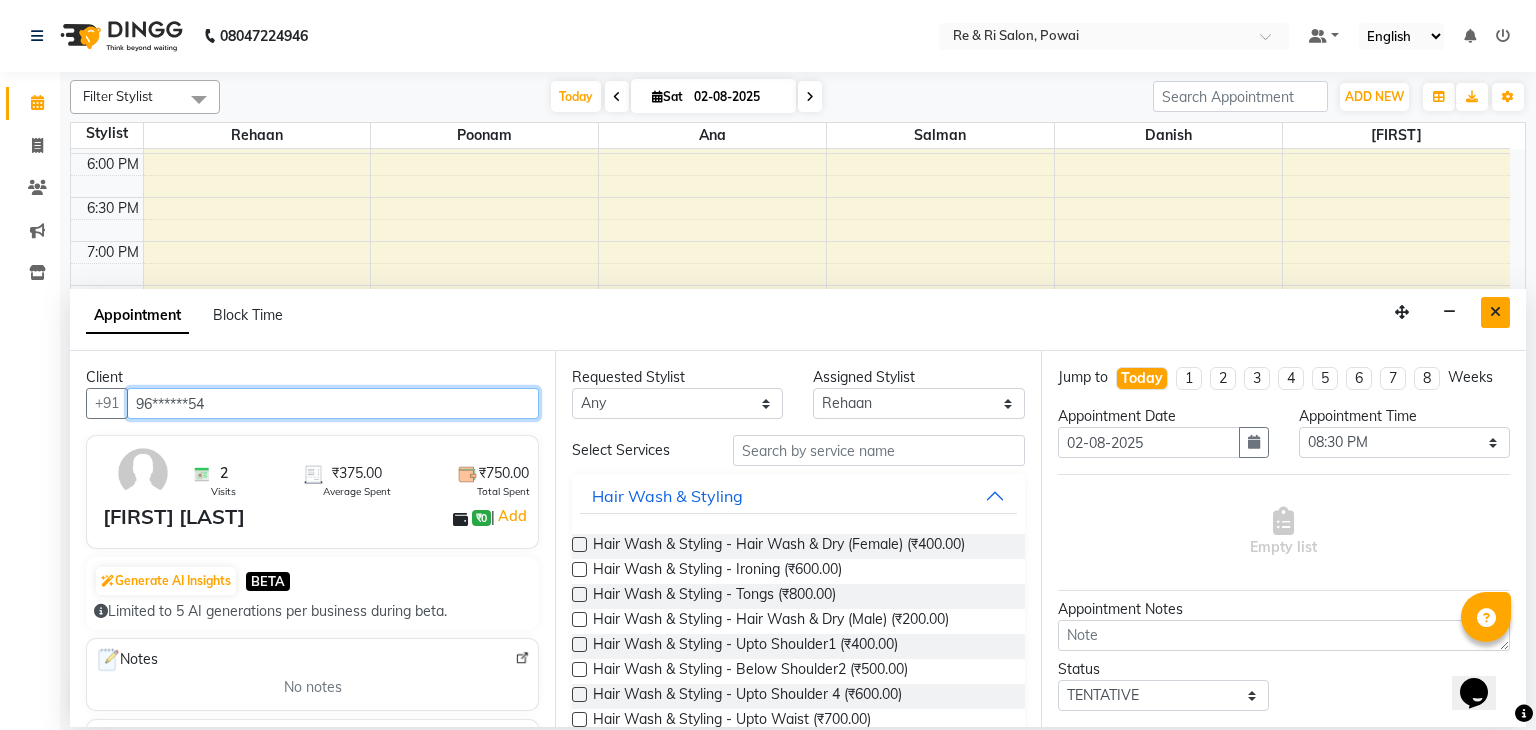 type on "96******54" 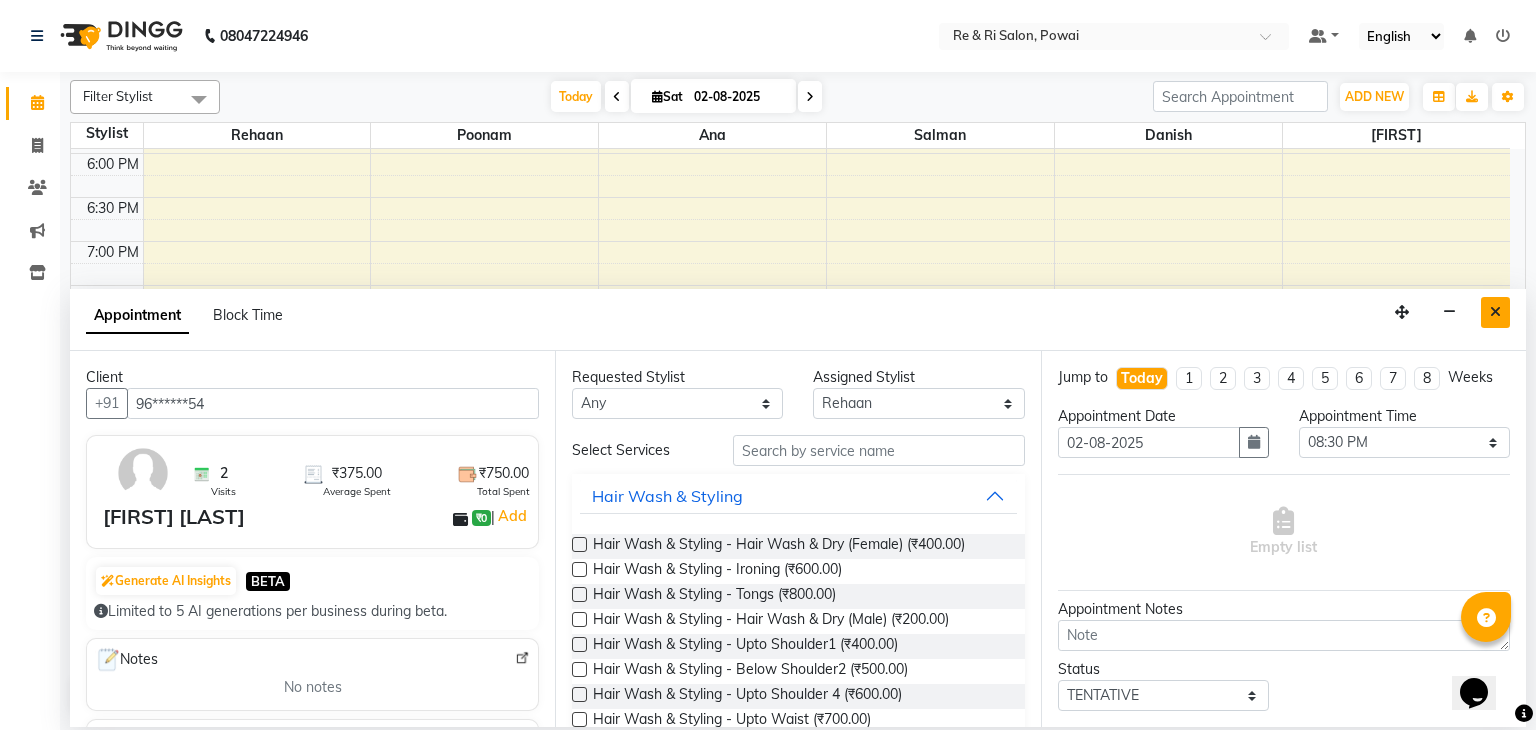click at bounding box center (1495, 312) 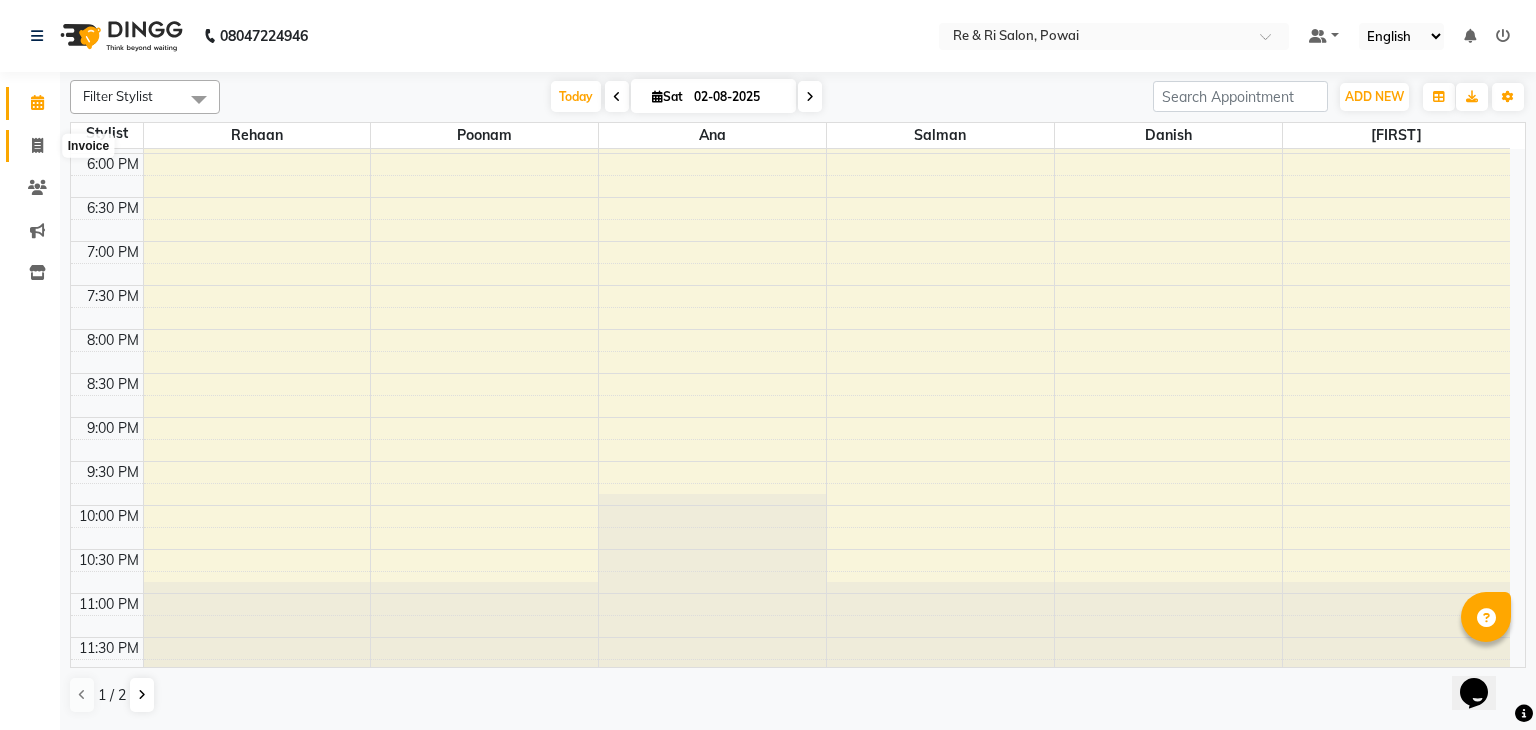 click 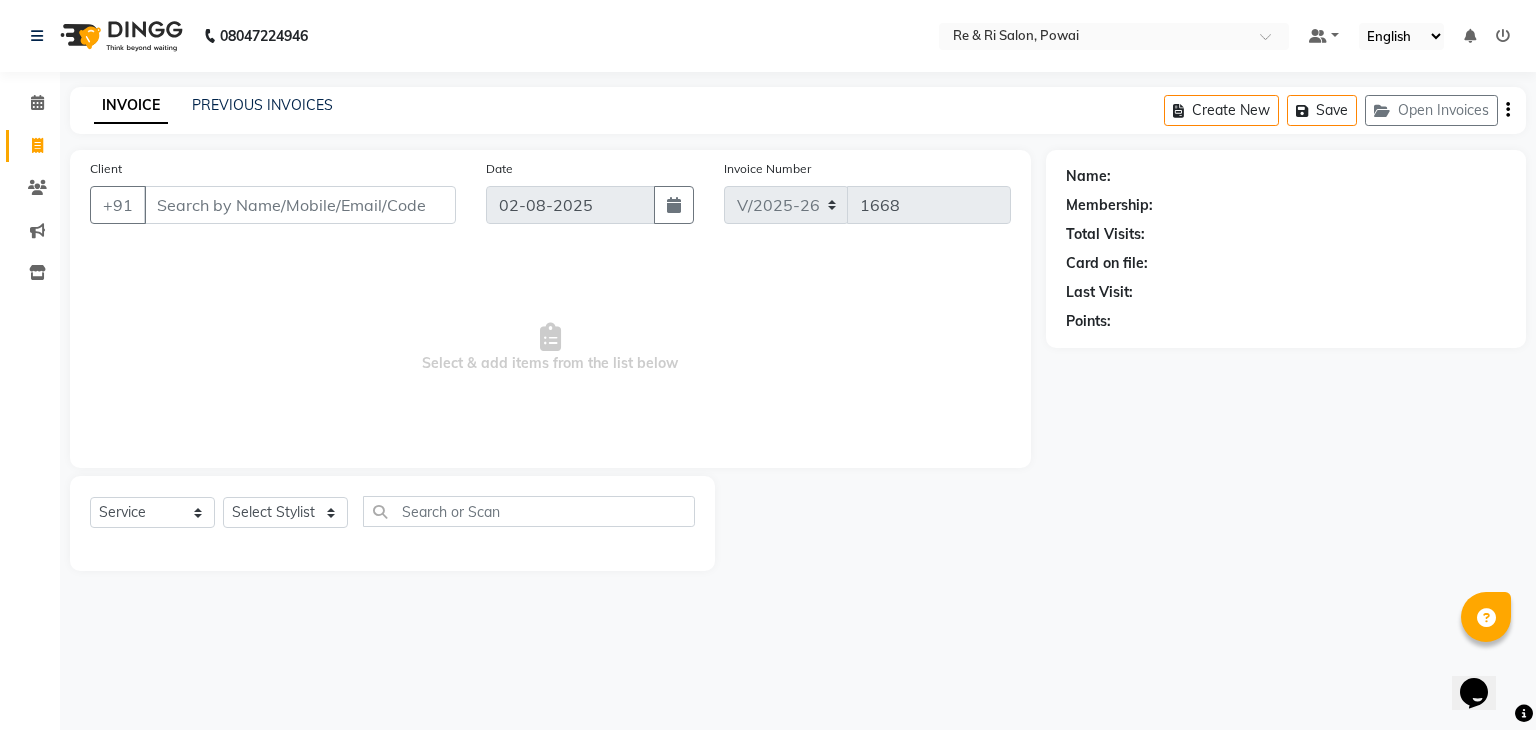 type on "k" 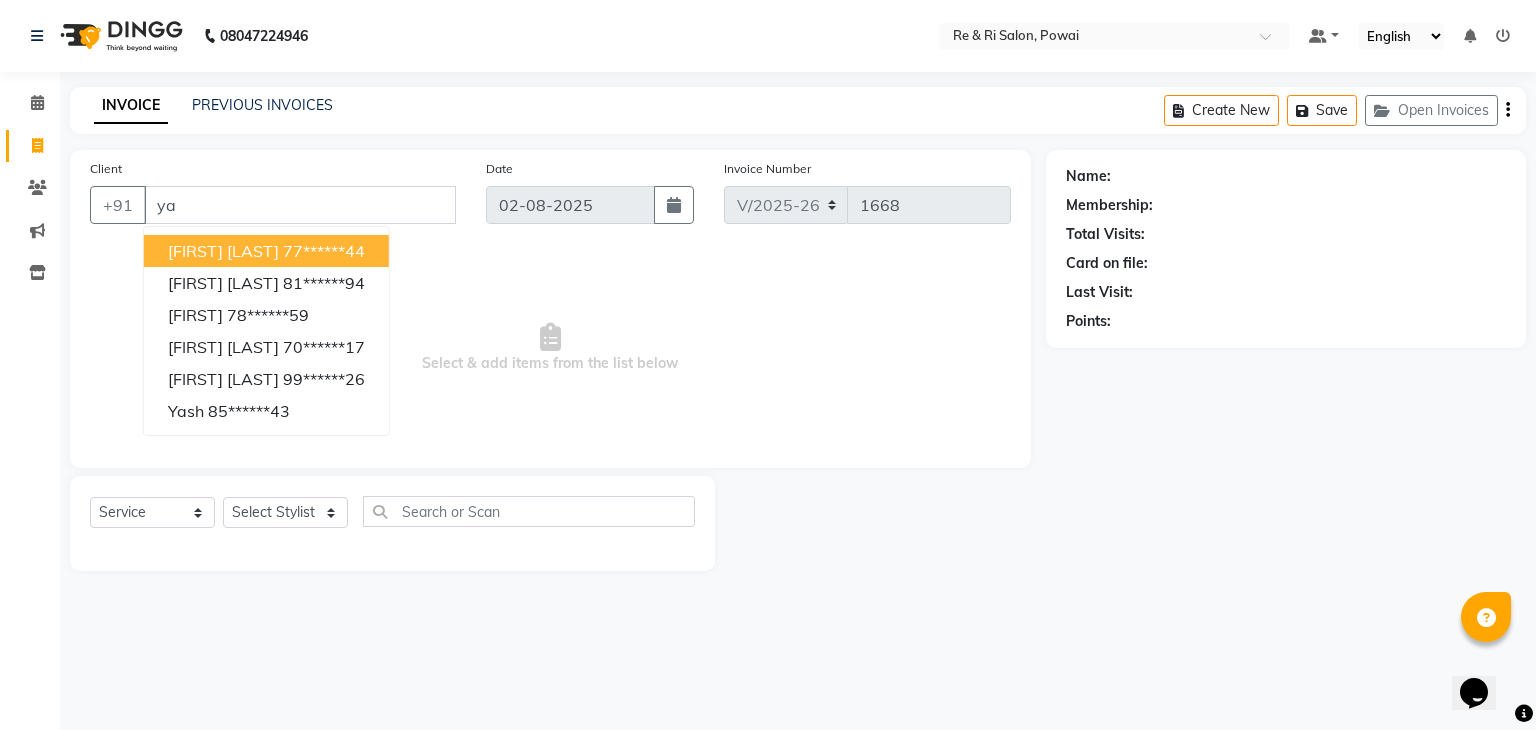 type on "y" 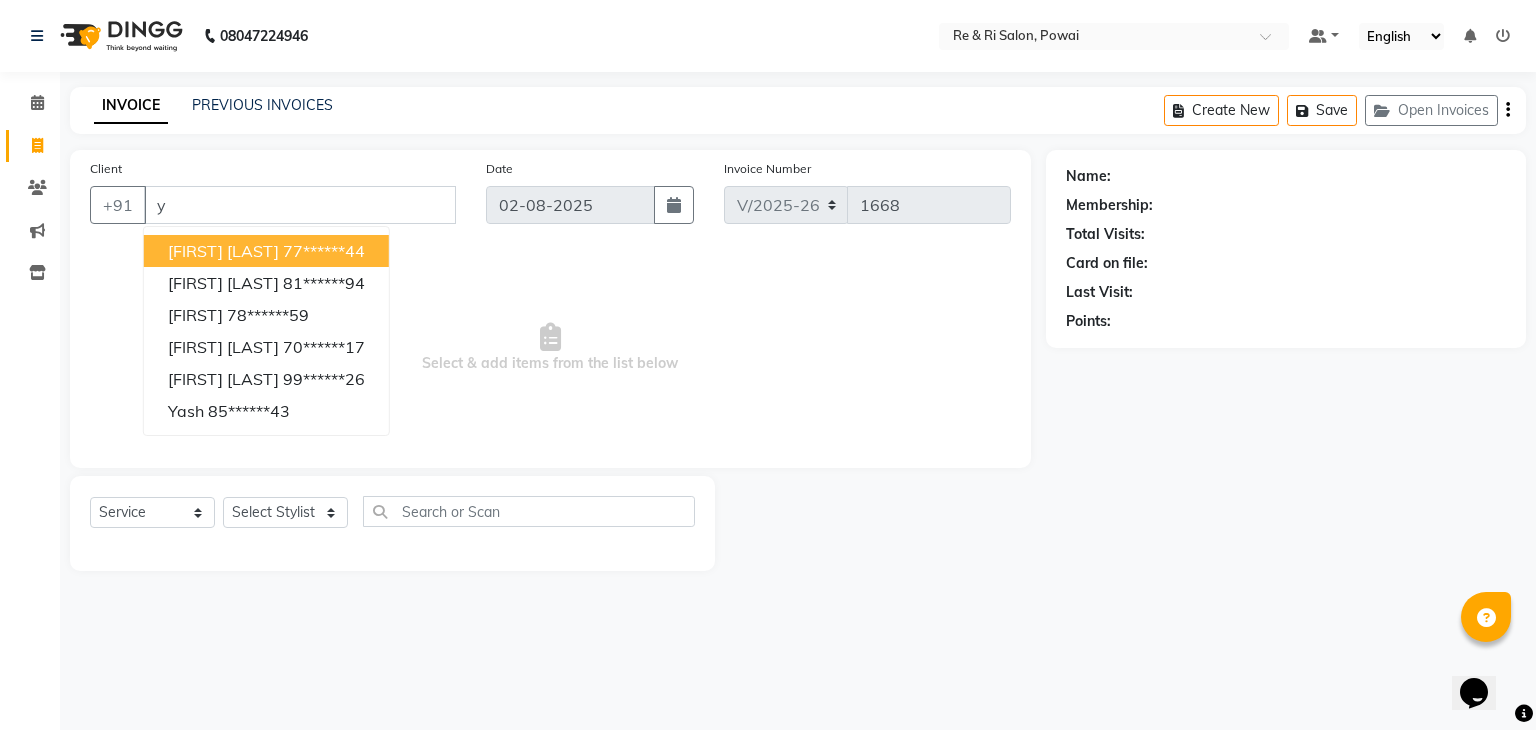 type 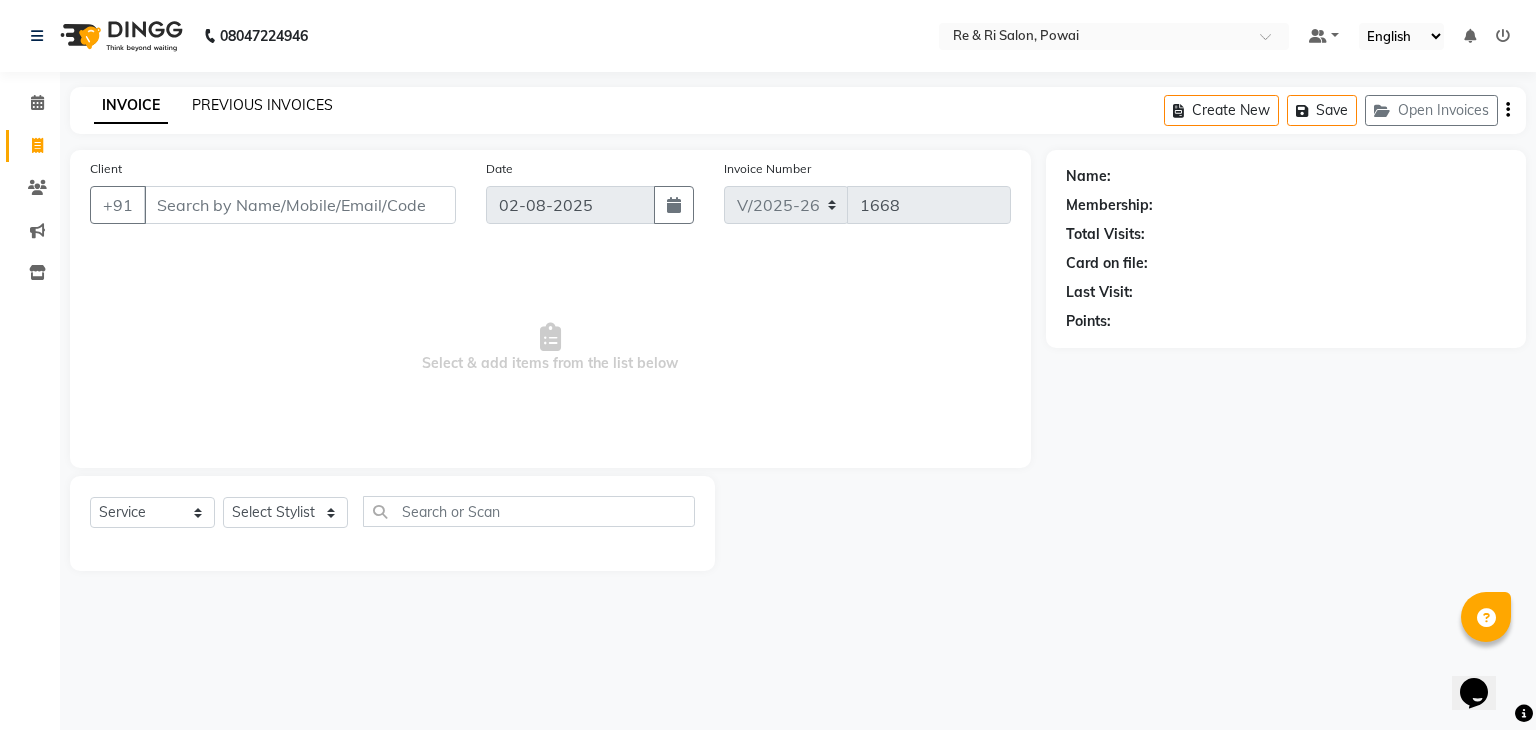 click on "PREVIOUS INVOICES" 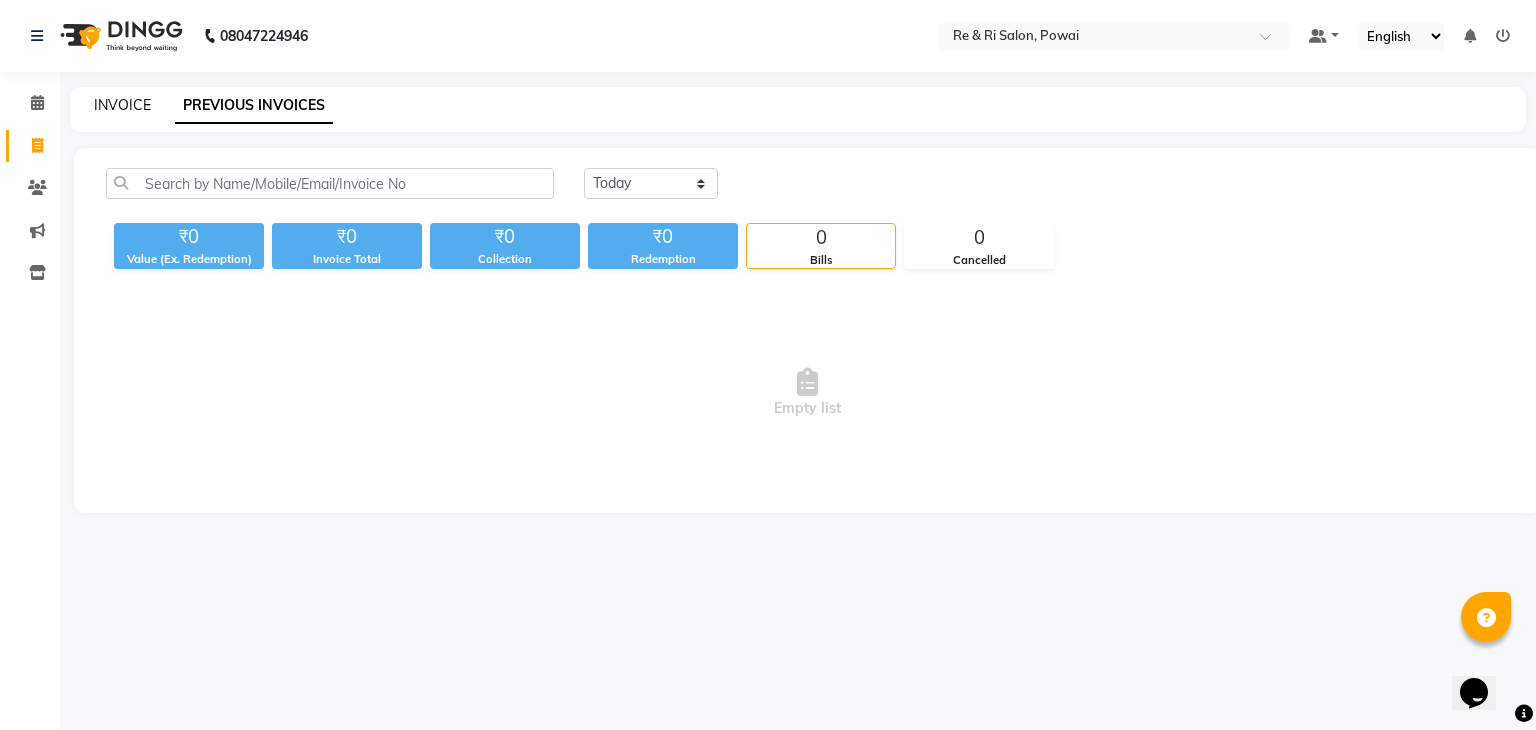 click on "INVOICE" 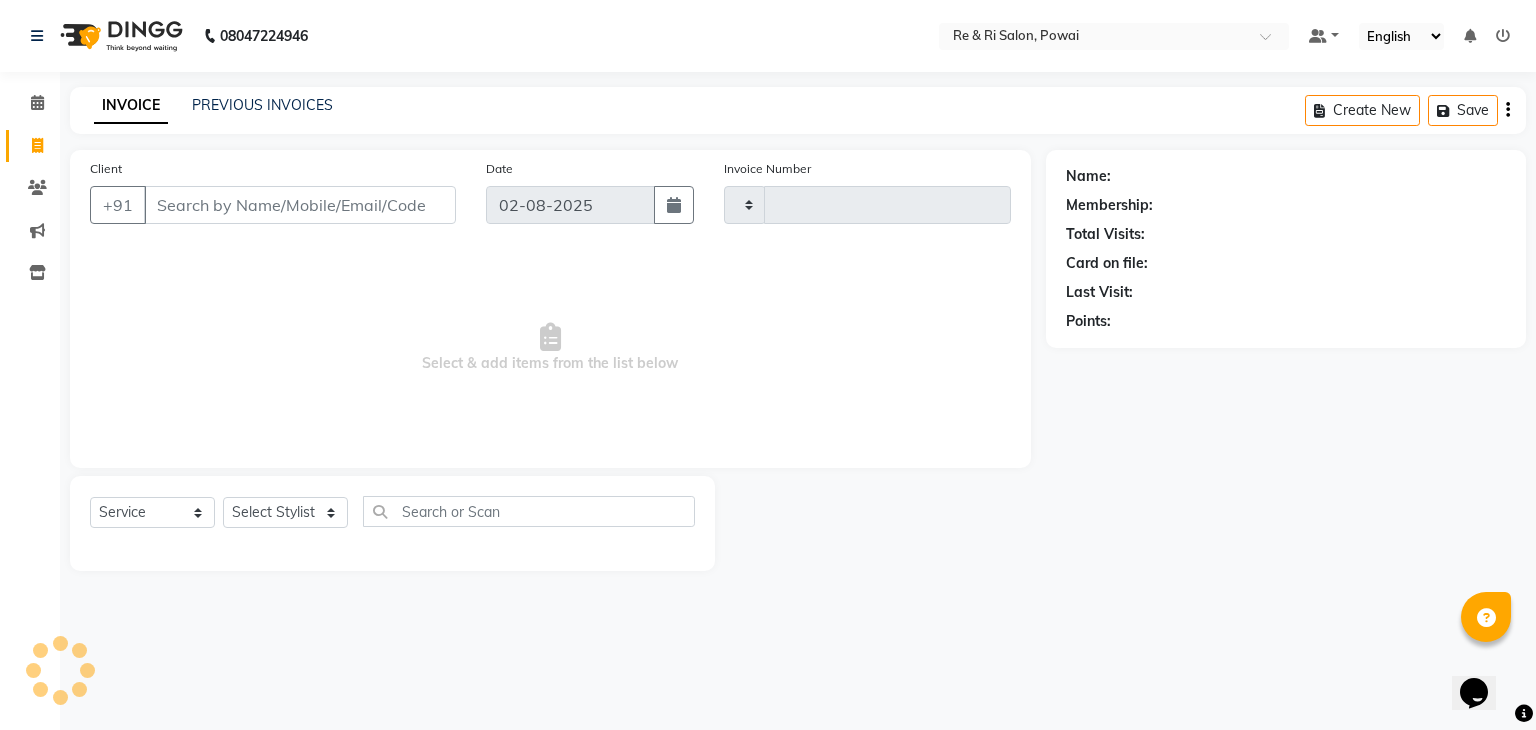 type on "1668" 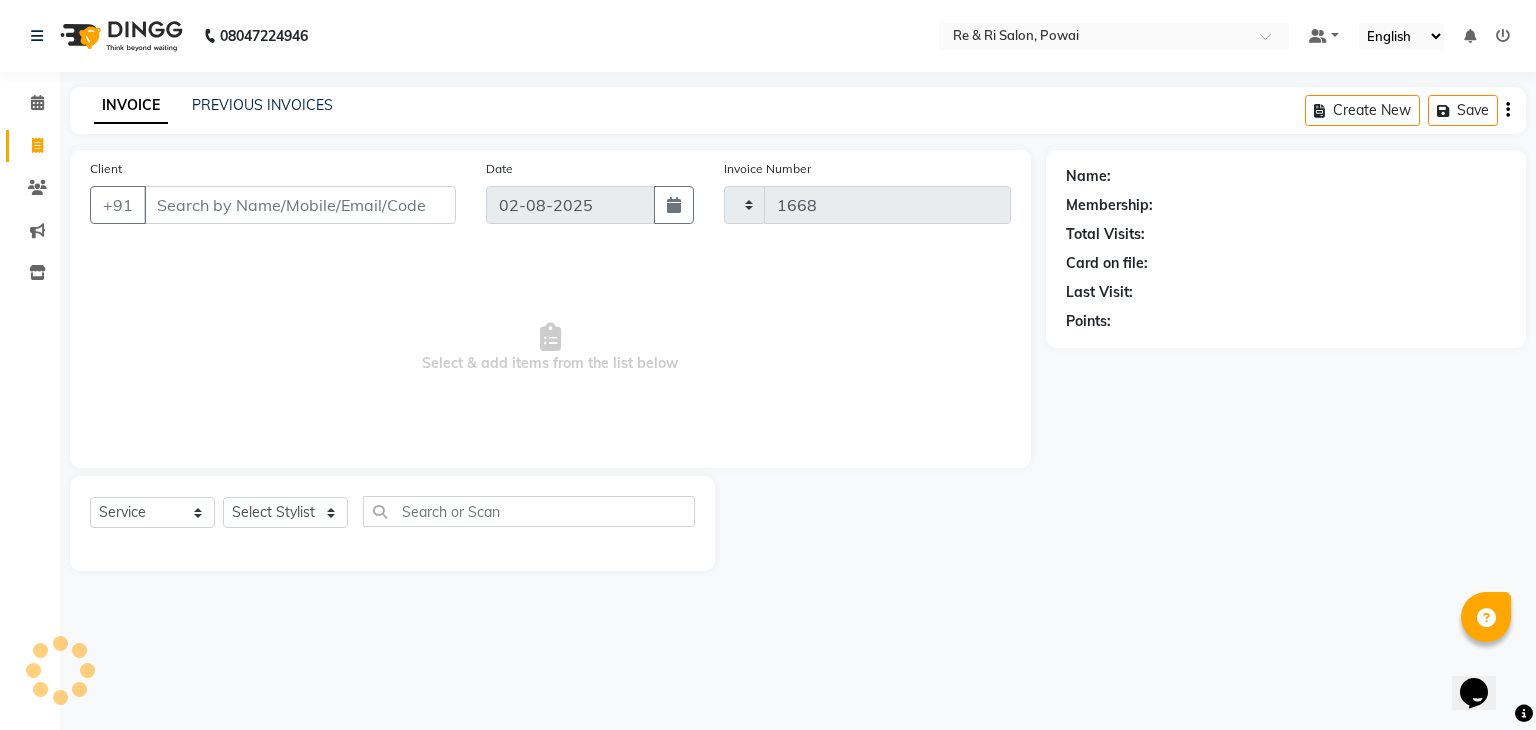 select on "5364" 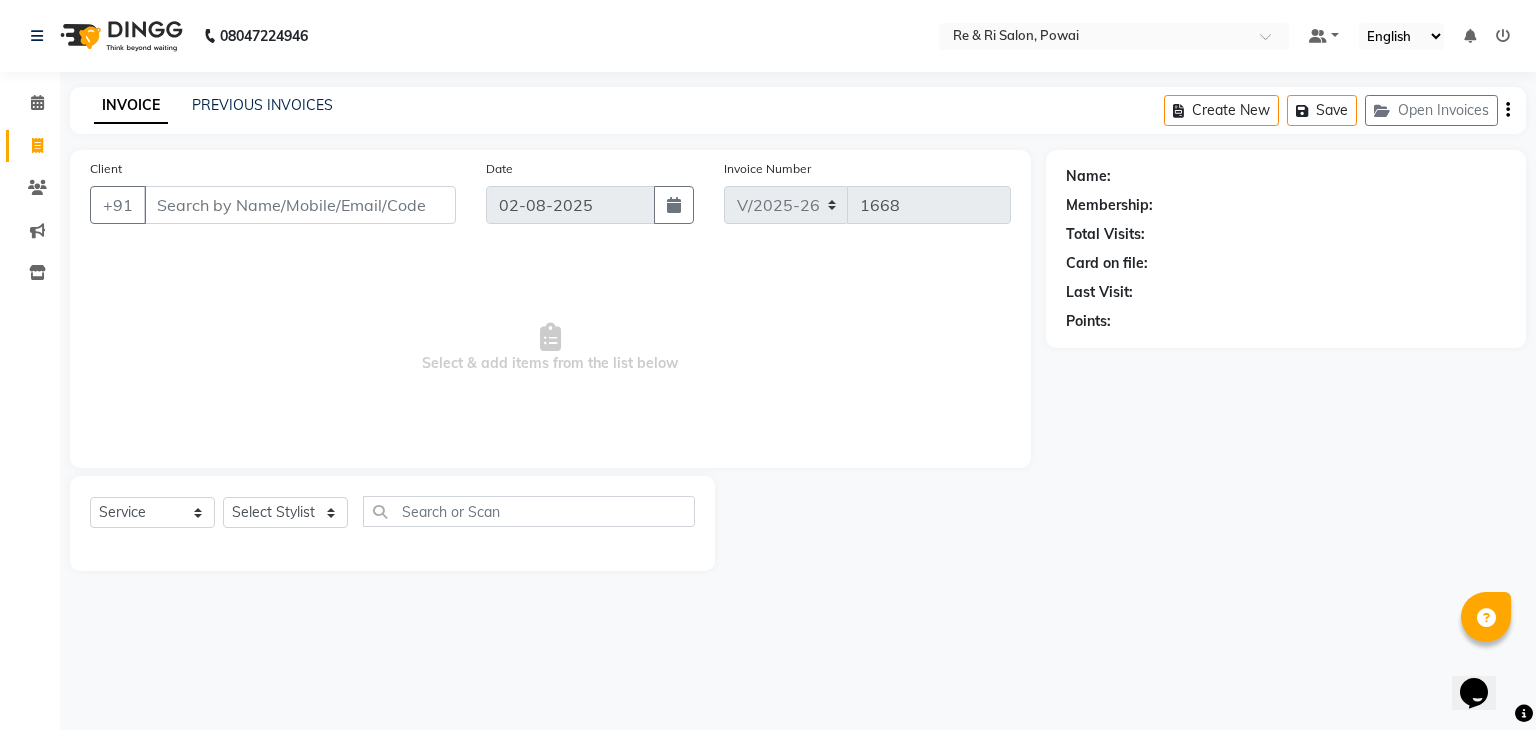 click on "Client" at bounding box center (300, 205) 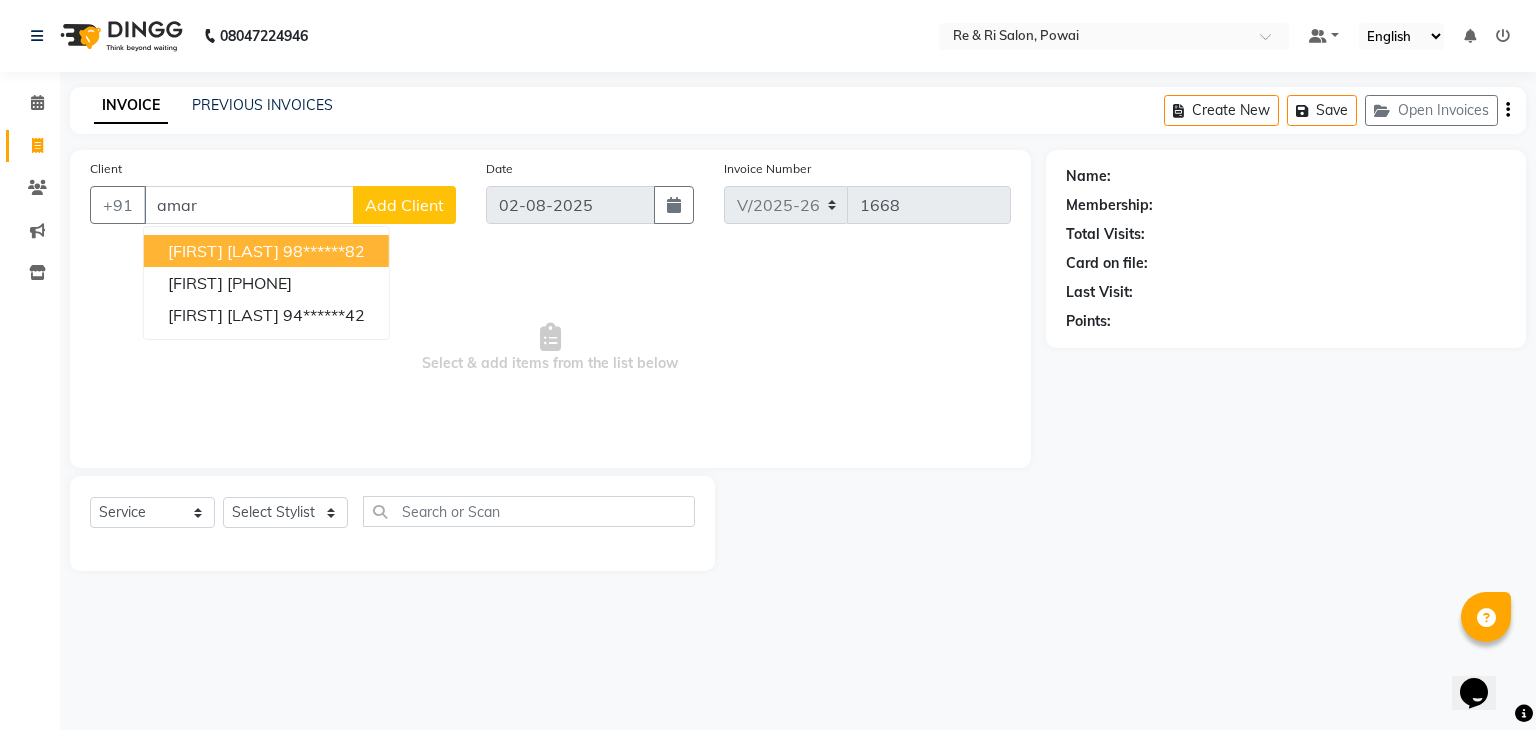 click on "[FIRST] [LAST]" at bounding box center [223, 251] 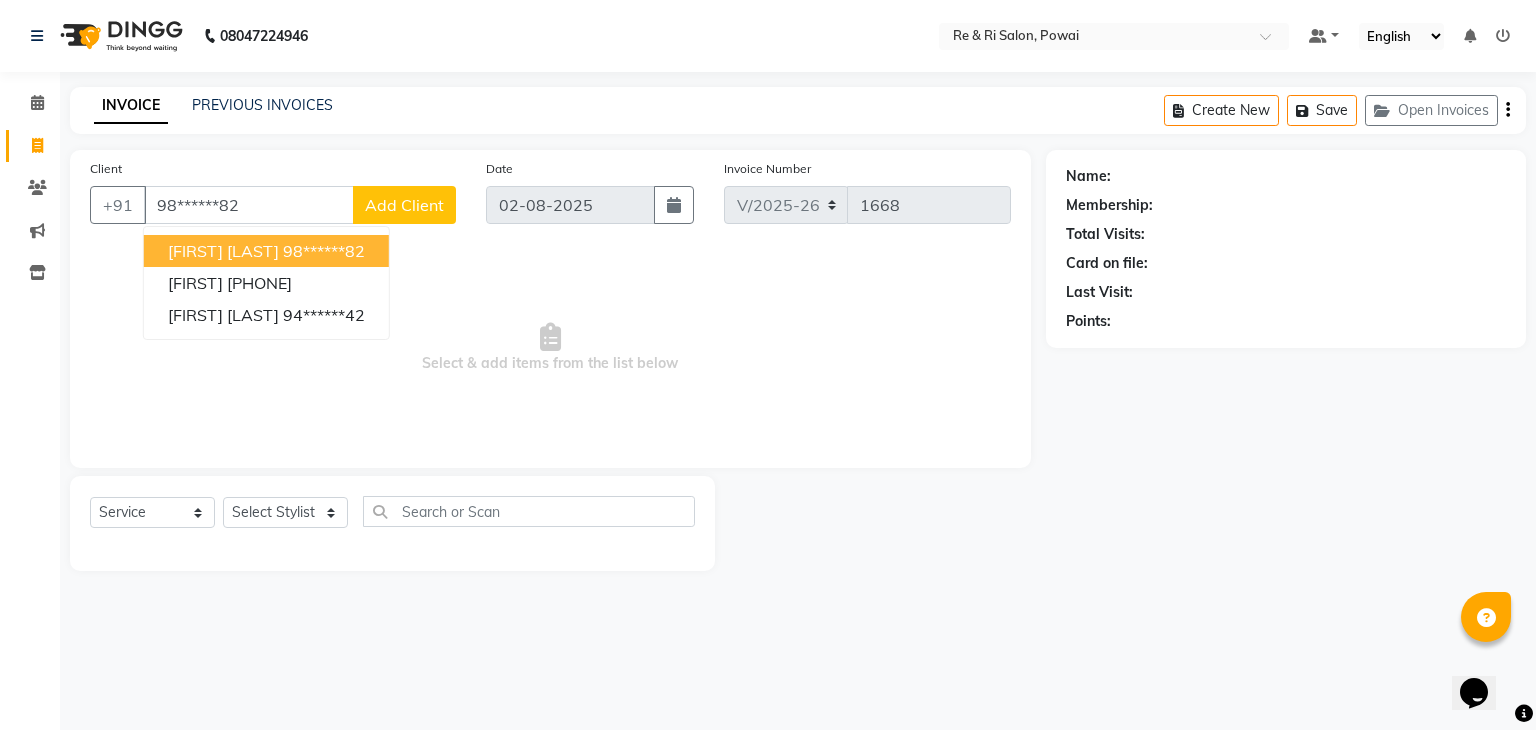 type on "98******82" 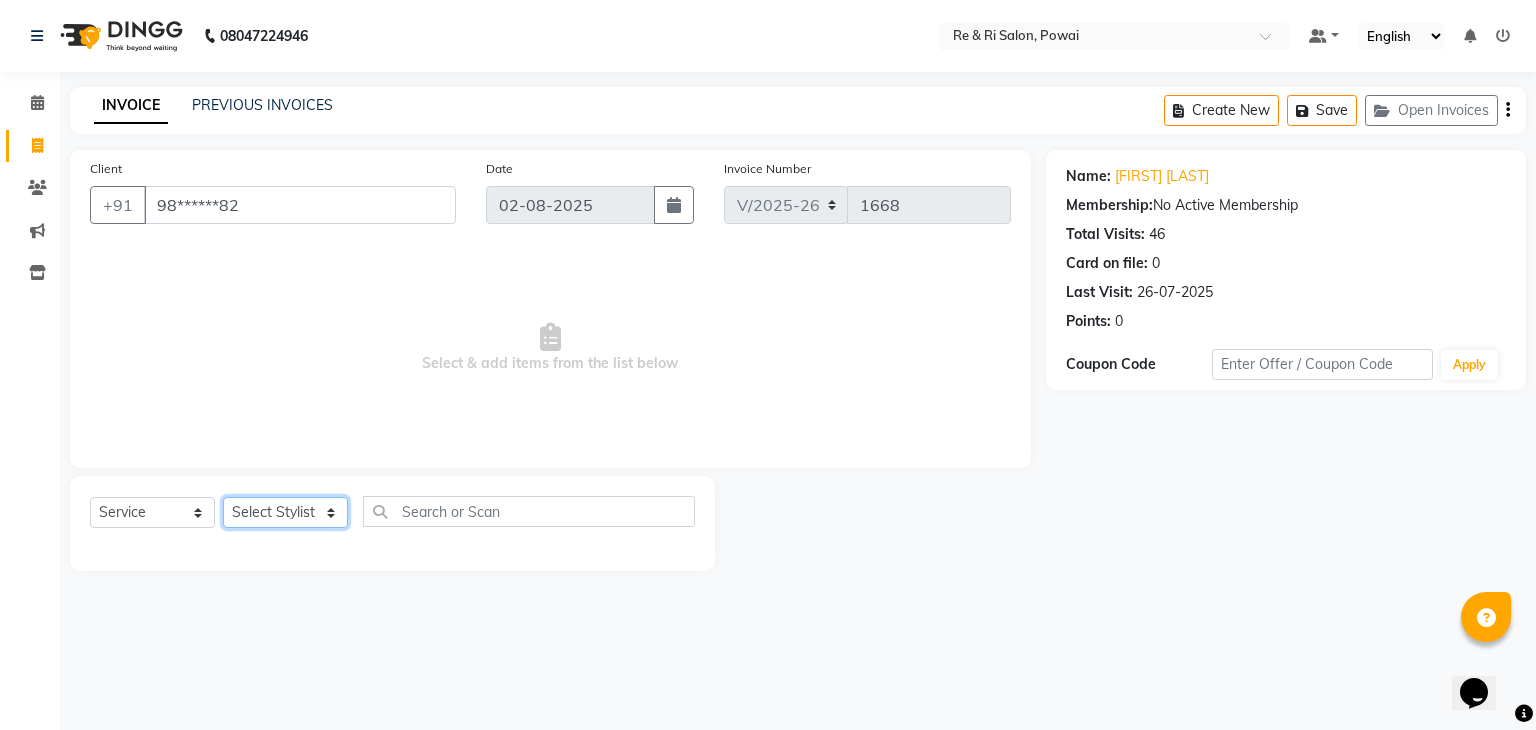 click on "Select Stylist [PERSON] [PERSON] [PERSON] [PERSON] [PERSON] [PERSON] [PERSON]" 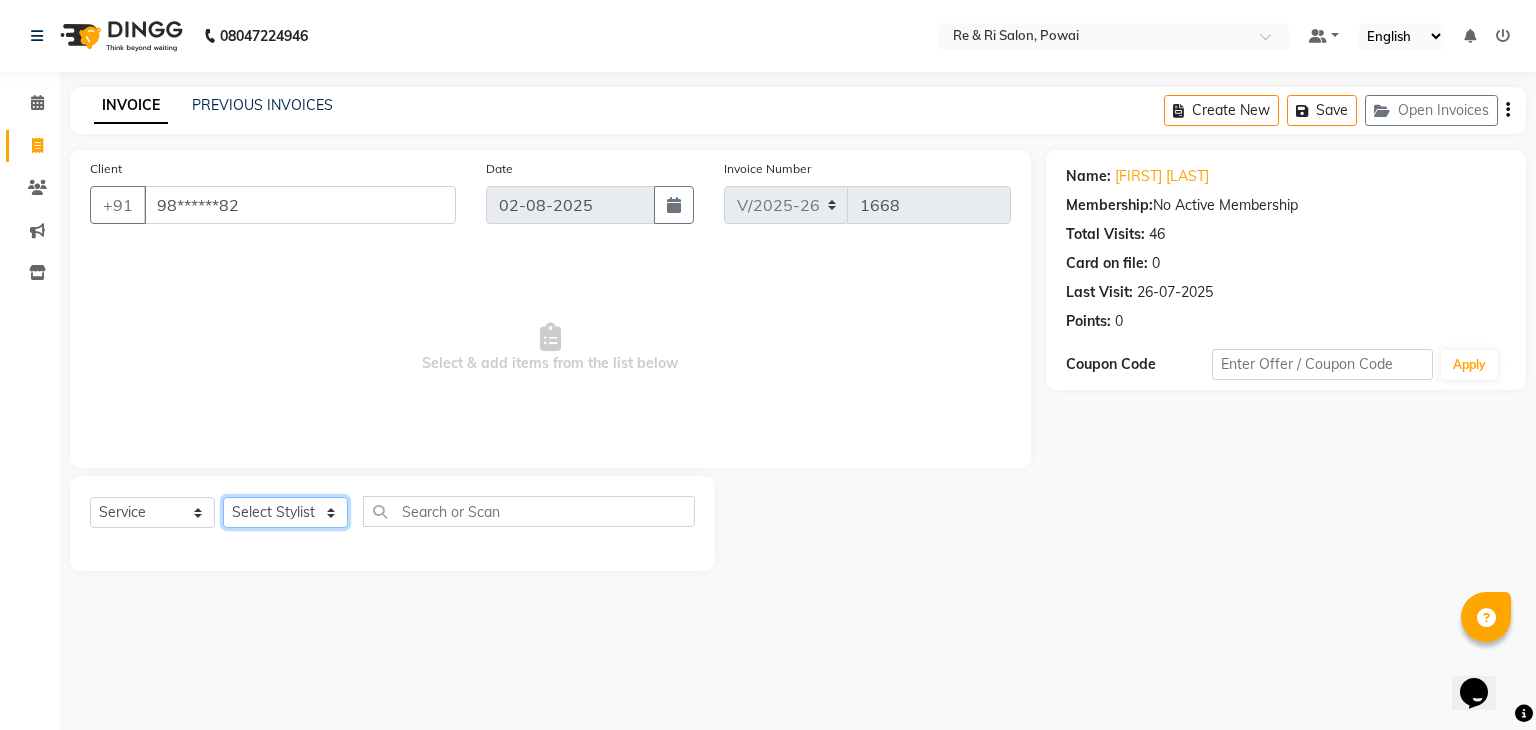 select on "36184" 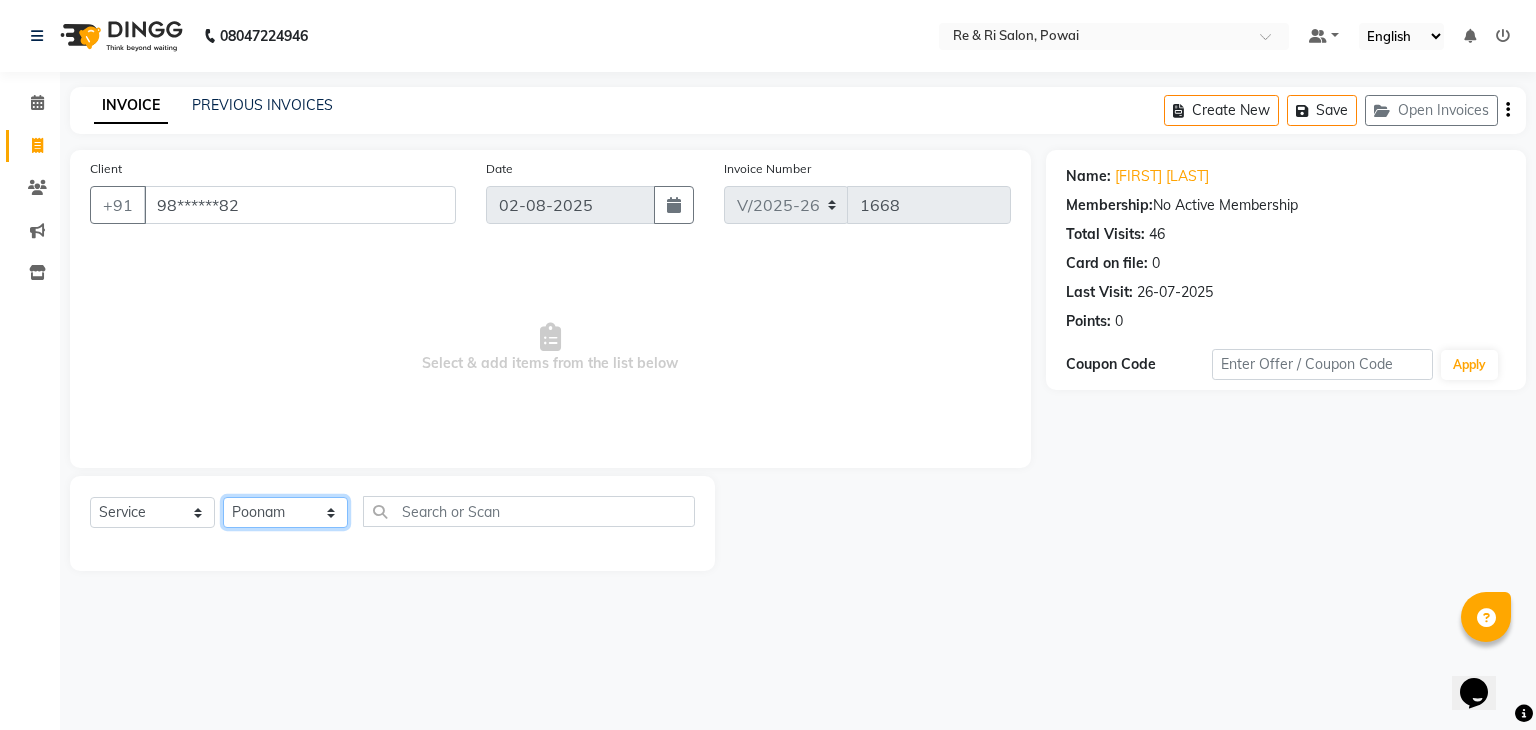 click on "Select Stylist [PERSON] [PERSON] [PERSON] [PERSON] [PERSON] [PERSON] [PERSON]" 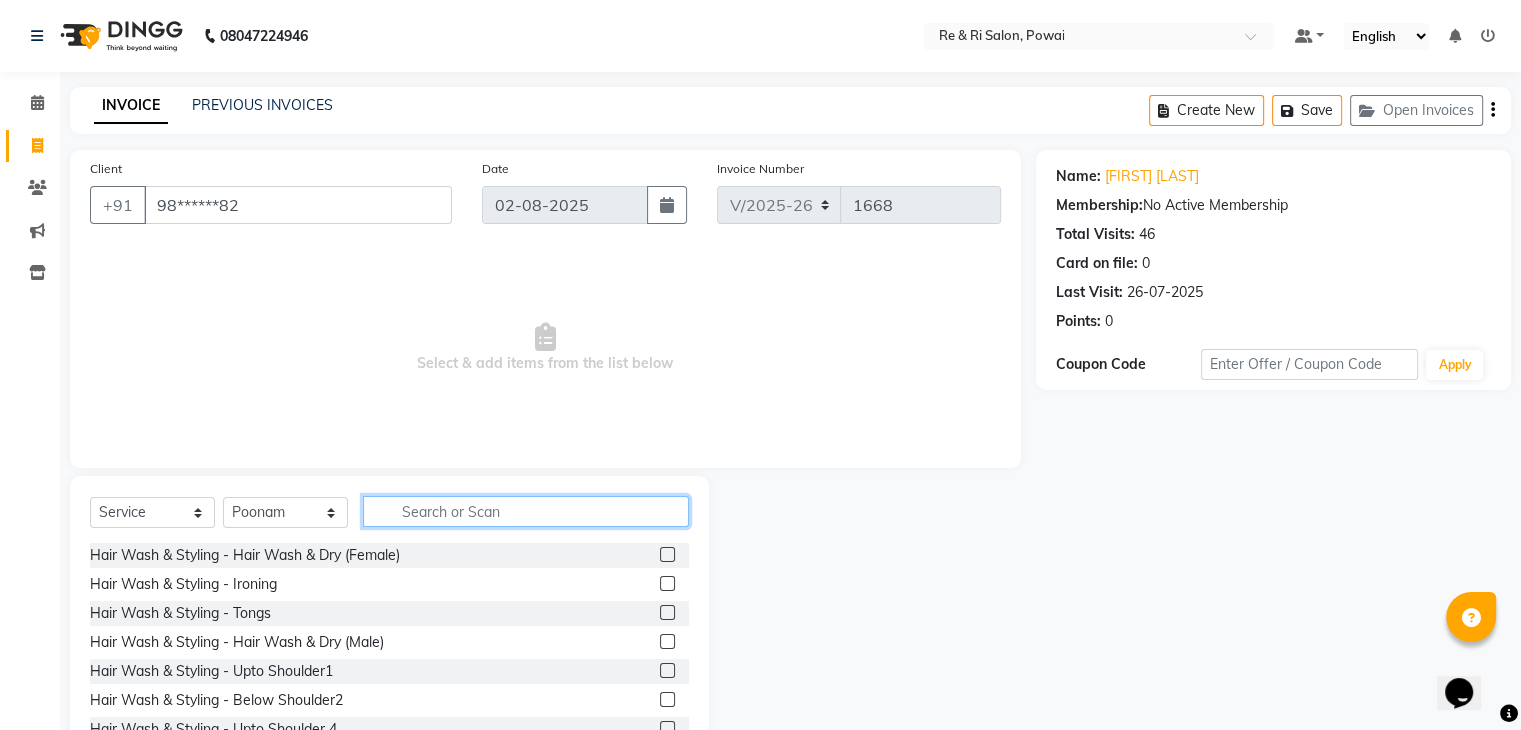 click 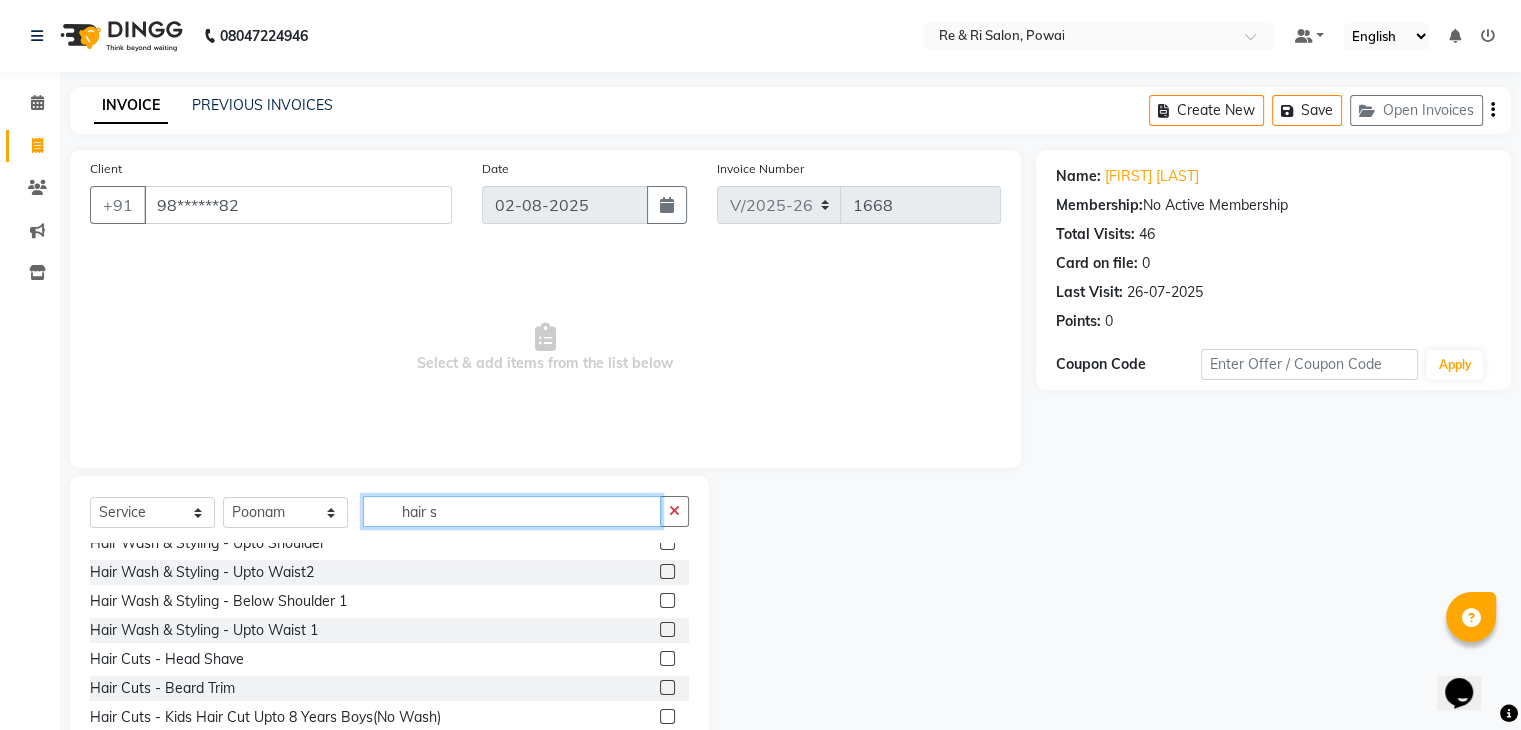 scroll, scrollTop: 364, scrollLeft: 0, axis: vertical 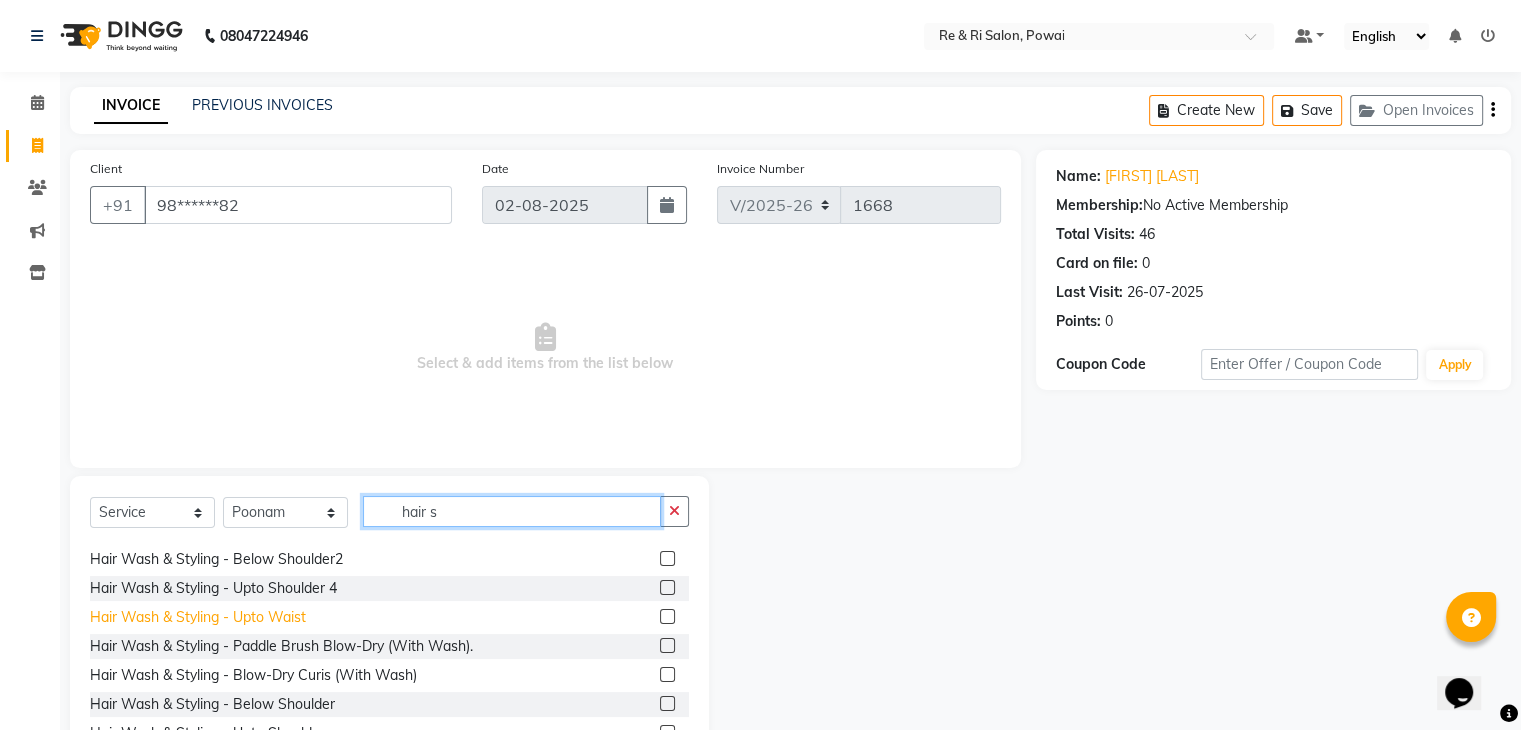 type on "hair s" 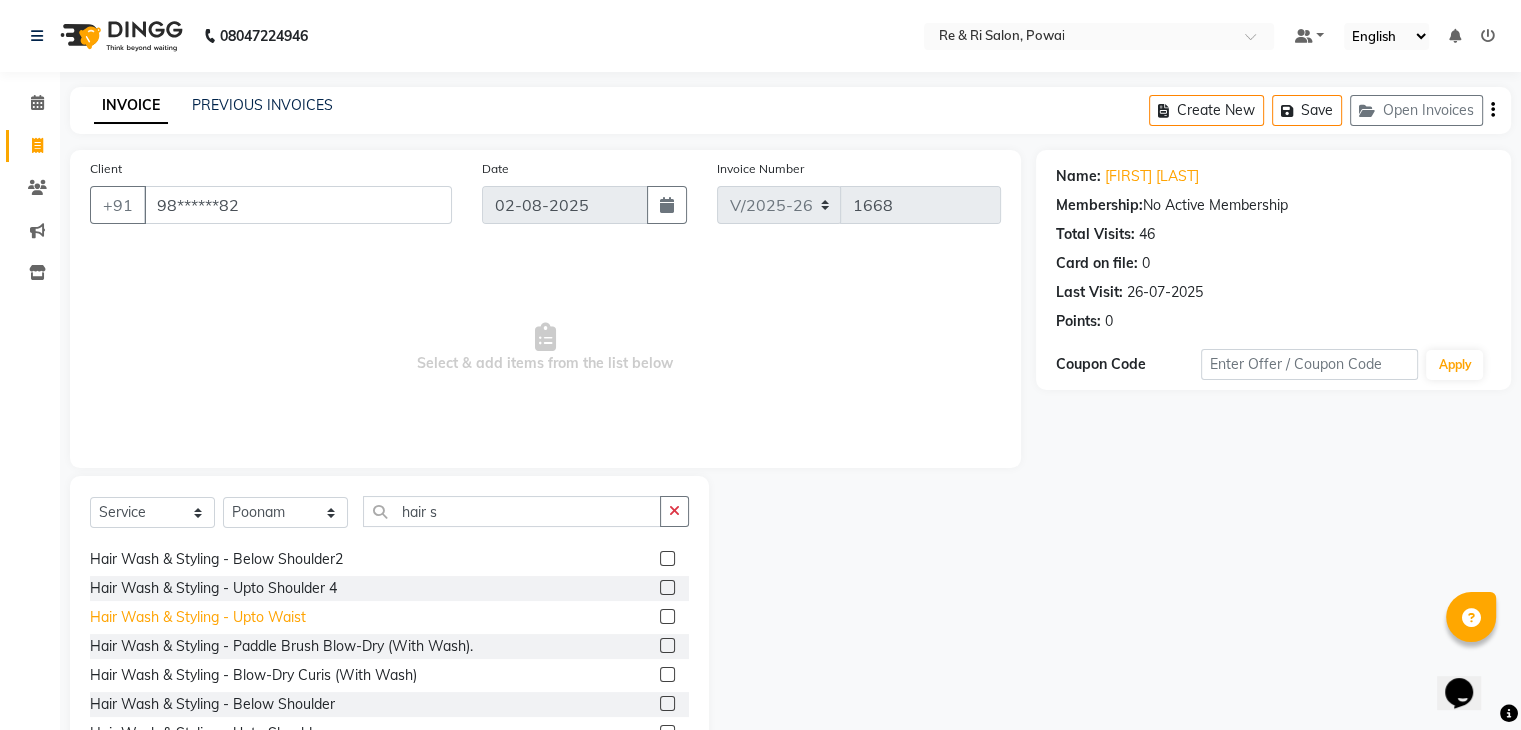 click on "Hair Wash & Styling - Upto Waist" 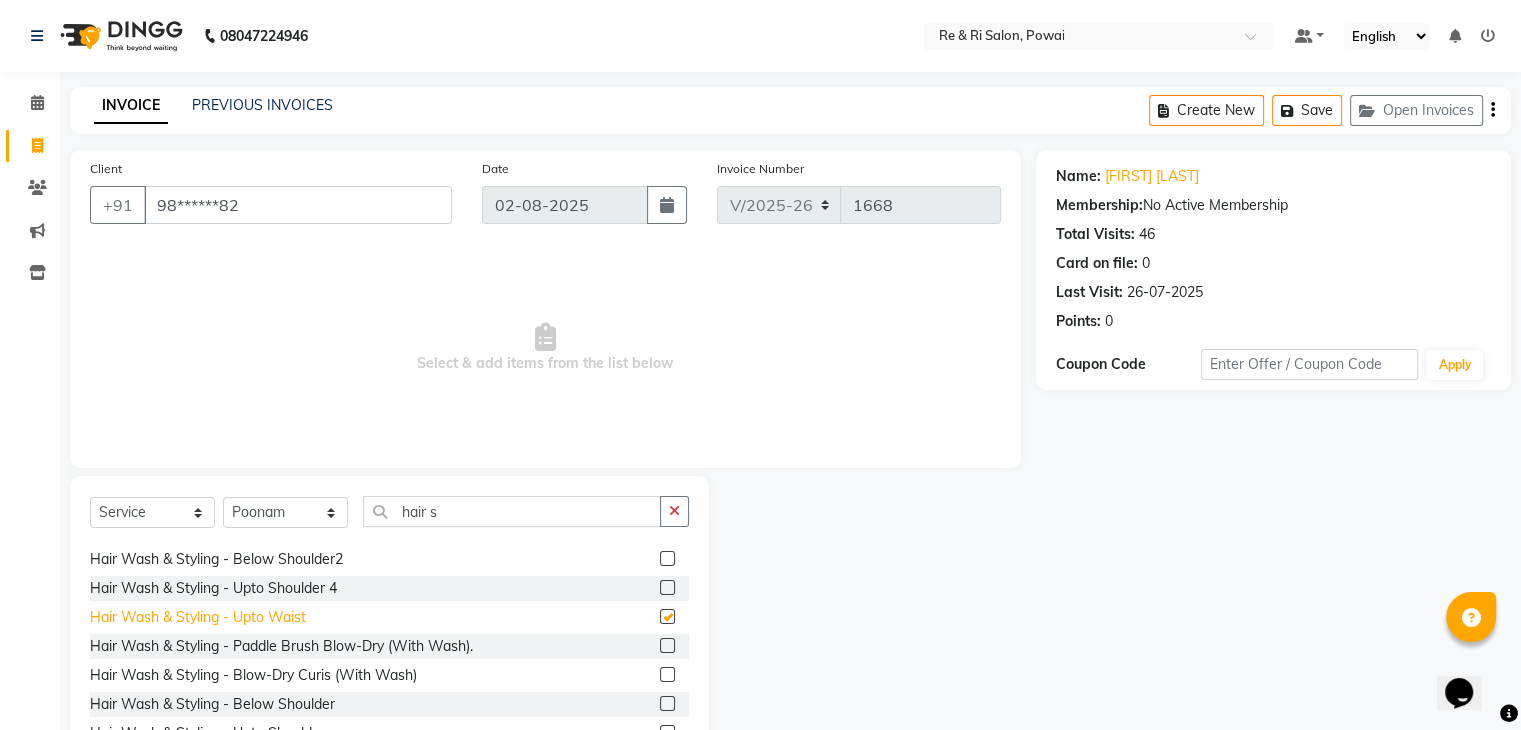 checkbox on "false" 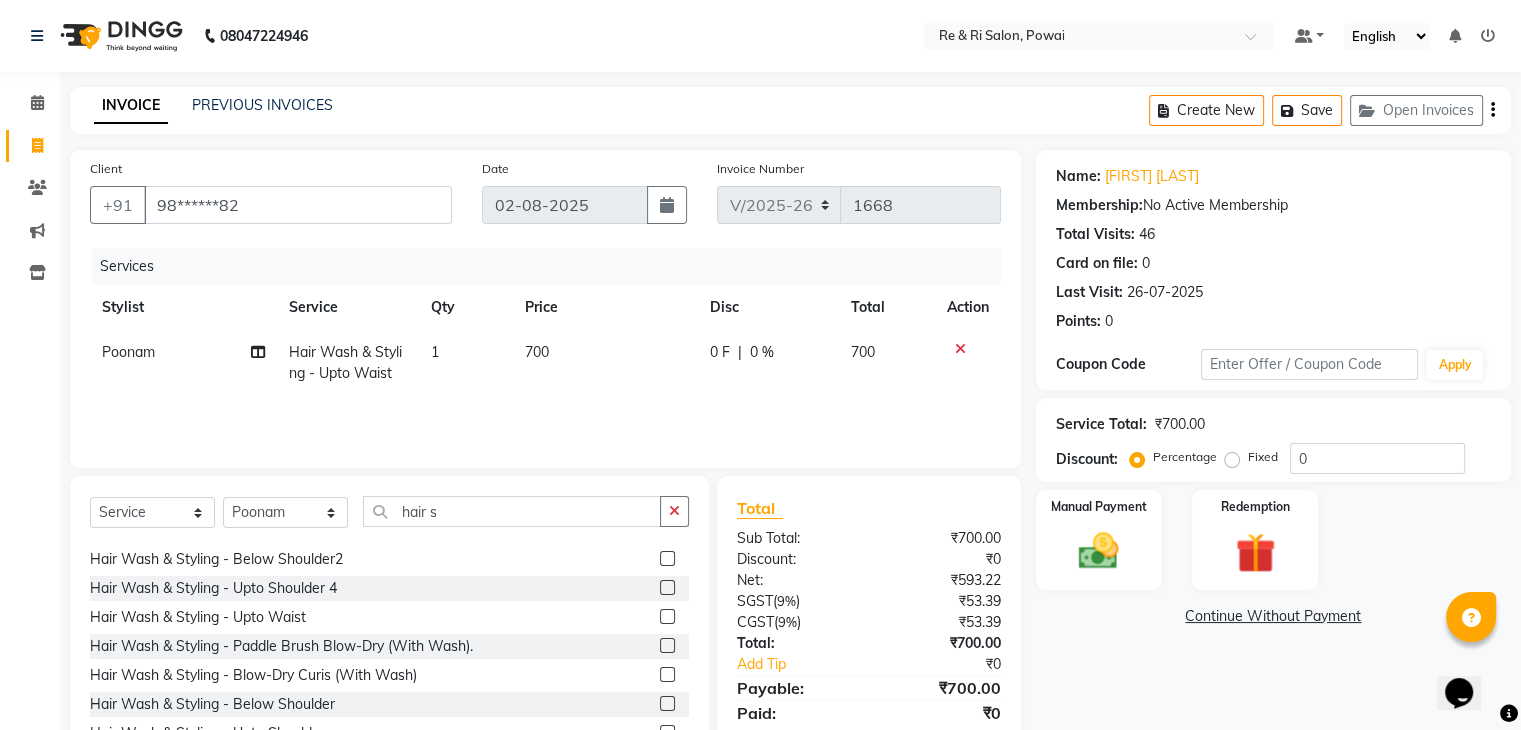 click on "700" 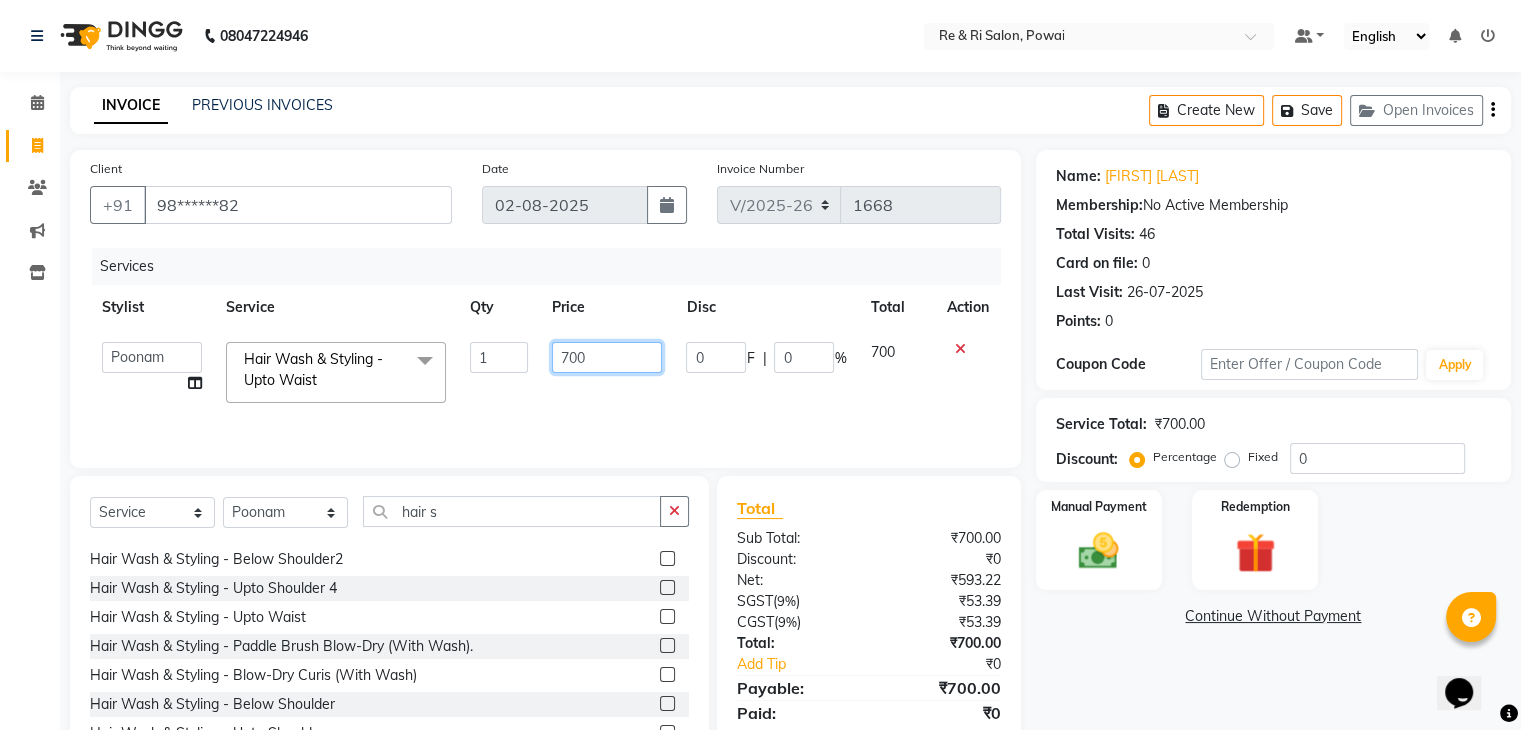 click on "700" 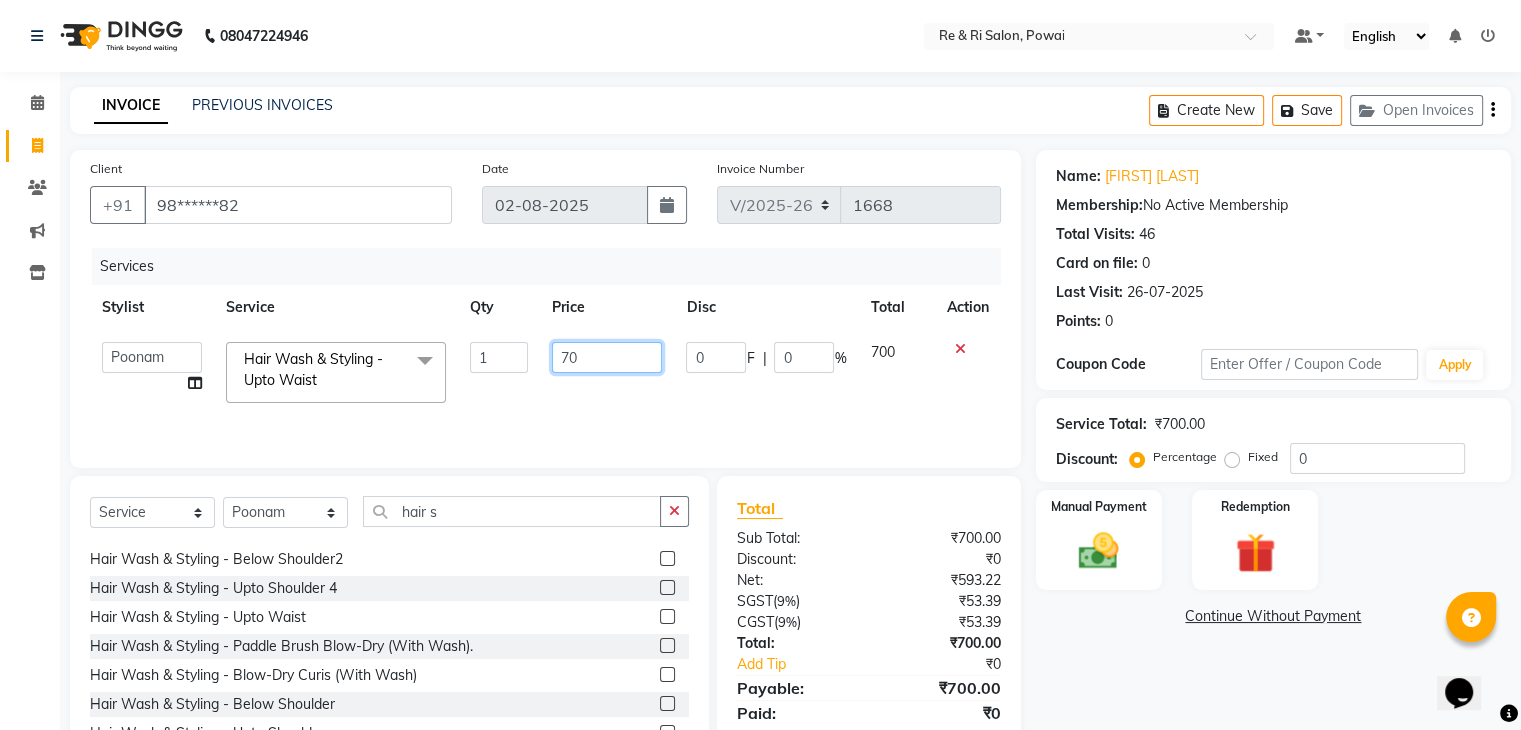 type on "7" 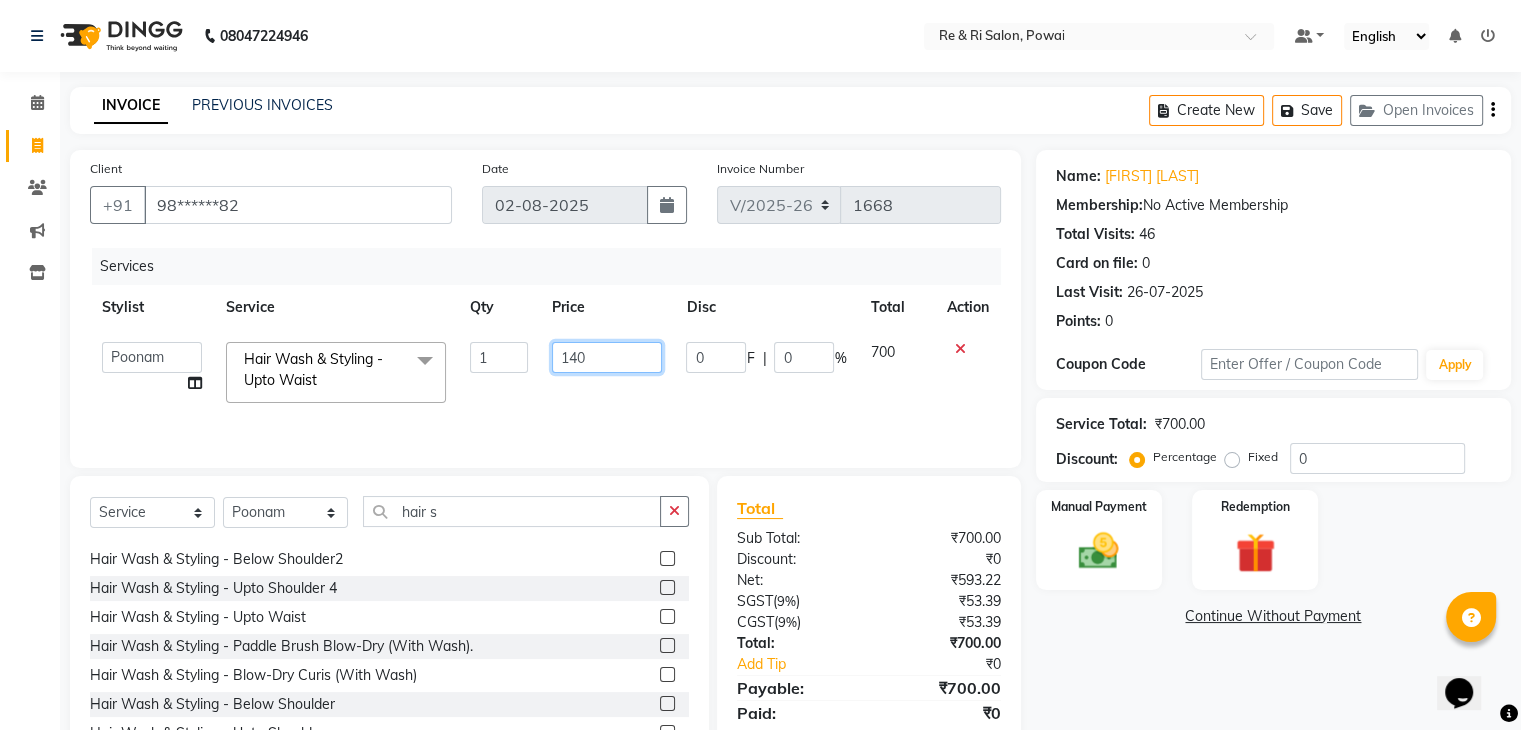 type on "1400" 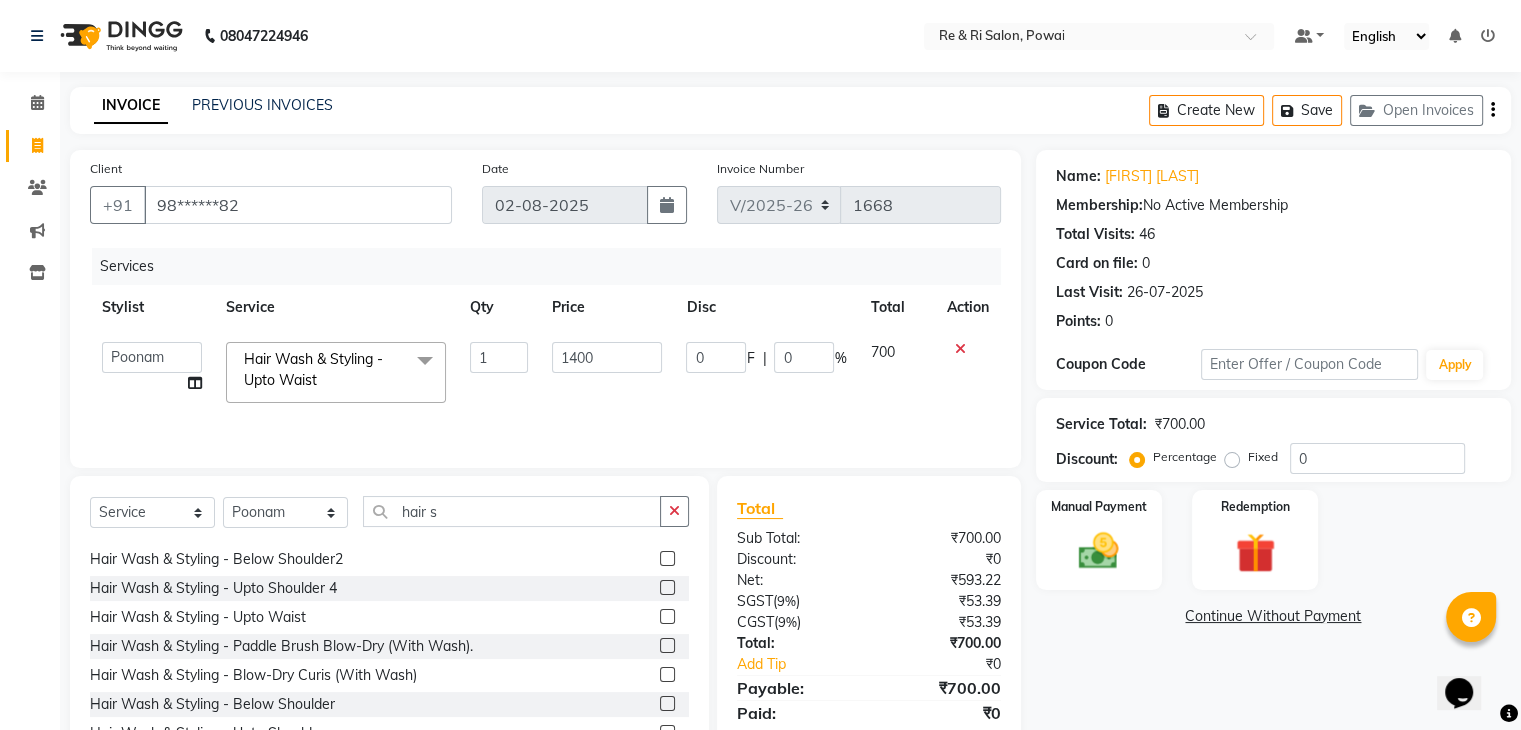 click on "Services Stylist Service Qty Price Disc Total Action [PERSON] [PERSON] [PERSON] [PERSON] [PERSON] [PERSON] [PERSON] Hair Wash & Styling - Upto Waist x Hair Wash & Styling - Hair Wash & Dry (Female) Hair Wash & Styling - Ironing Hair Wash & Styling - Tongs Hair Wash & Styling - Hair Wash & Dry (Male) Hair Wash & Styling - Upto Shoulder1 Hair Wash & Styling - Below Shoulder2 Hair Wash & Styling - Upto Shoulder 4 Hair Wash & Styling - Upto Waist Hair Wash & Styling - Paddle Brush Blow-Dry (With Wash). Hair Wash & Styling - Blow-Dry Curis (With Wash) Hair Wash & Styling - Below Shoulder Hair Wash & Styling - Upto Shoulder Hair Wash & Styling - Upto Waist2 Hair Wash & Styling - Below Shoulder 1 Hair Wash & Styling - Upto Waist 1 Hair Triming Women chest trimming Colour Women - Global Colour Women - High-Light Colour Women-Balayage Colour Women - Root Touch Up (1 Inch) Colour Women - Root Touch Up (No Ammonia) 1 Inch Colour Women - Upto Neck 1 Colour Women - Upto Shoulder 1 Colour Women - Upto Neck nose wax 1 0" 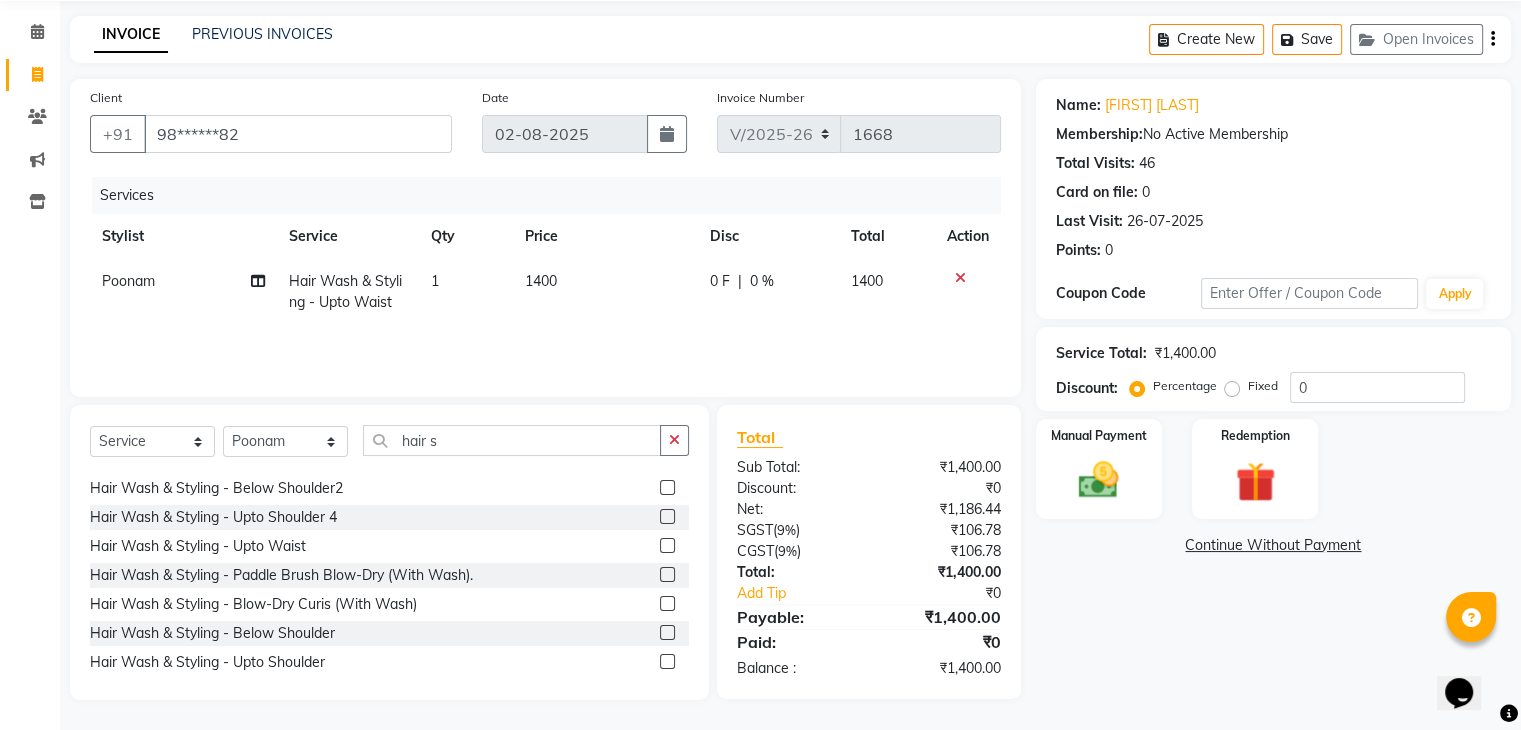 scroll, scrollTop: 16, scrollLeft: 0, axis: vertical 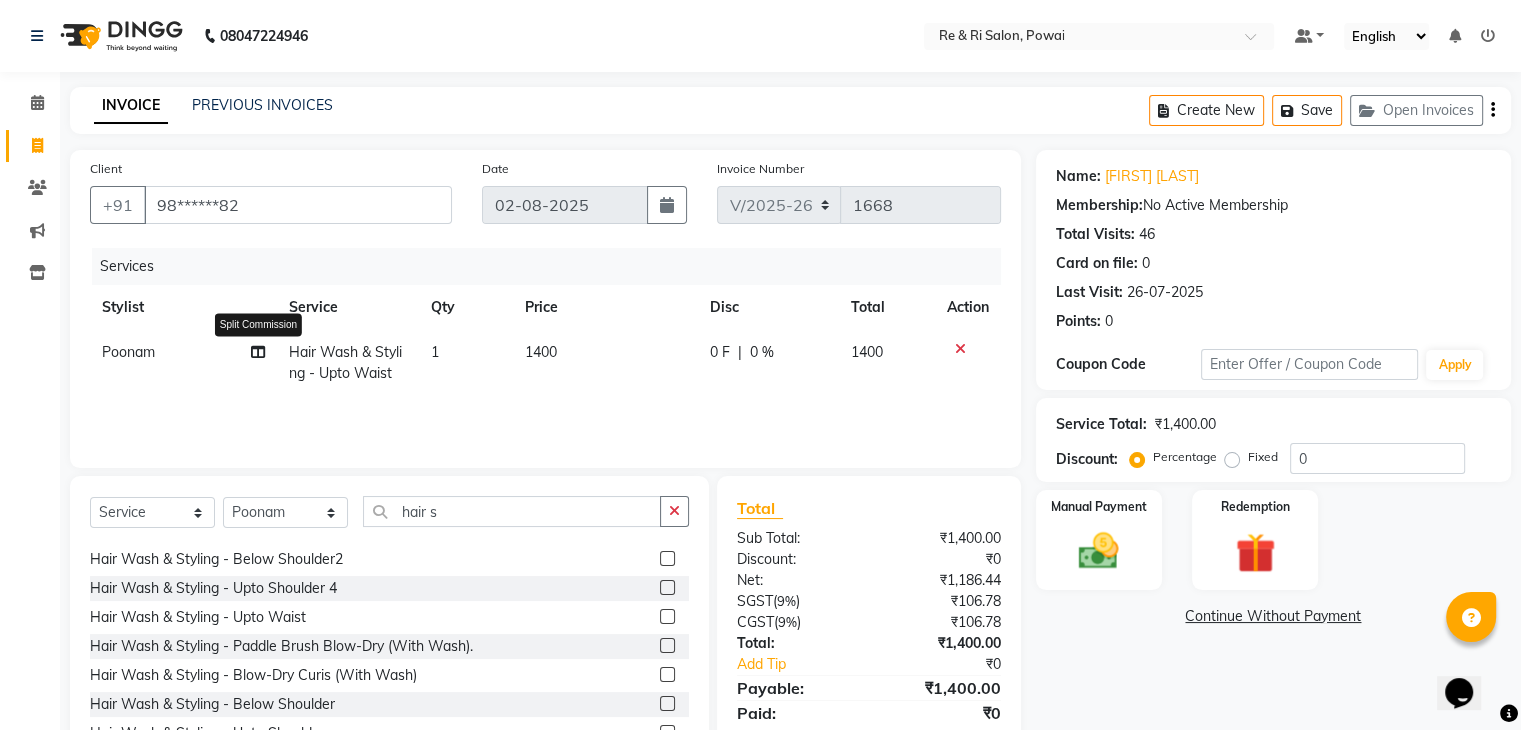 click 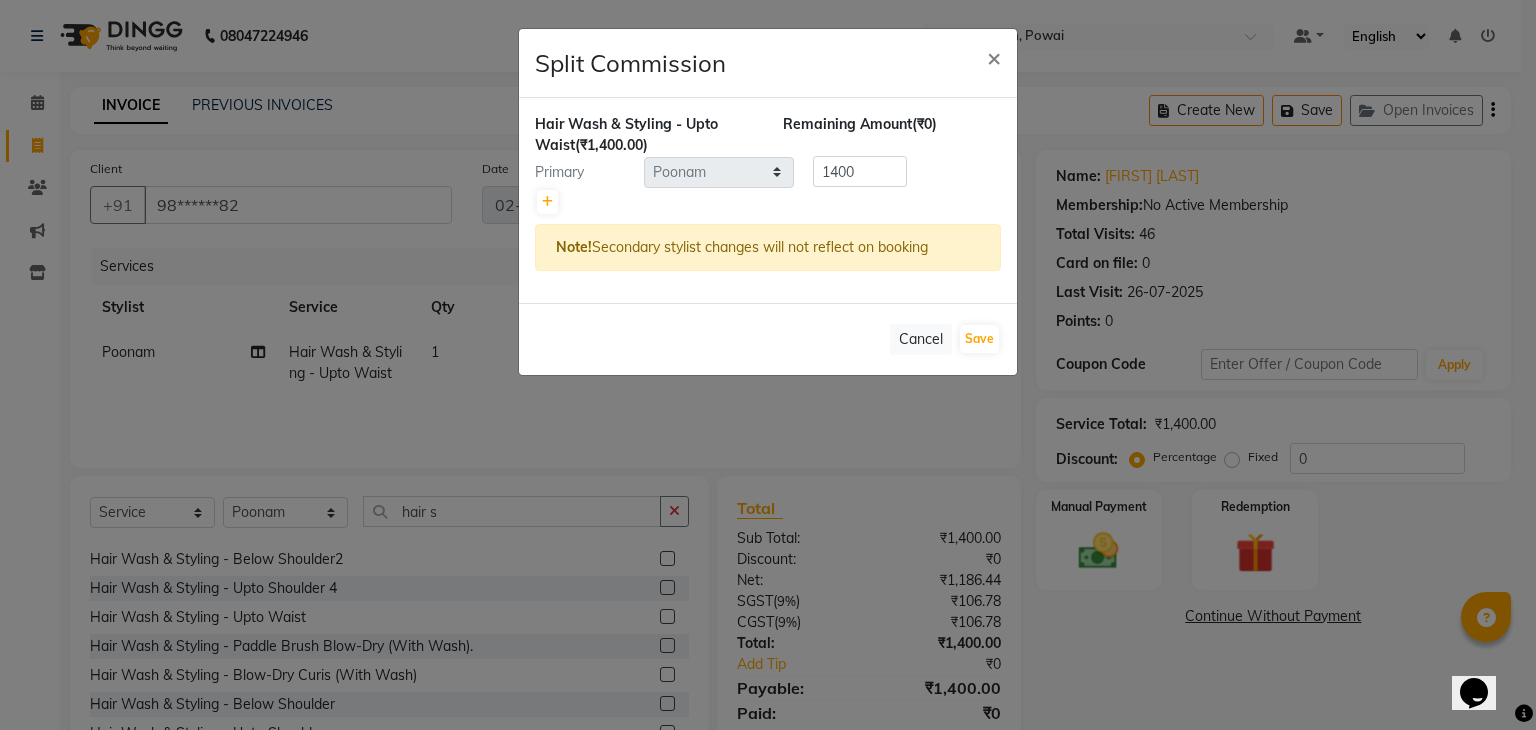 click on "Split Commission × Hair Wash & Styling - Upto Waist (₹1,400.00) Remaining Amount (₹0) Primary Select [PERSON] [PERSON] [PERSON] [PERSON] [PERSON] [PERSON] [PERSON] 1400 Note! Secondary stylist changes will not reflect on booking Cancel Save" 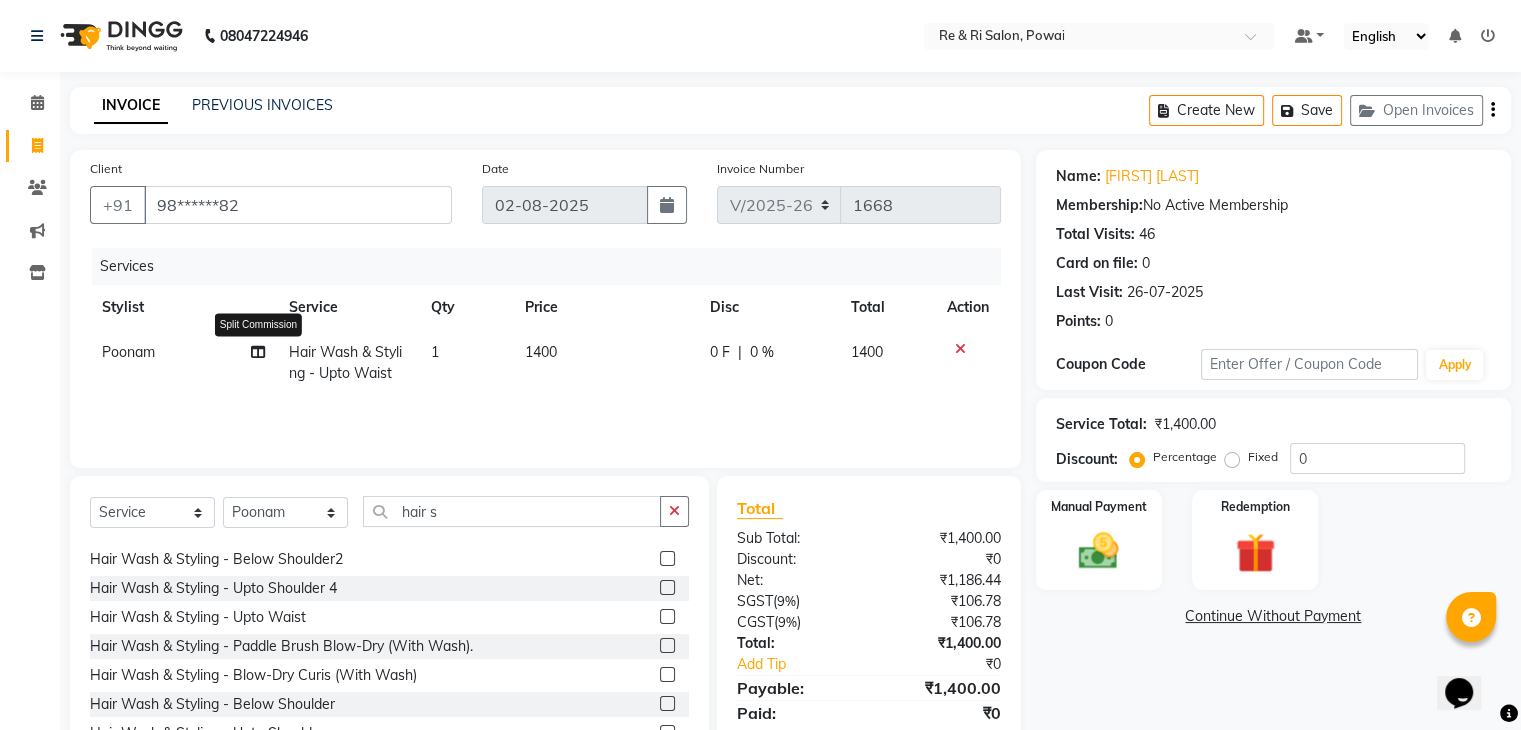 click 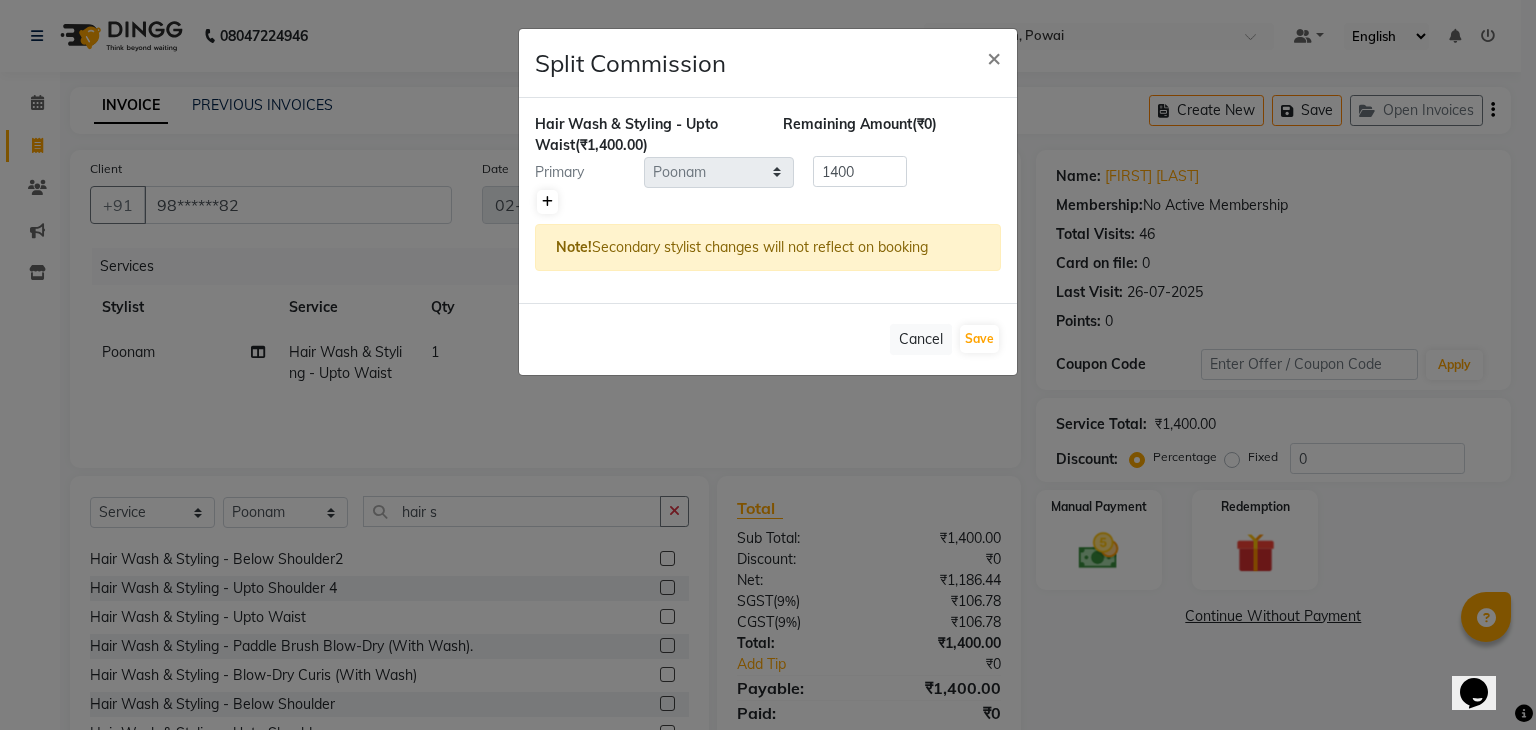 click 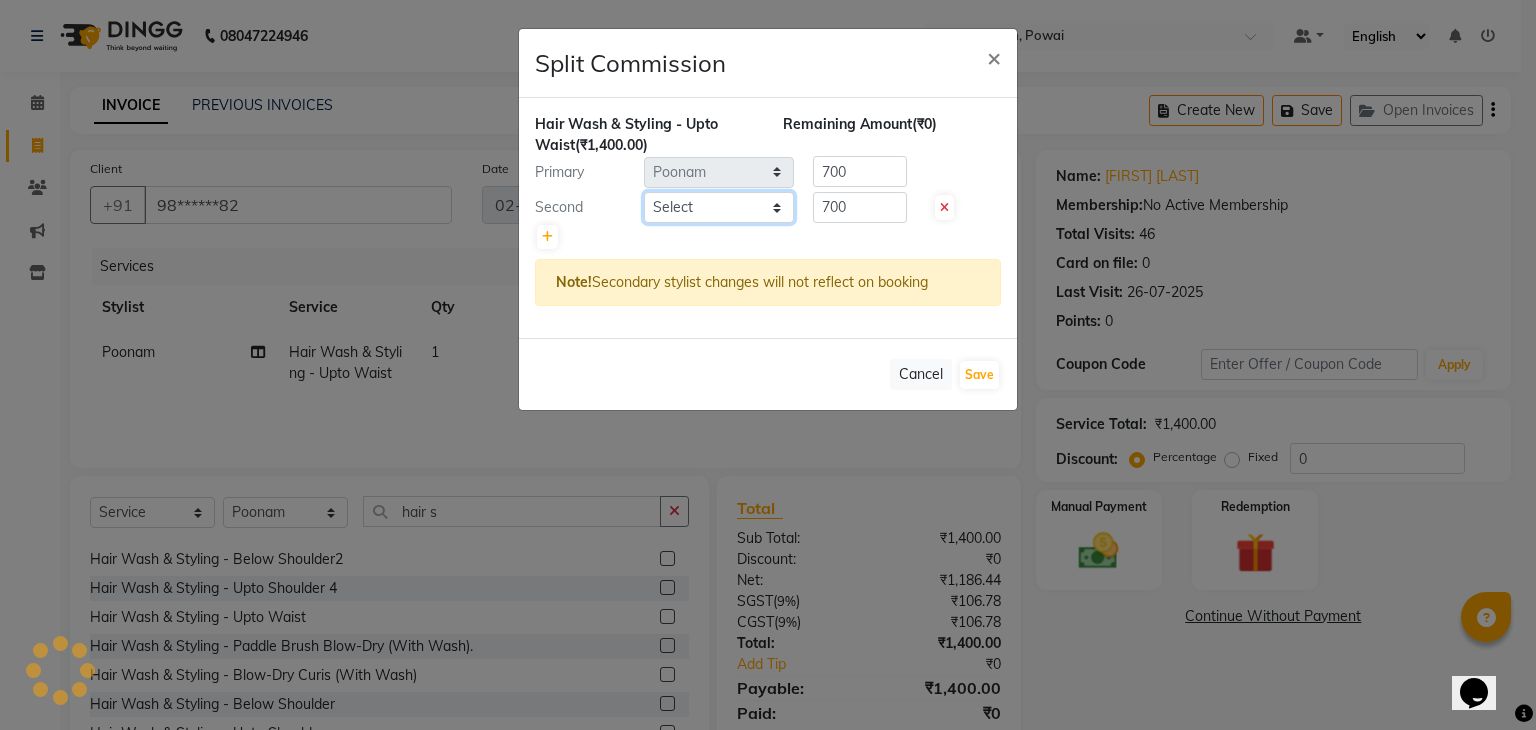 click on "Select [PERSON] [PERSON] [PERSON] [PERSON] [PERSON] [PERSON] [PERSON]" 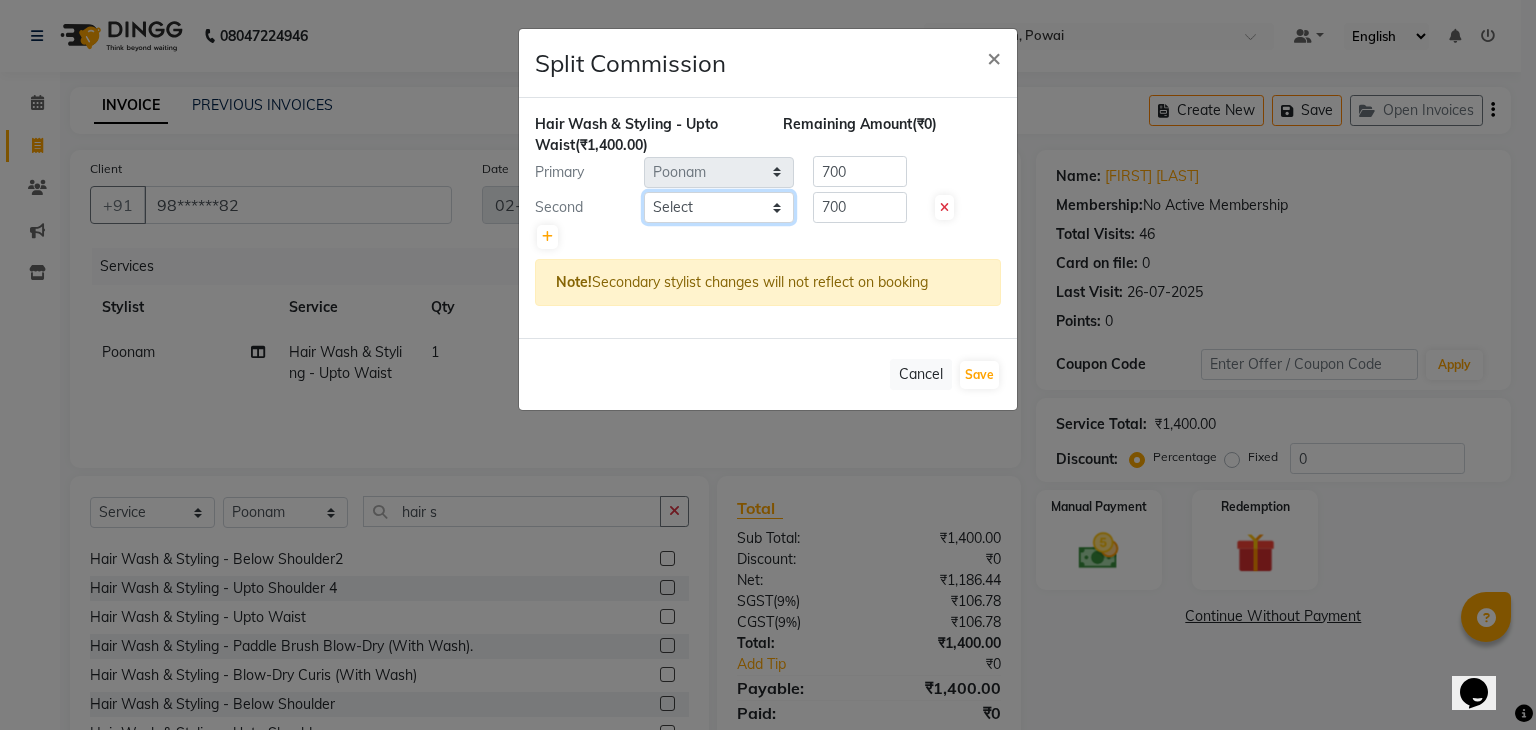 select on "35434" 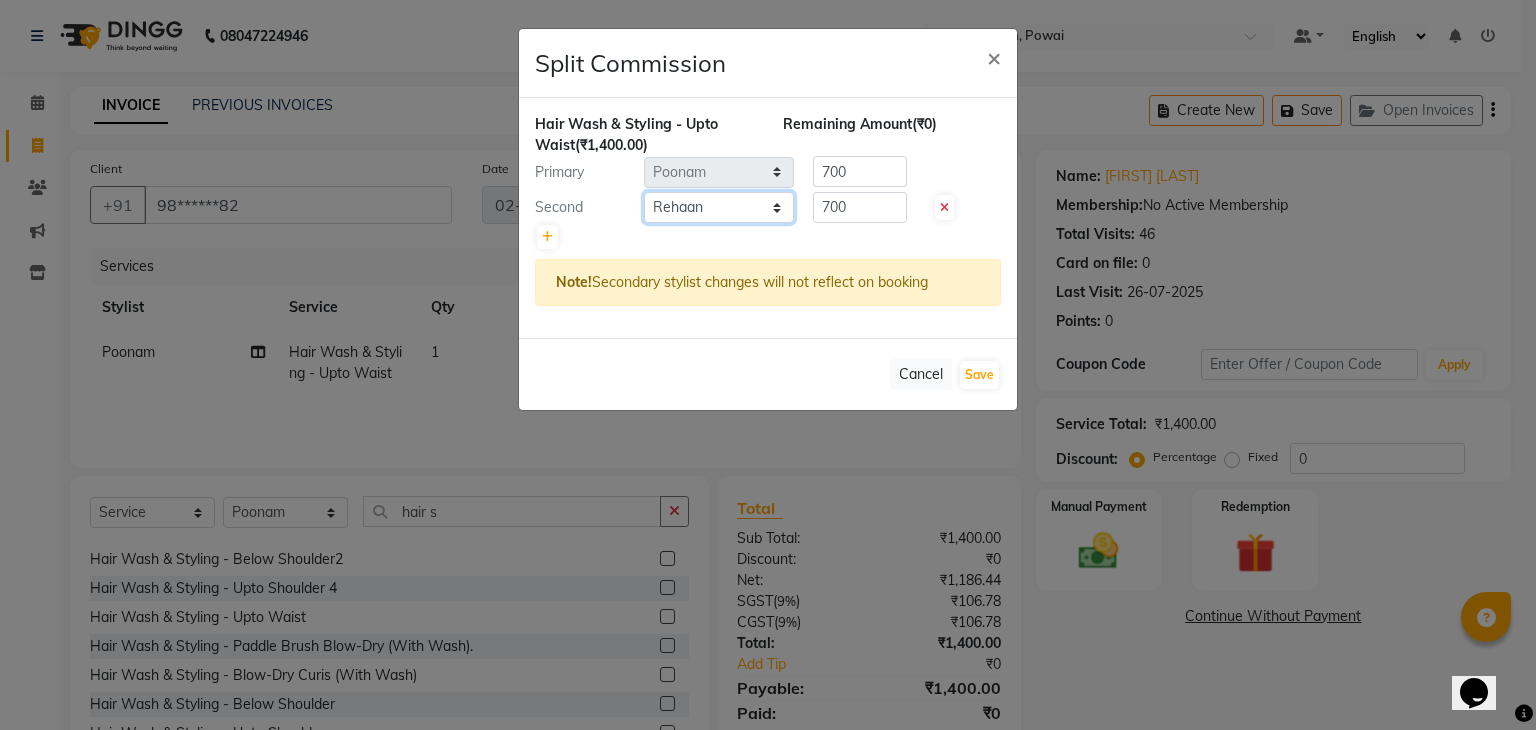 click on "Select [PERSON] [PERSON] [PERSON] [PERSON] [PERSON] [PERSON] [PERSON]" 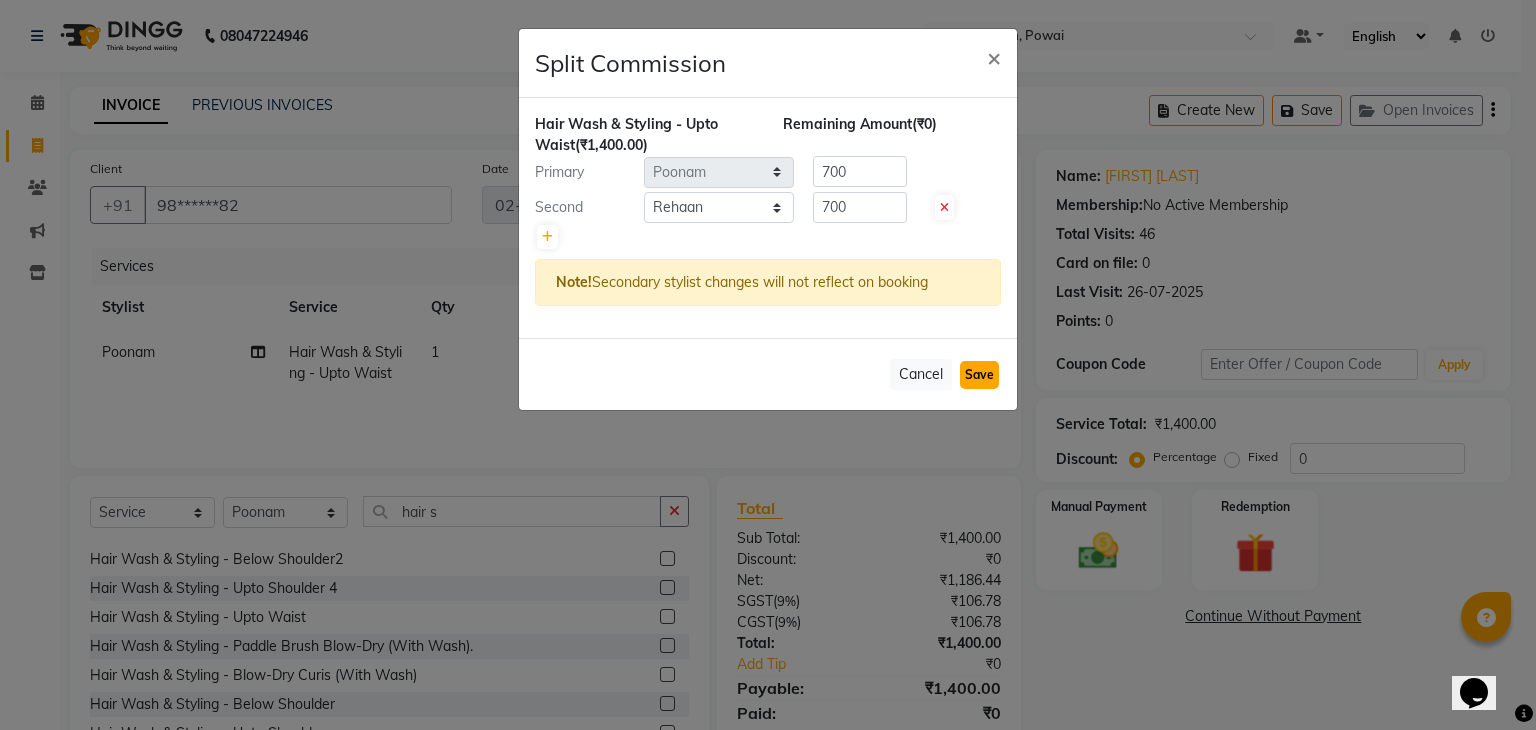 click on "Save" 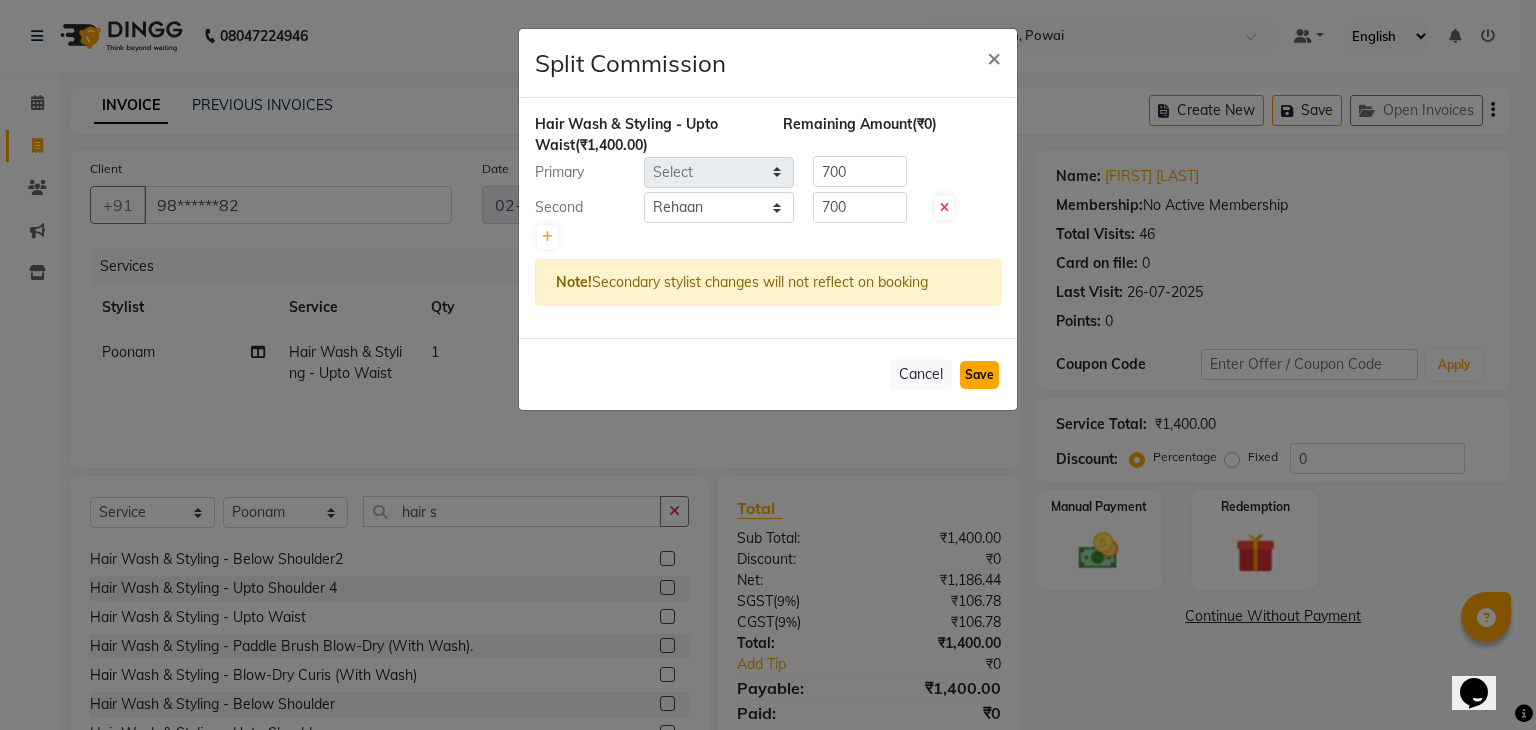 type 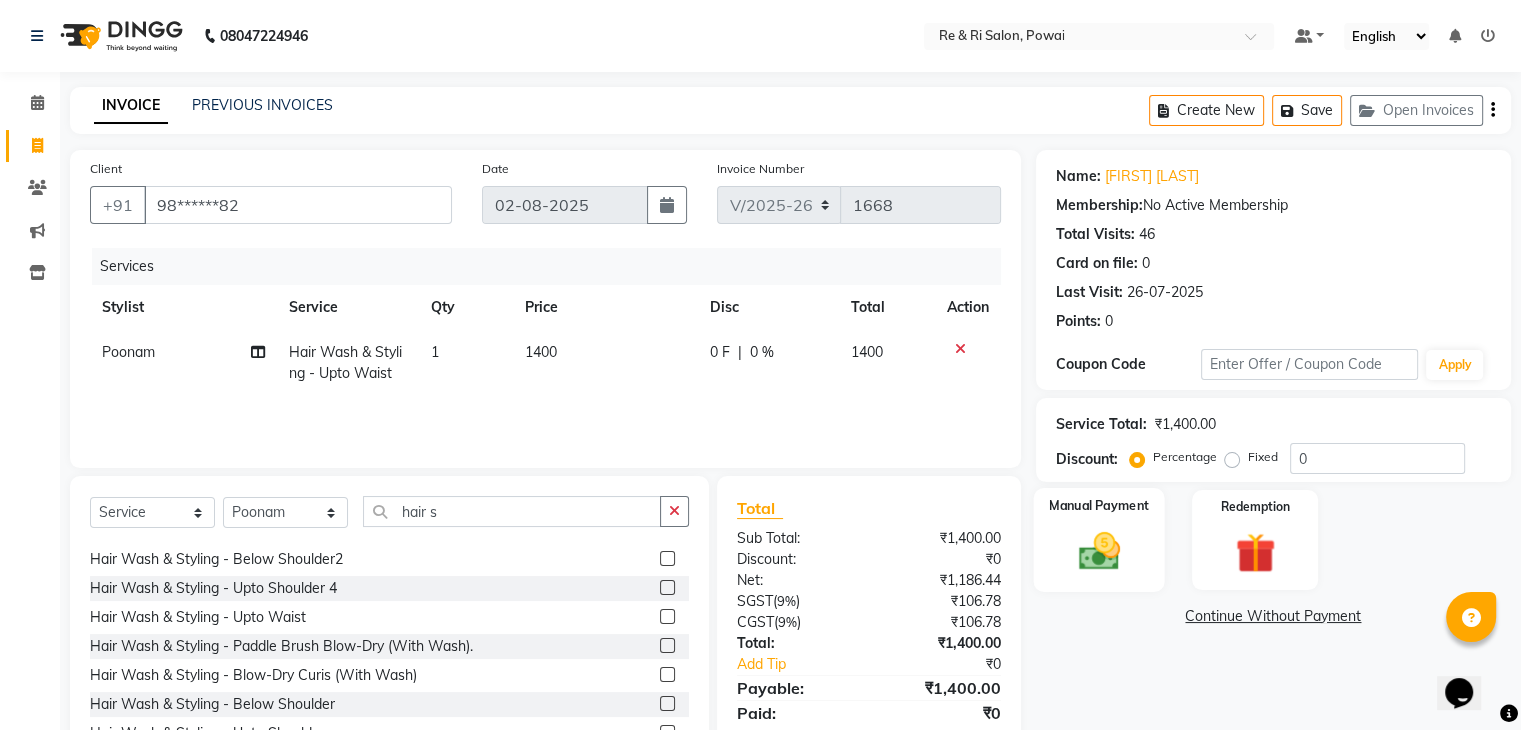 click 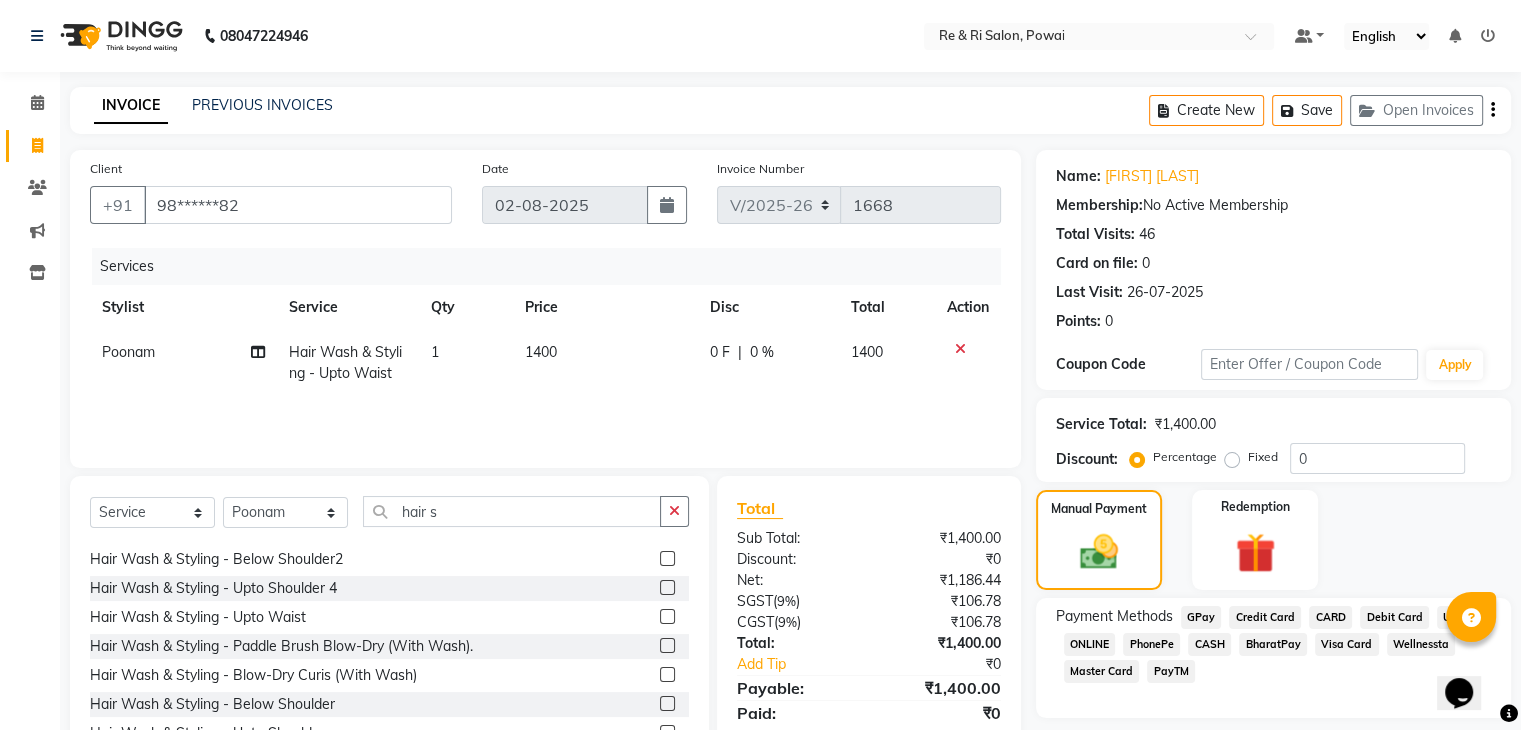 click on "GPay" 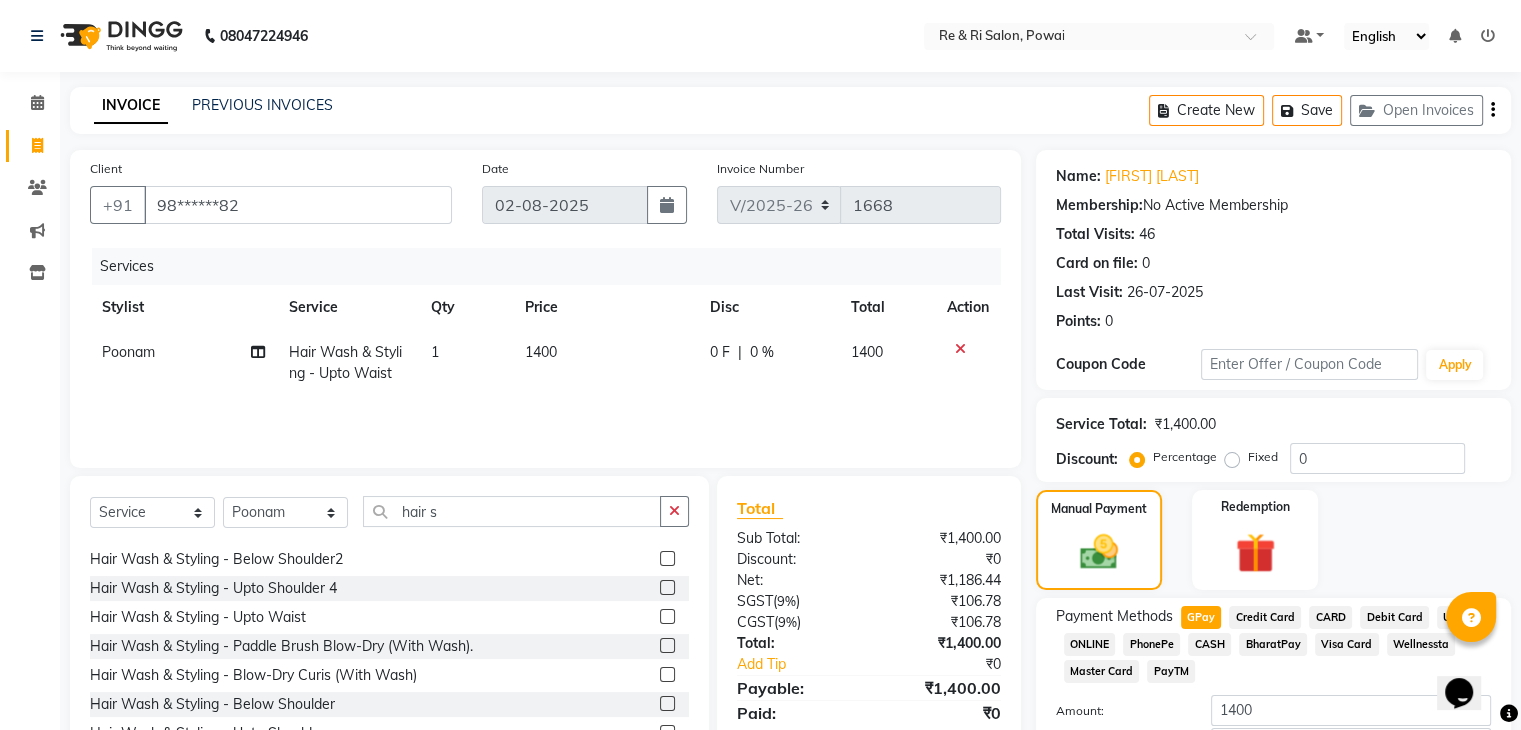 scroll, scrollTop: 145, scrollLeft: 0, axis: vertical 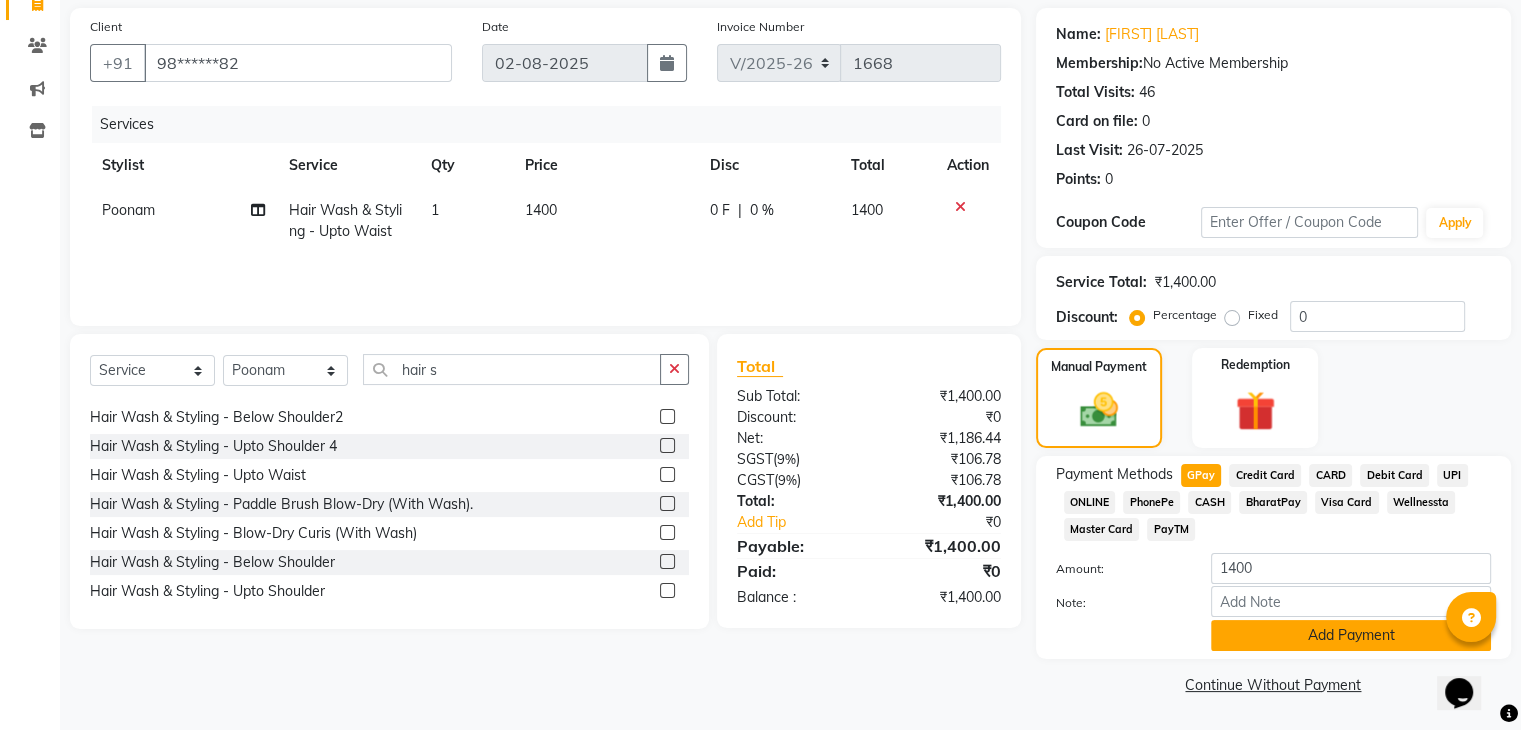 click on "Add Payment" 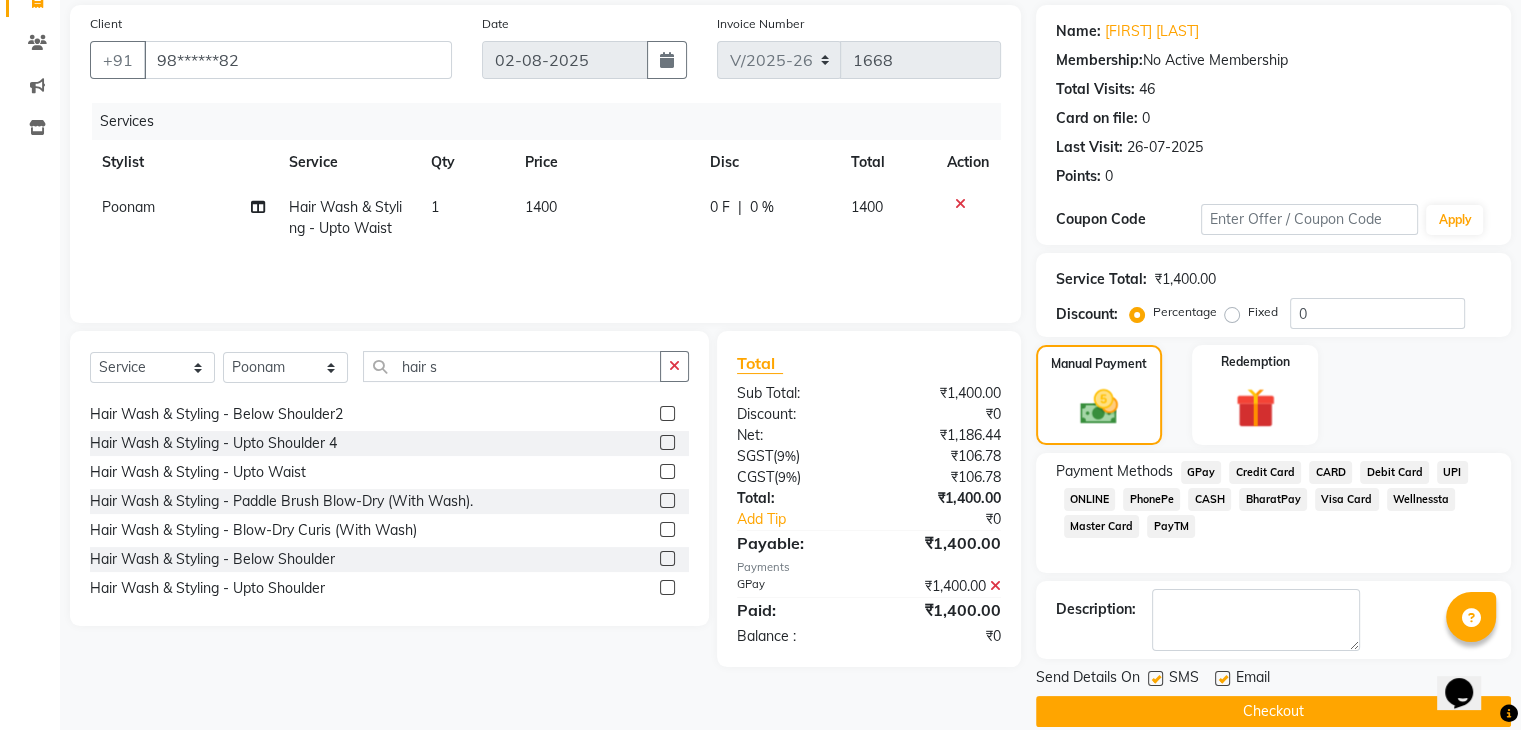 click 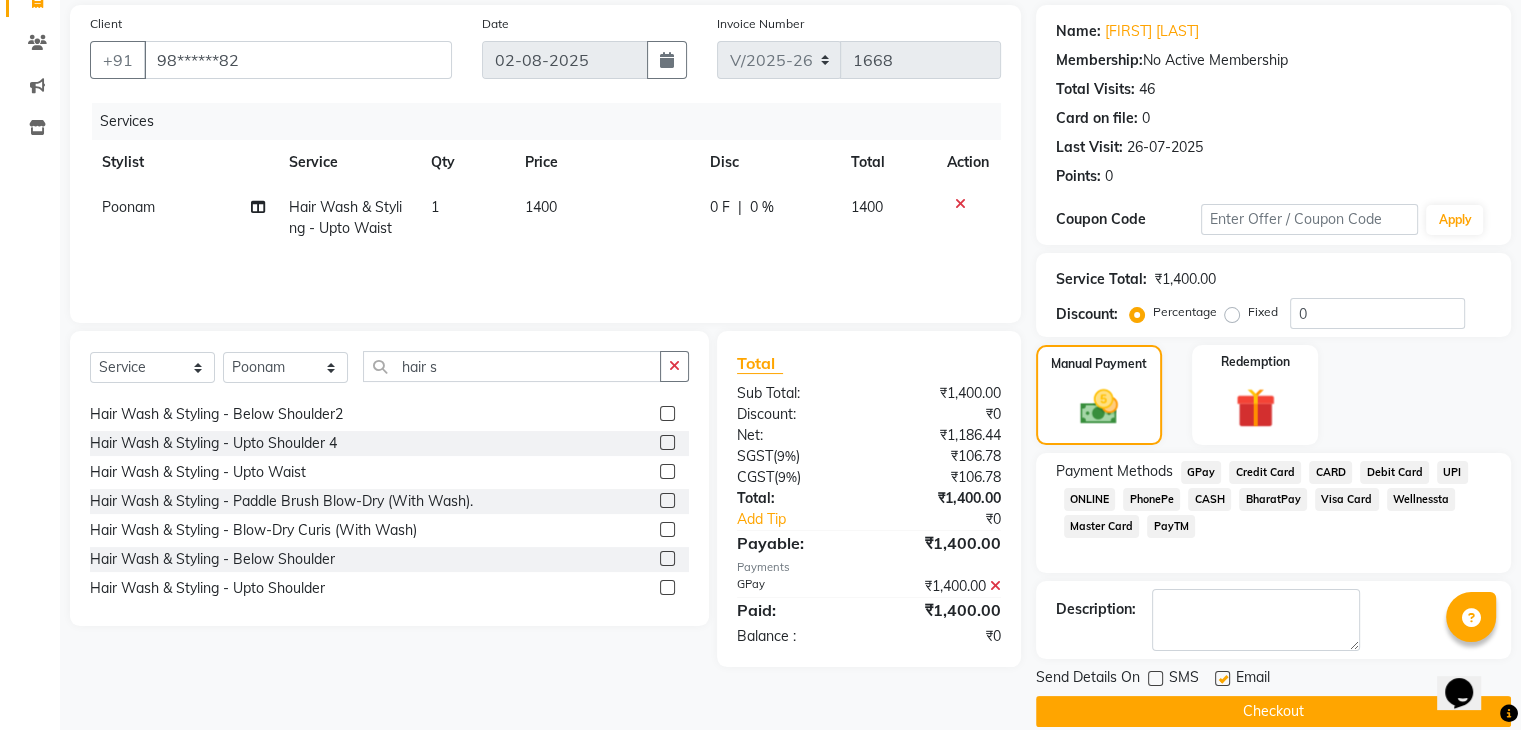 click 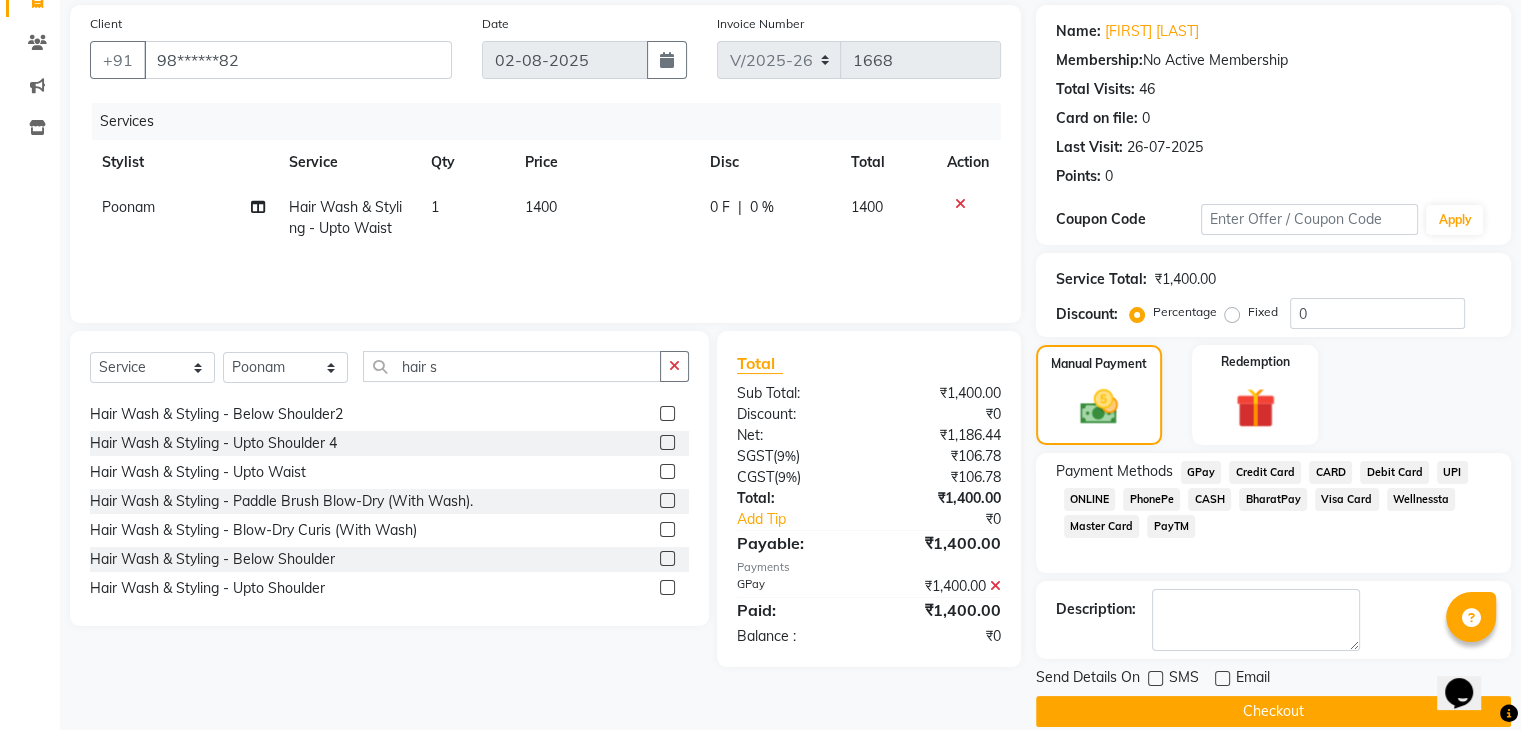 click on "Checkout" 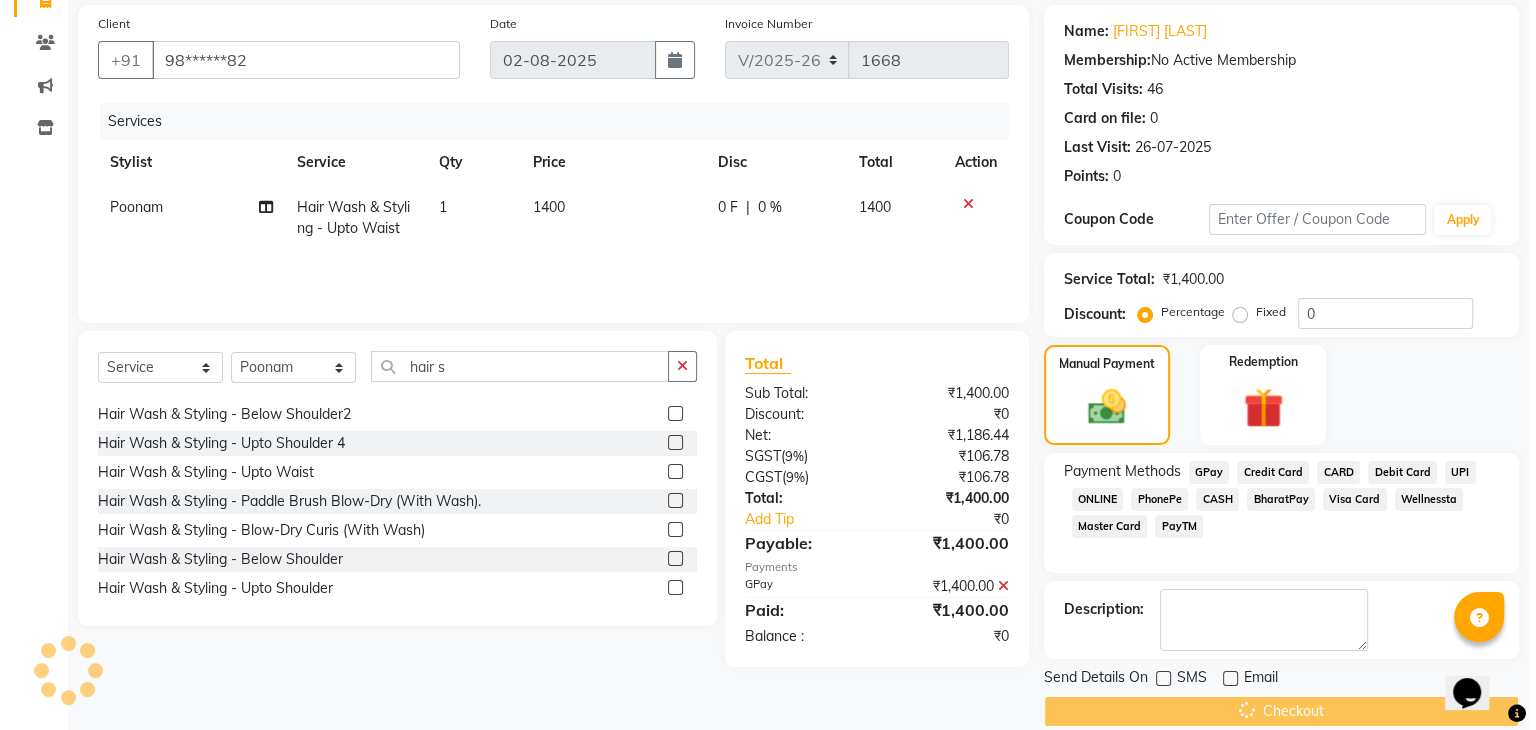 scroll, scrollTop: 0, scrollLeft: 0, axis: both 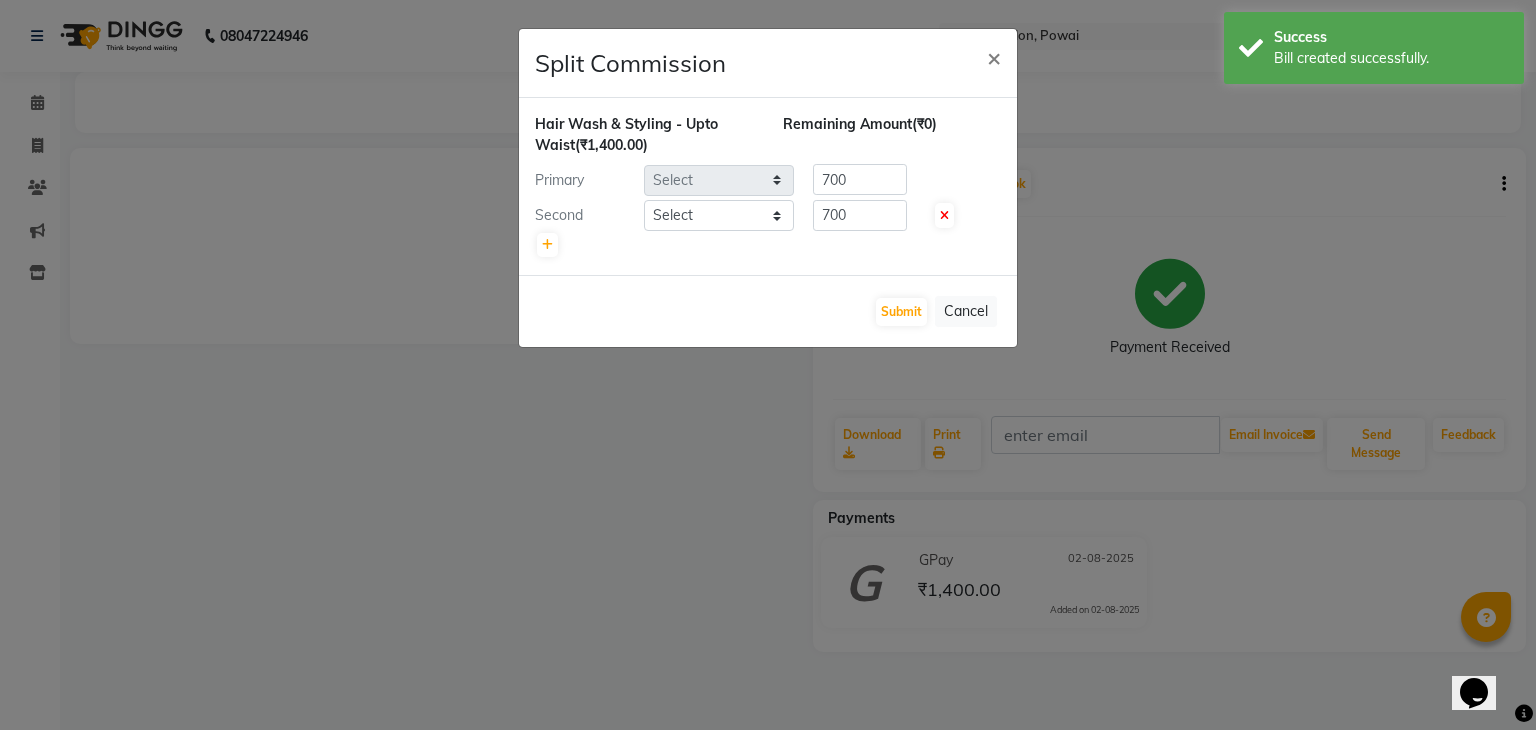 select on "36184" 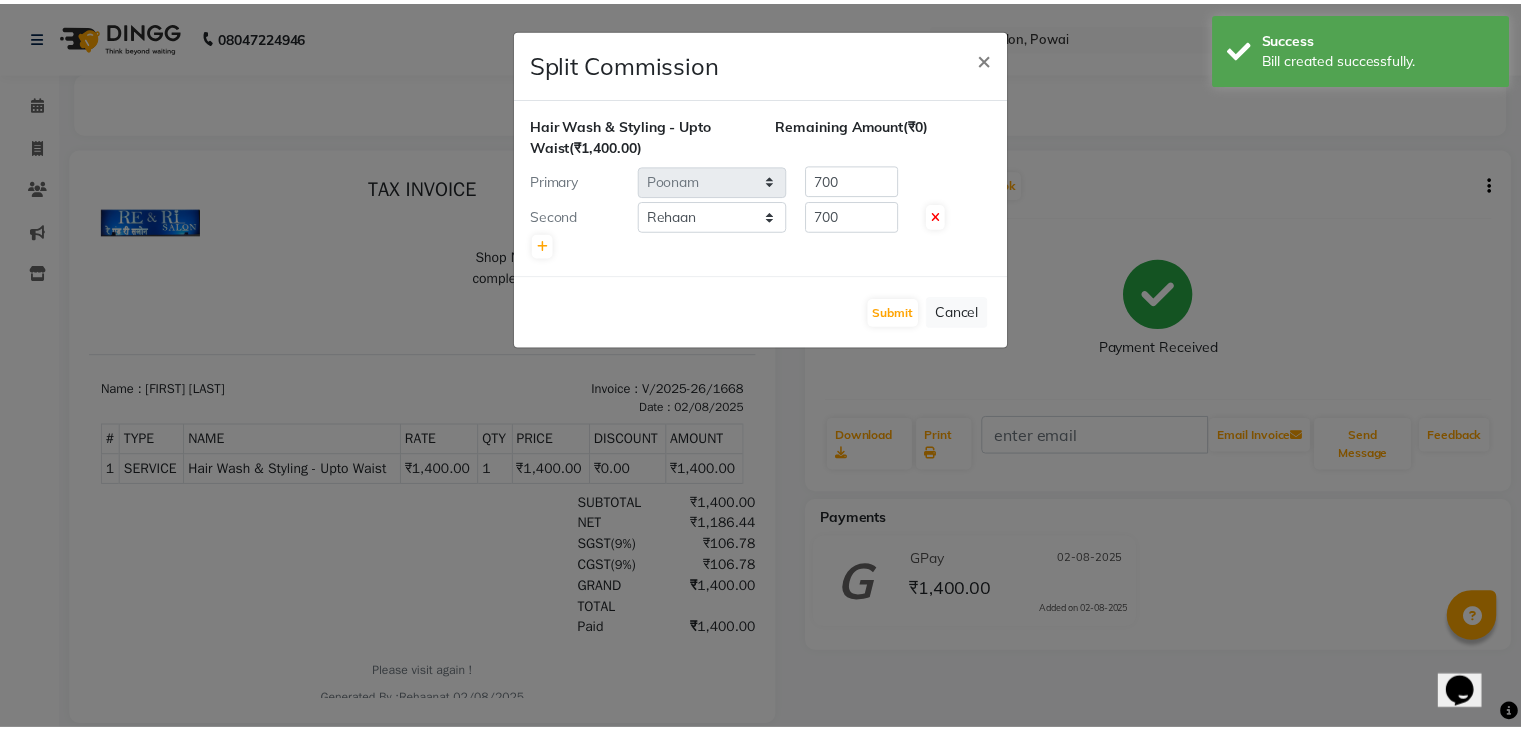 scroll, scrollTop: 0, scrollLeft: 0, axis: both 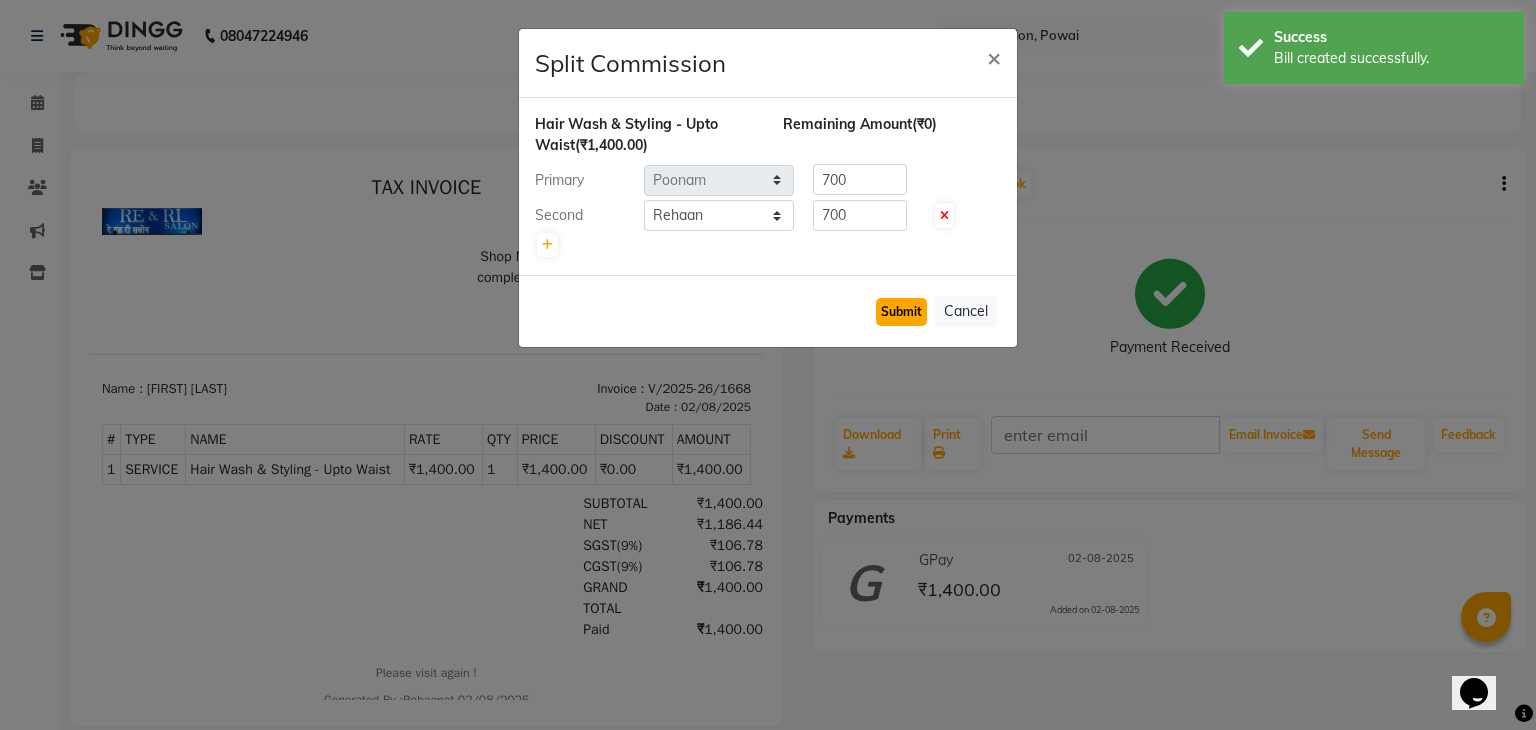click on "Submit" 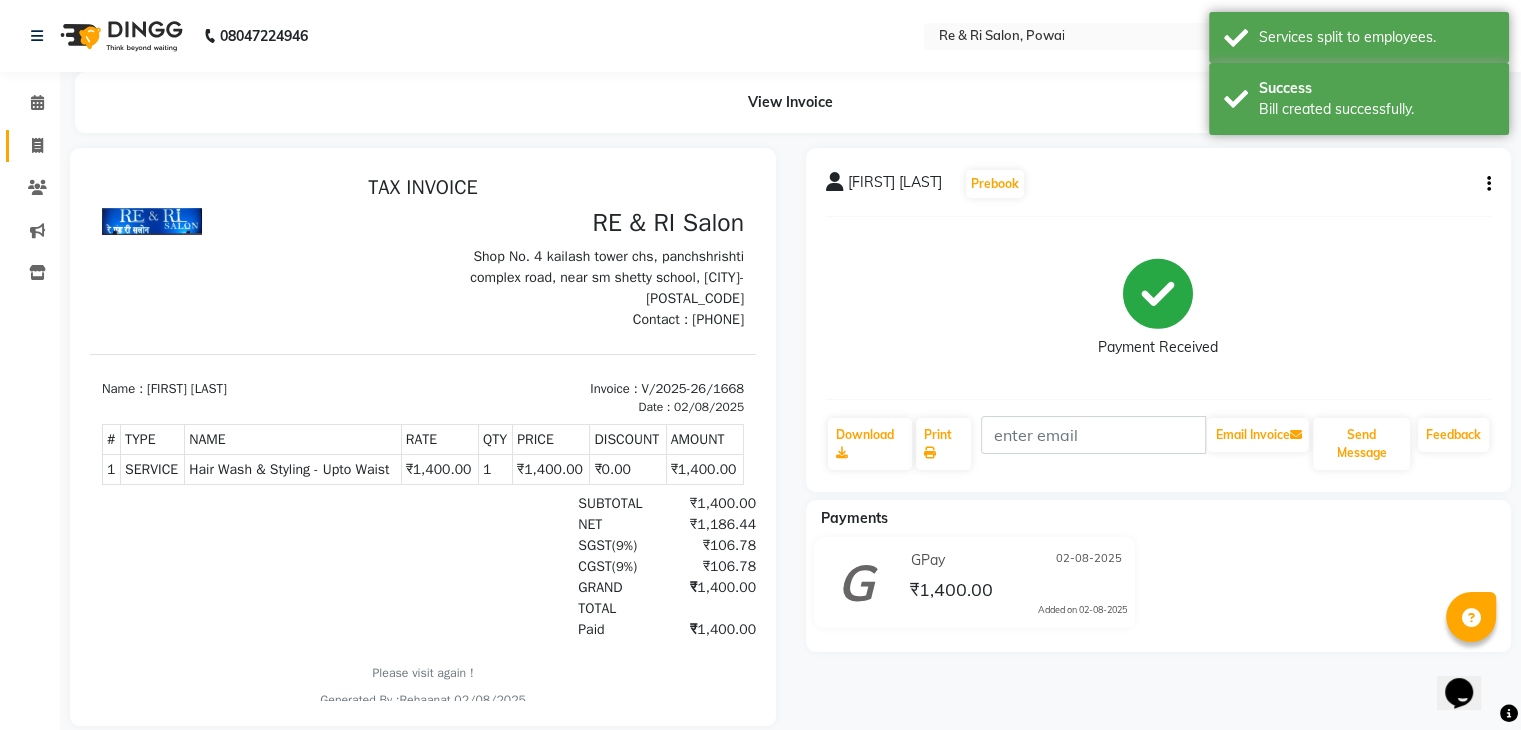 click on "Invoice" 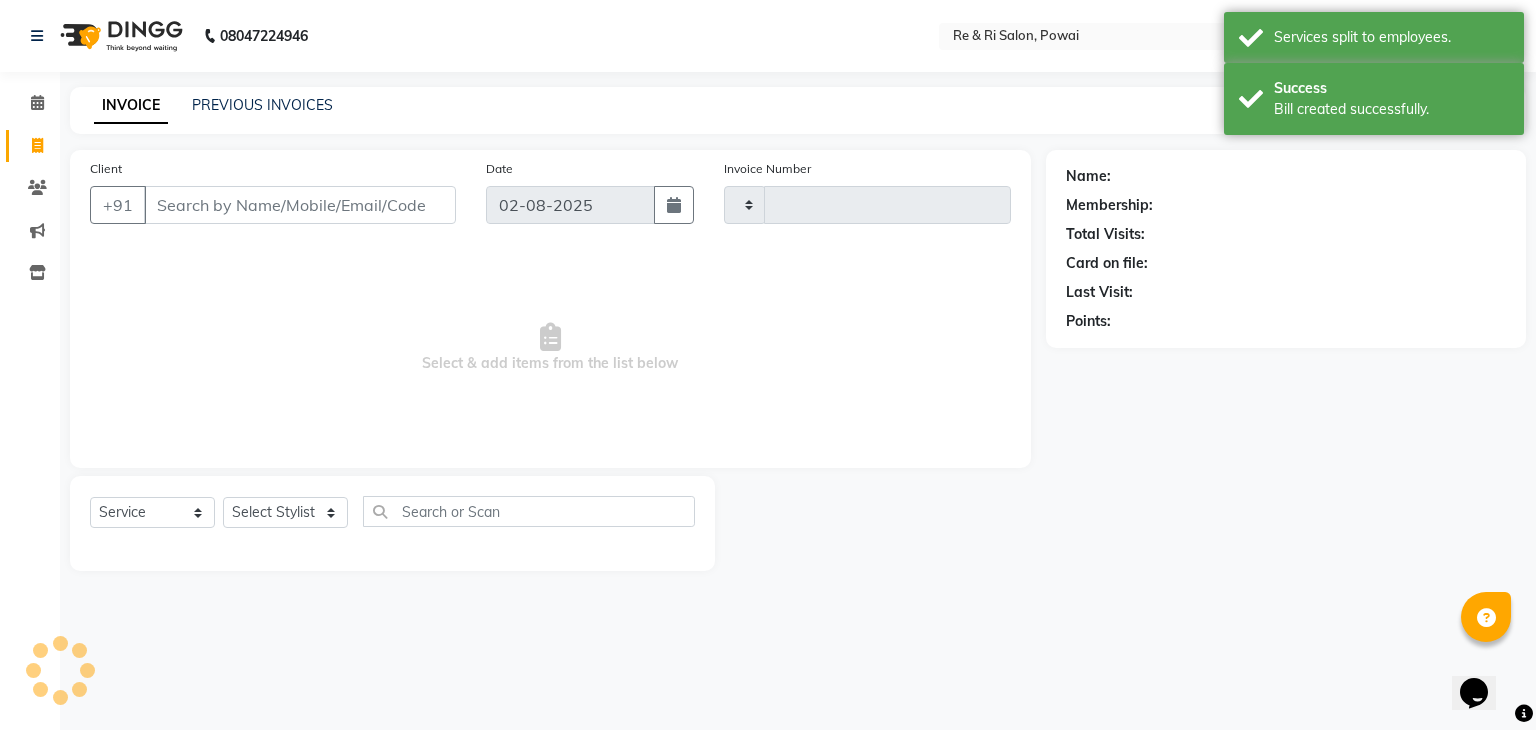 type on "1669" 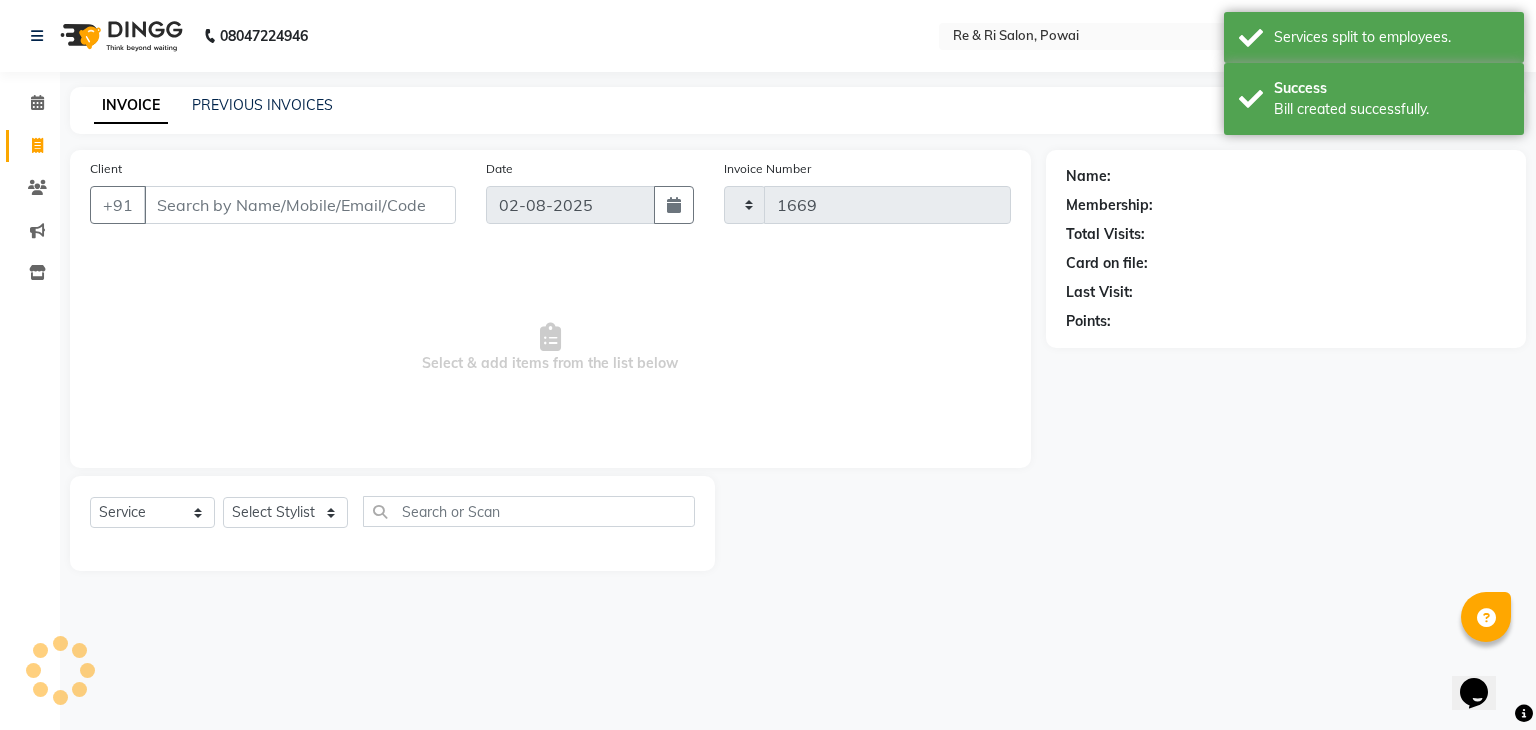 select on "5364" 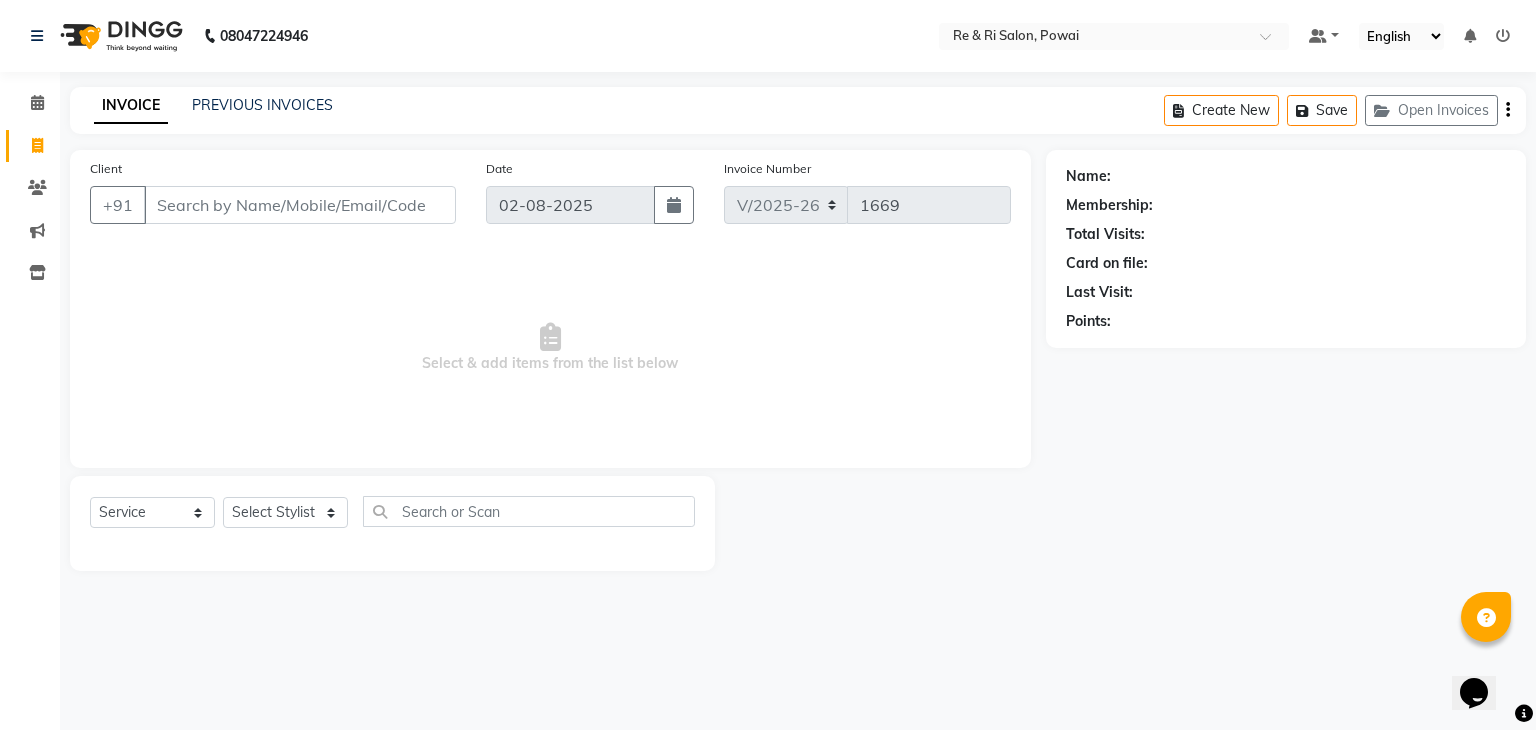 click on "Client" at bounding box center [300, 205] 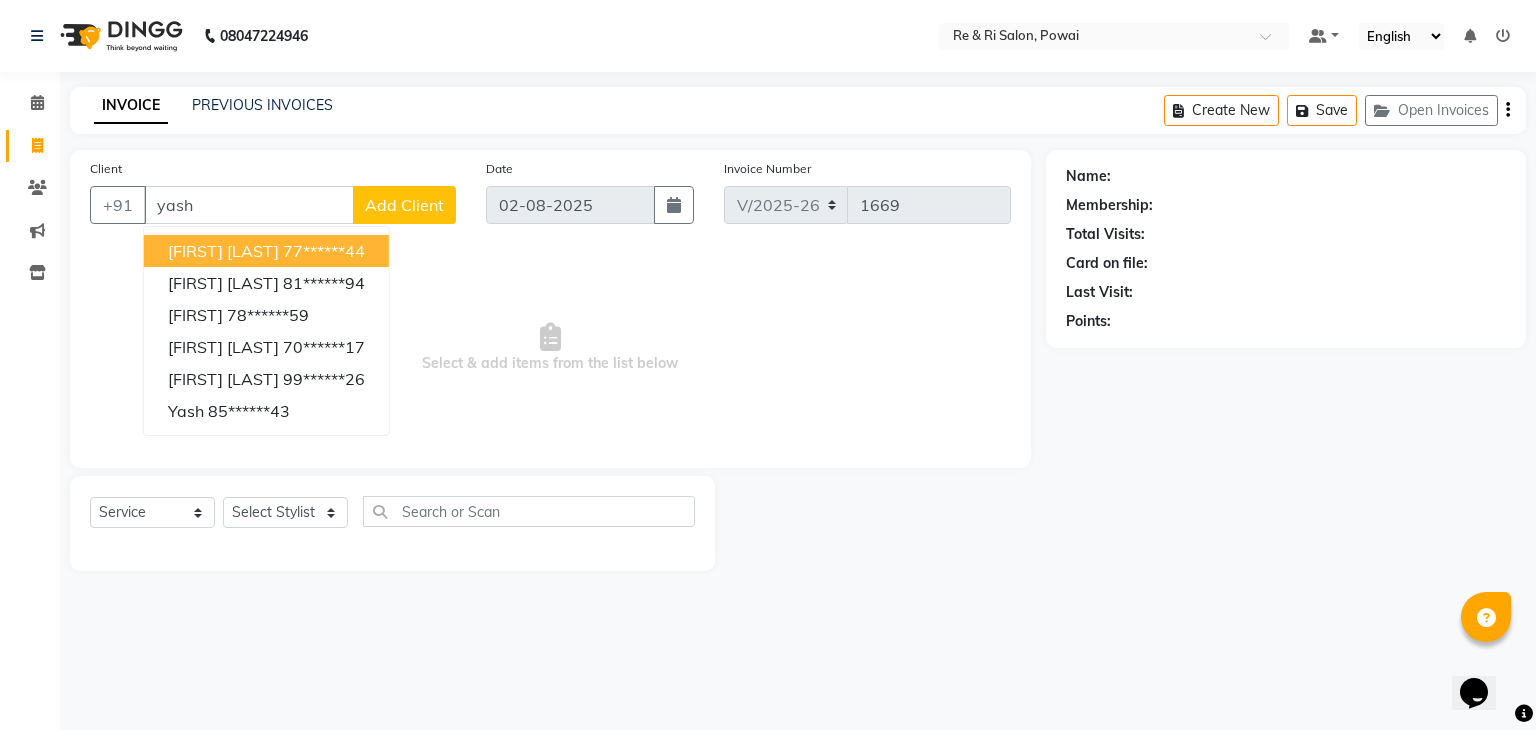 click on "[FIRST] [LAST] [PHONE]" at bounding box center (266, 251) 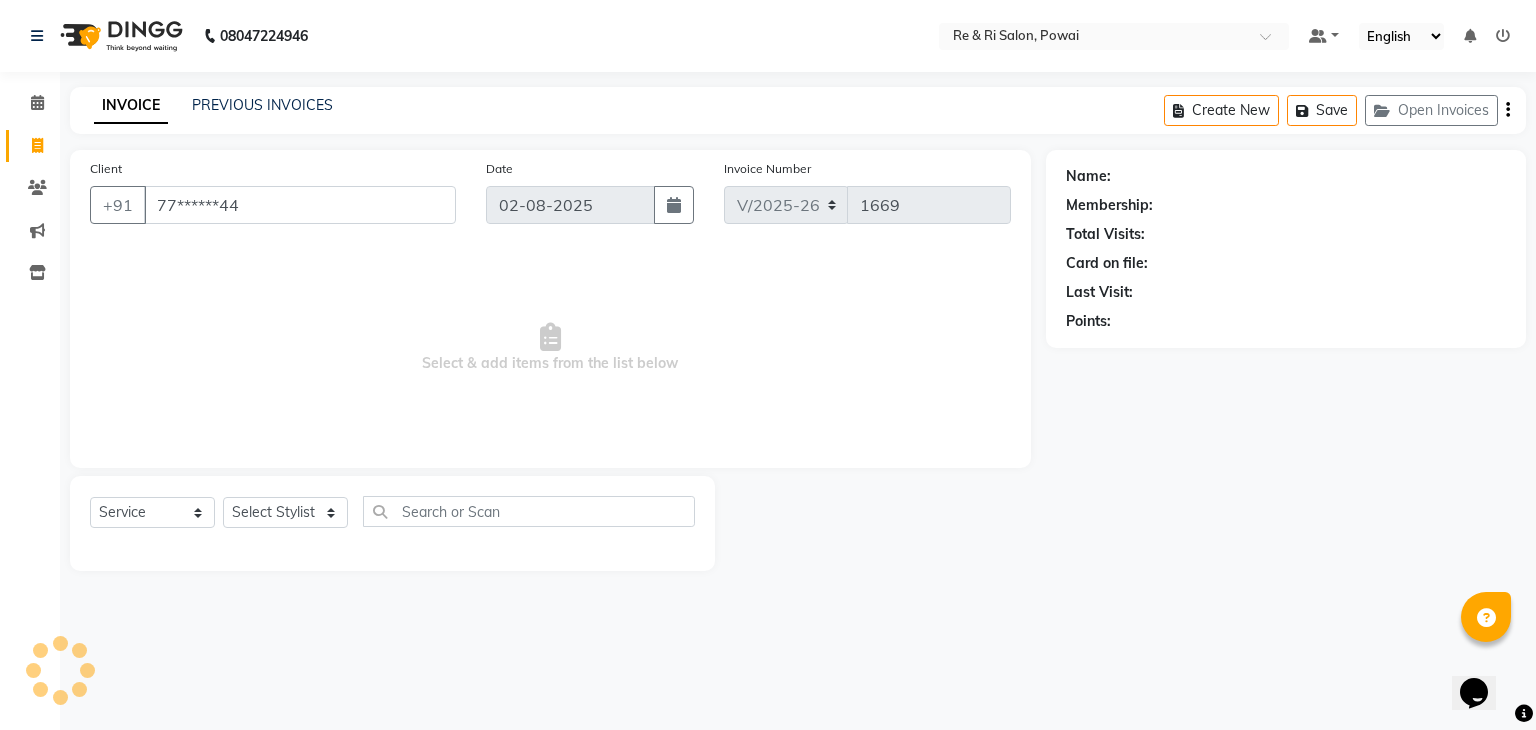 type on "77******44" 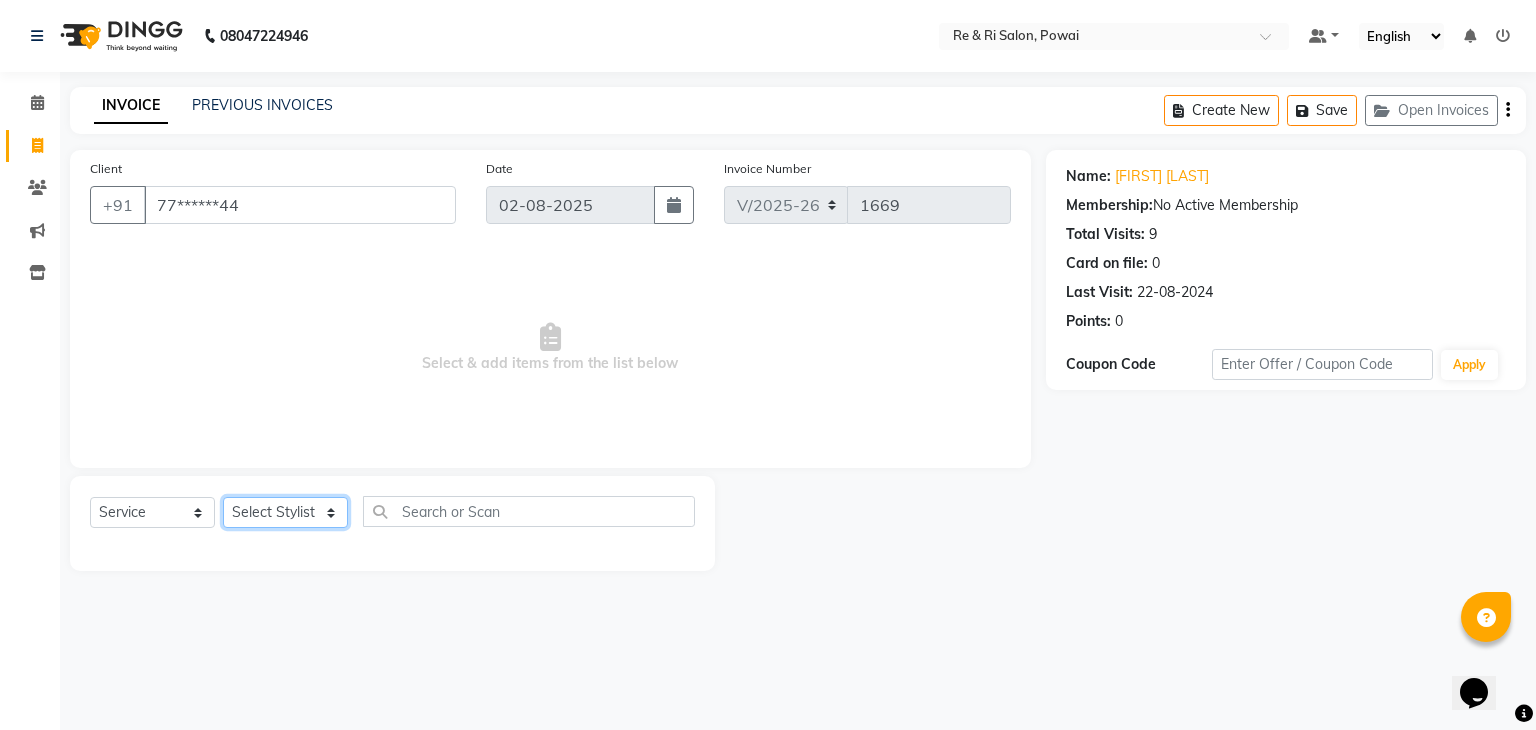 click on "Select Stylist [PERSON] [PERSON] [PERSON] [PERSON] [PERSON] [PERSON] [PERSON]" 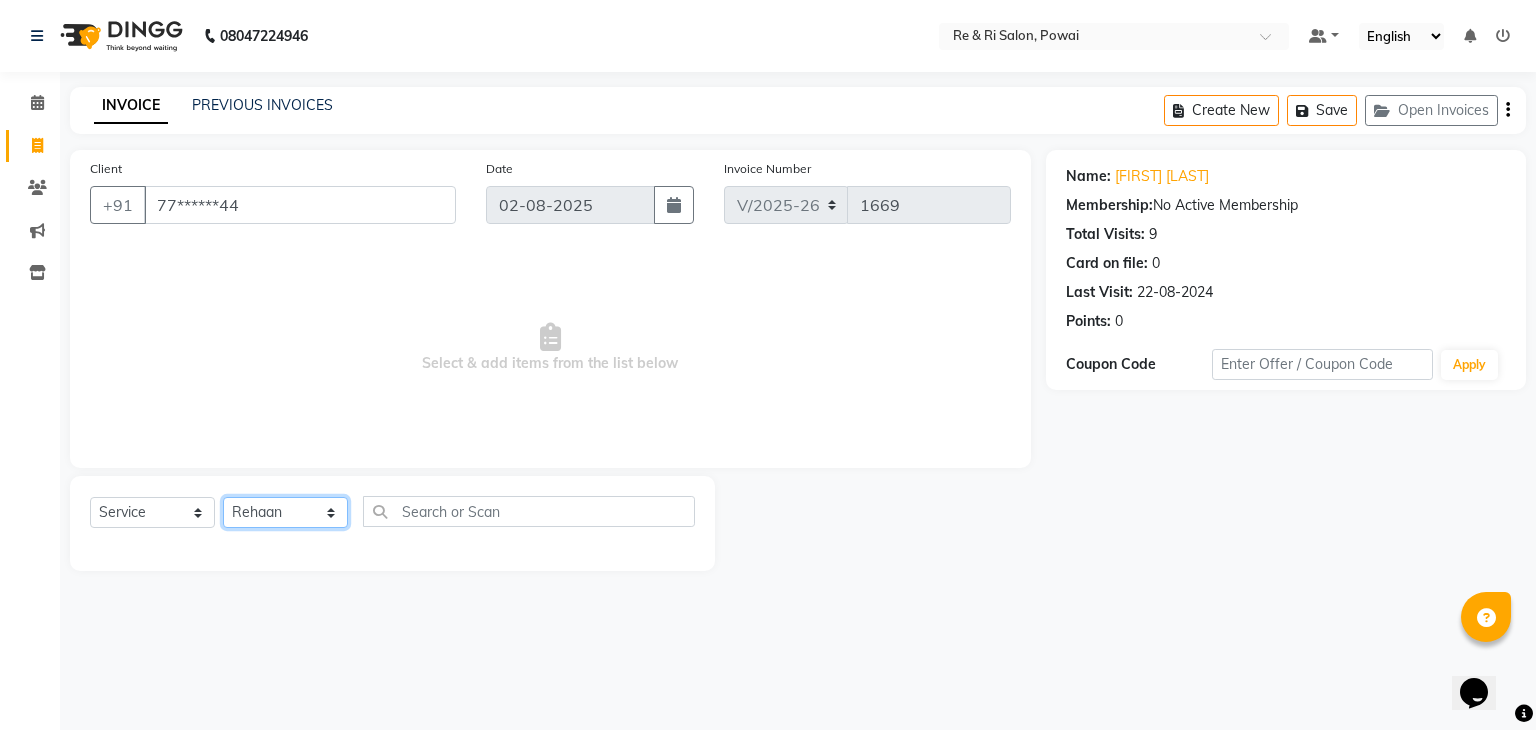 click on "Select Stylist [PERSON] [PERSON] [PERSON] [PERSON] [PERSON] [PERSON] [PERSON]" 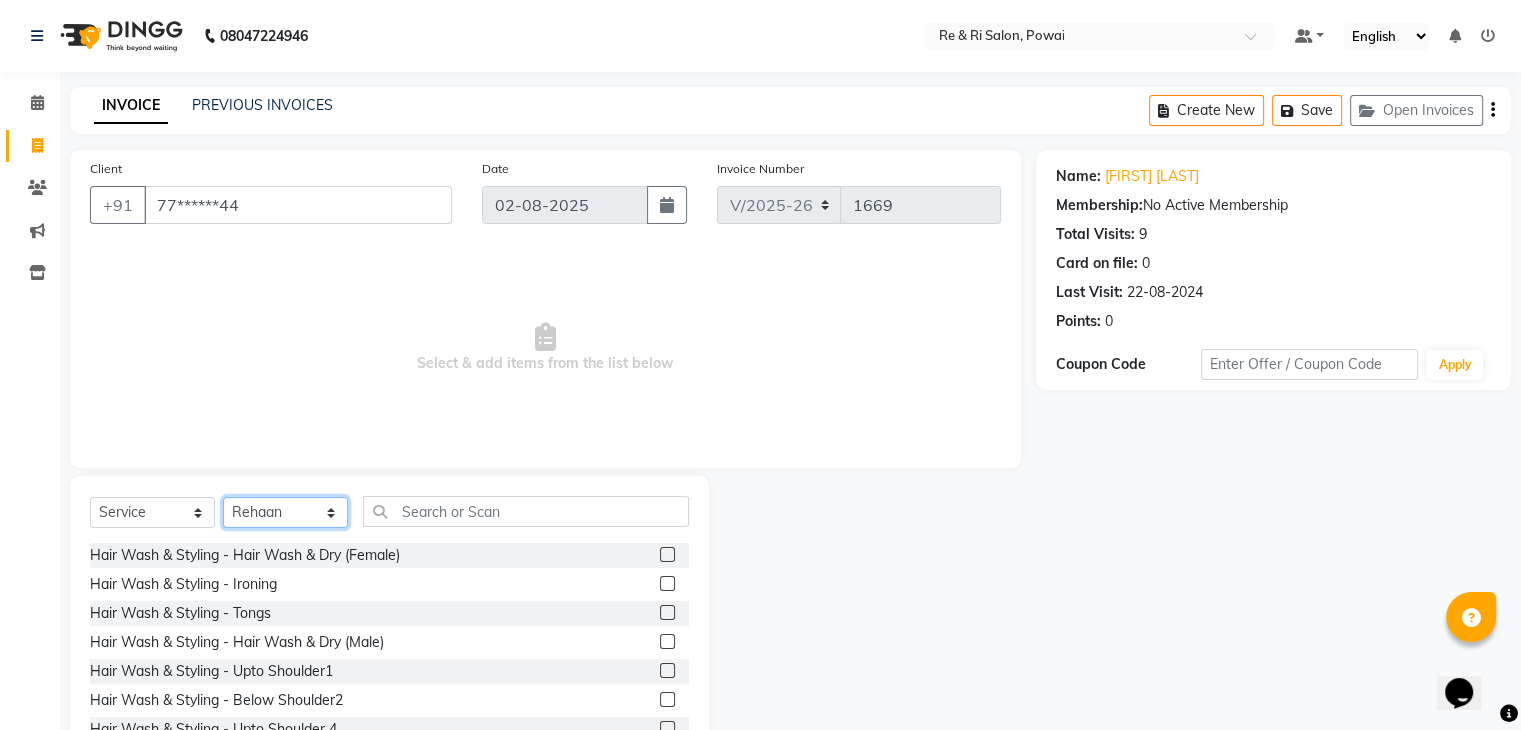 click on "Select Stylist [PERSON] [PERSON] [PERSON] [PERSON] [PERSON] [PERSON] [PERSON]" 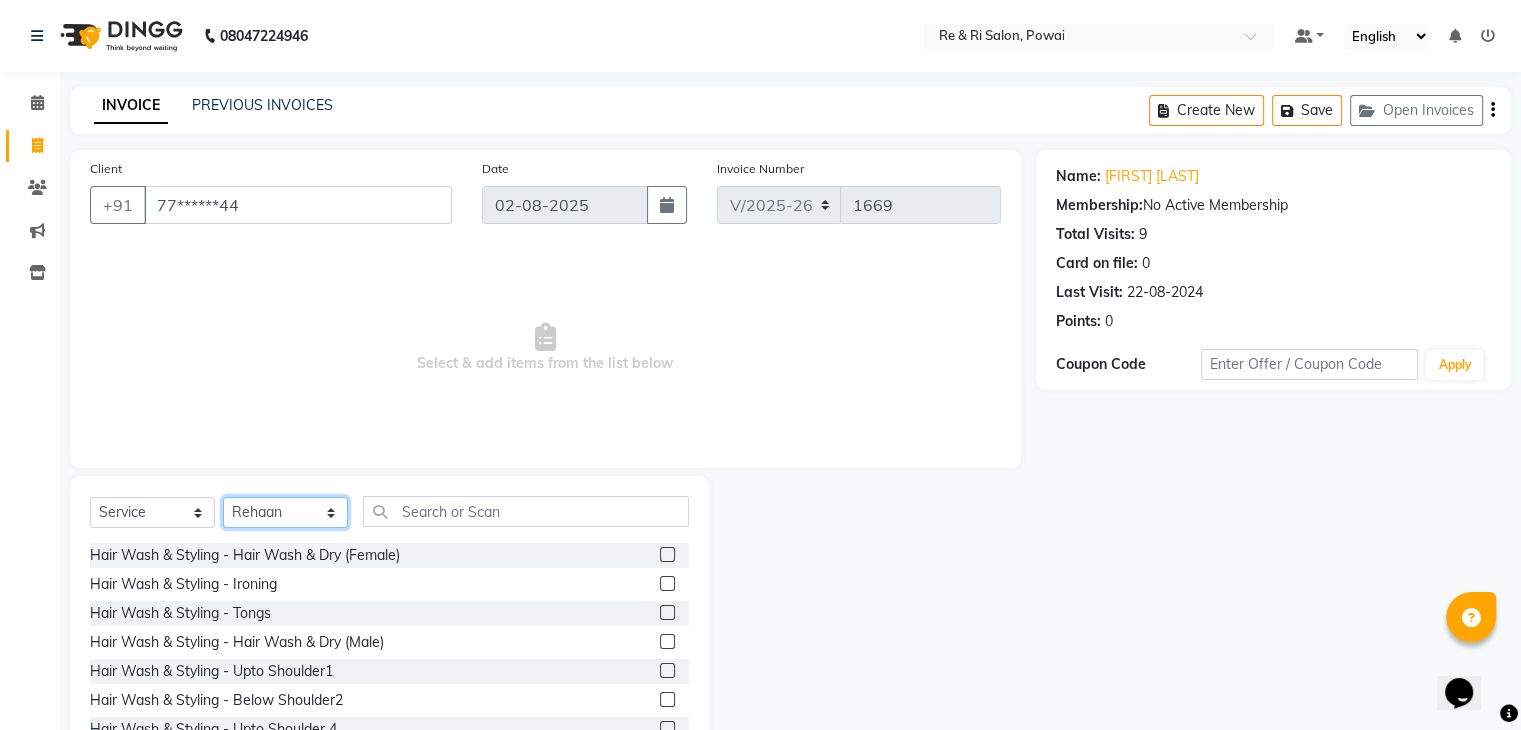select on "87747" 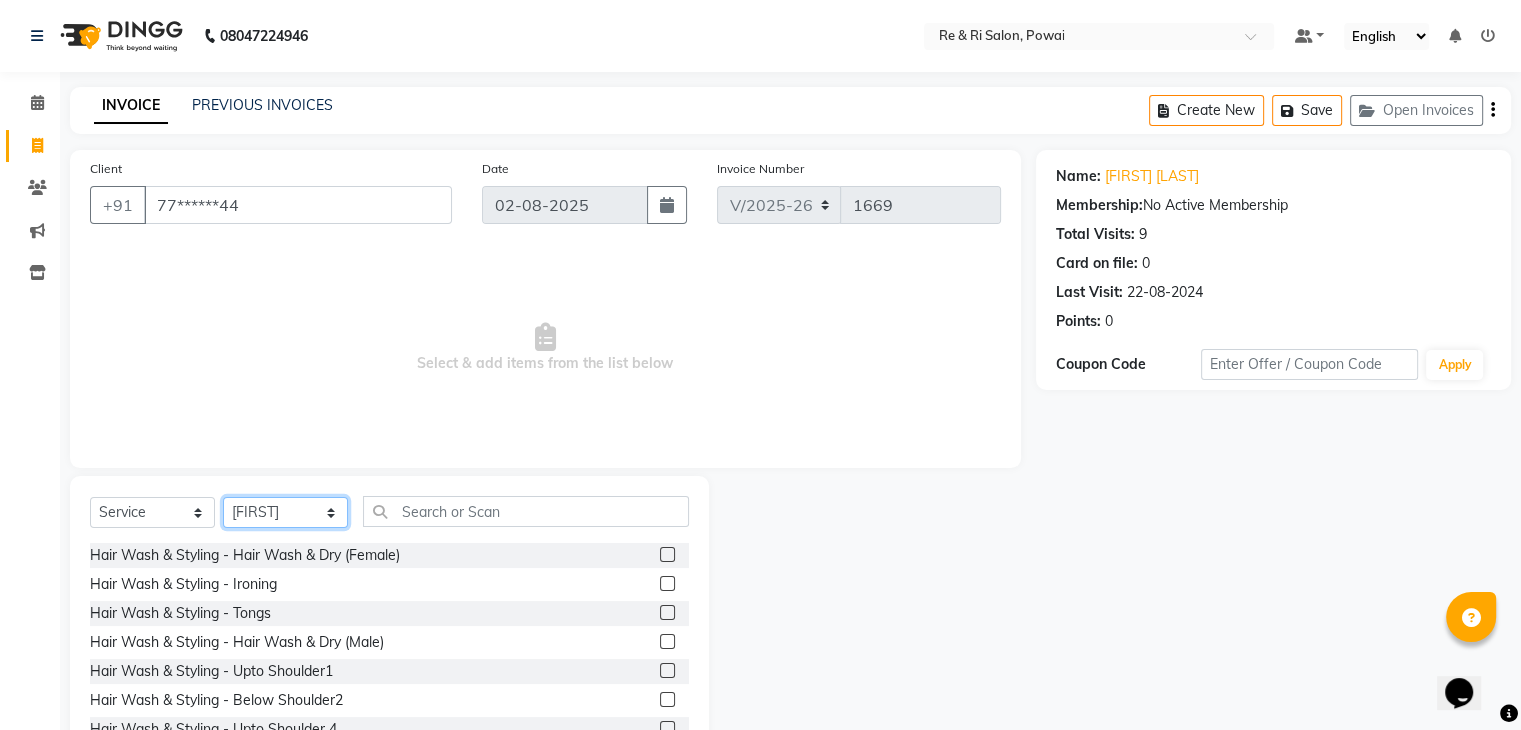 click on "Select Stylist [PERSON] [PERSON] [PERSON] [PERSON] [PERSON] [PERSON] [PERSON]" 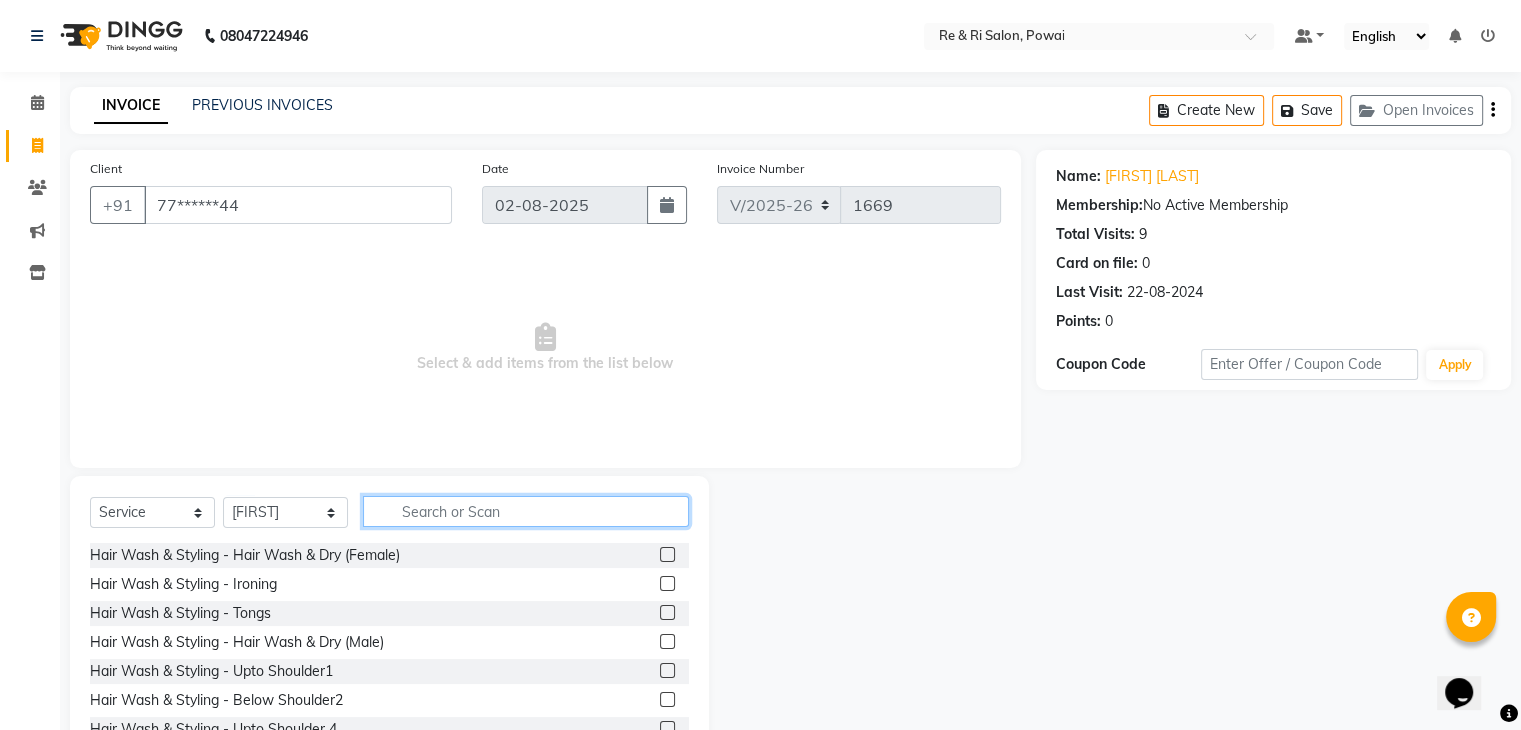 click 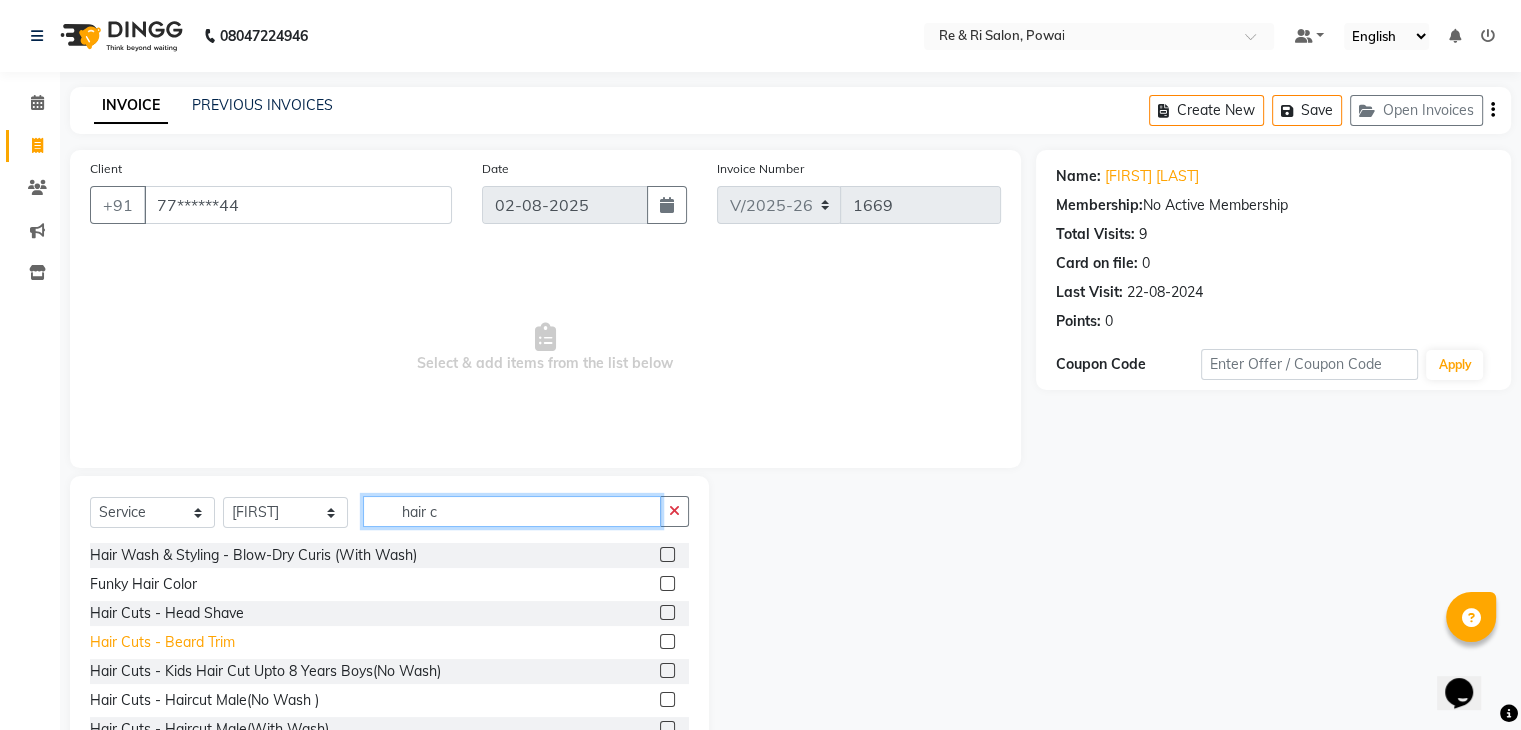 type on "hair c" 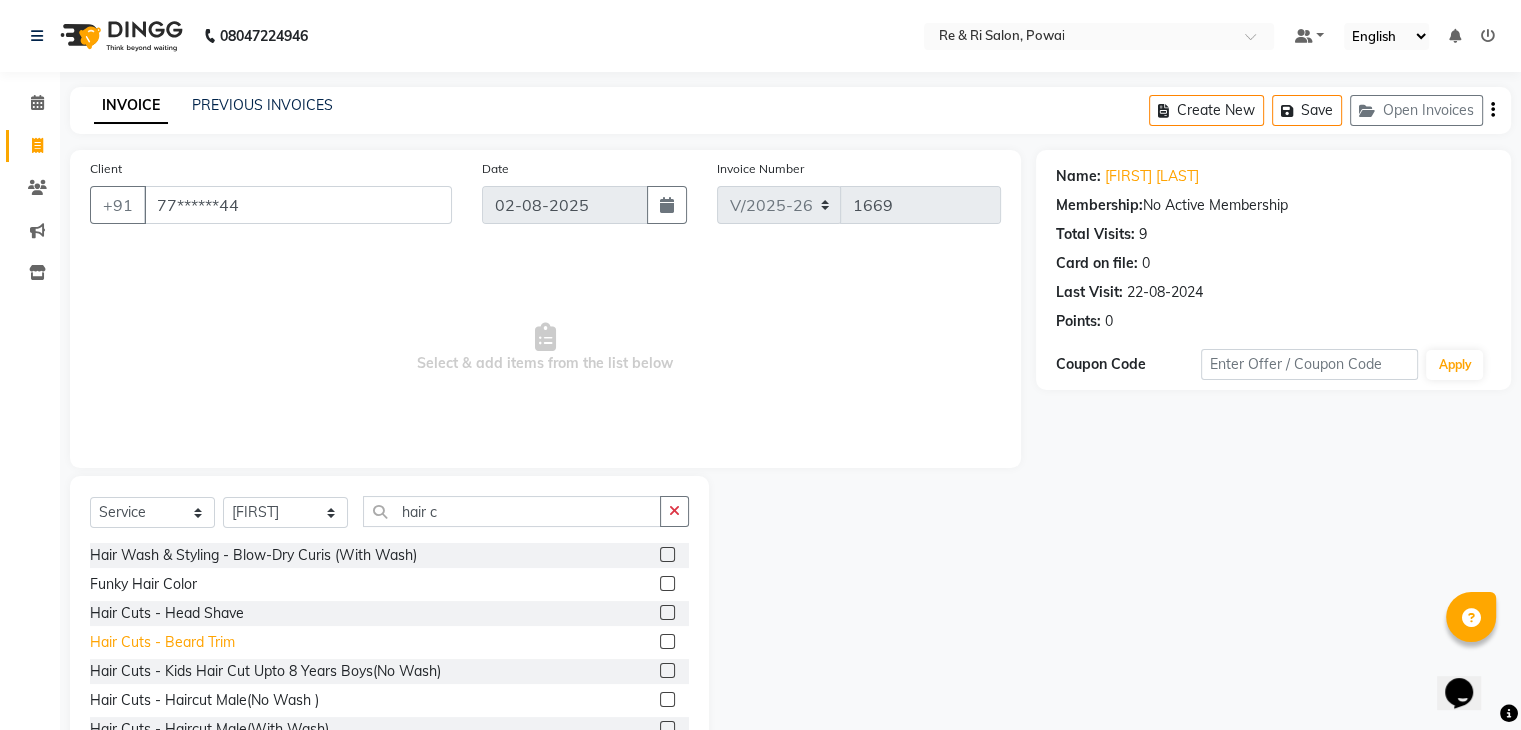 click on "Hair Cuts - Beard Trim" 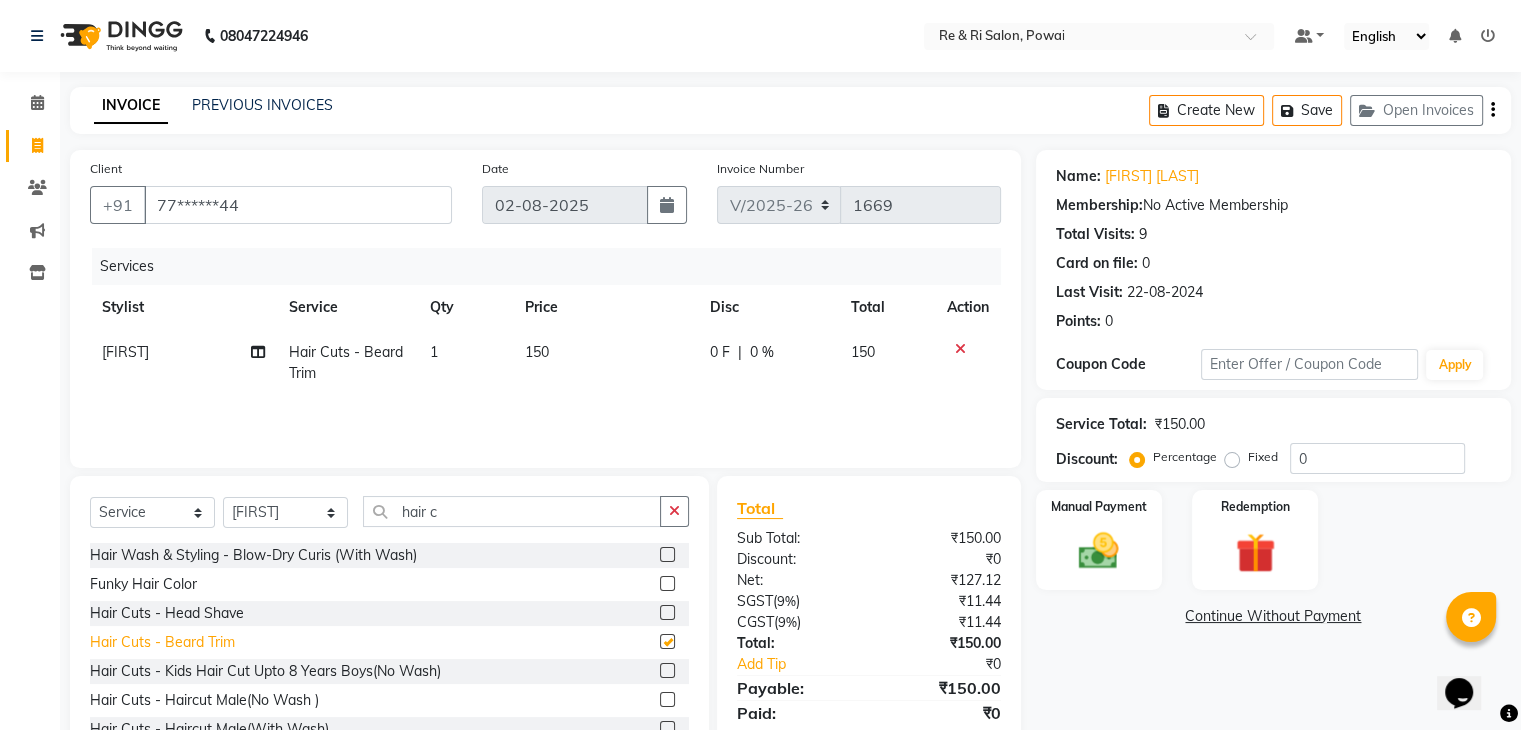checkbox on "false" 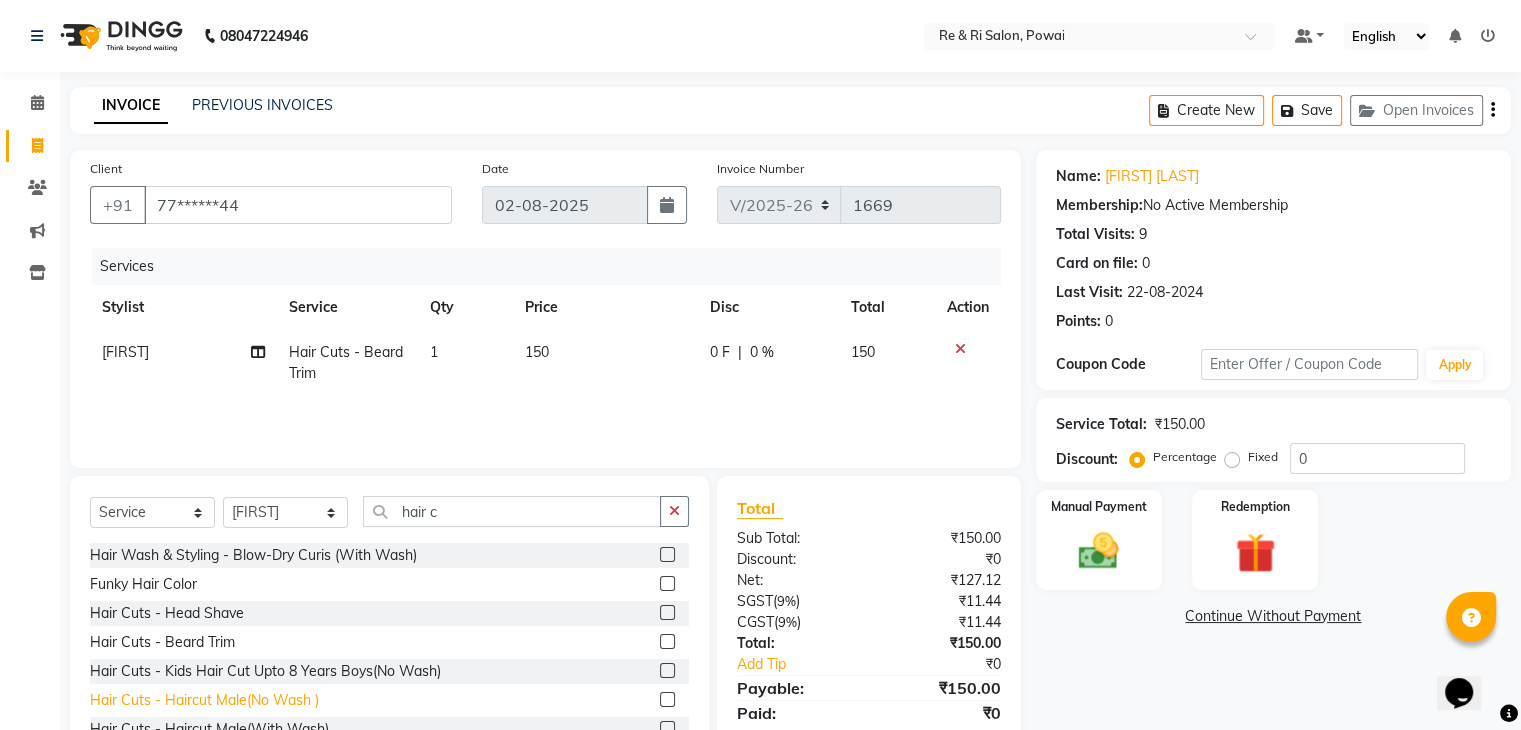 click on "Hair Cuts - Haircut Male(No Wash )" 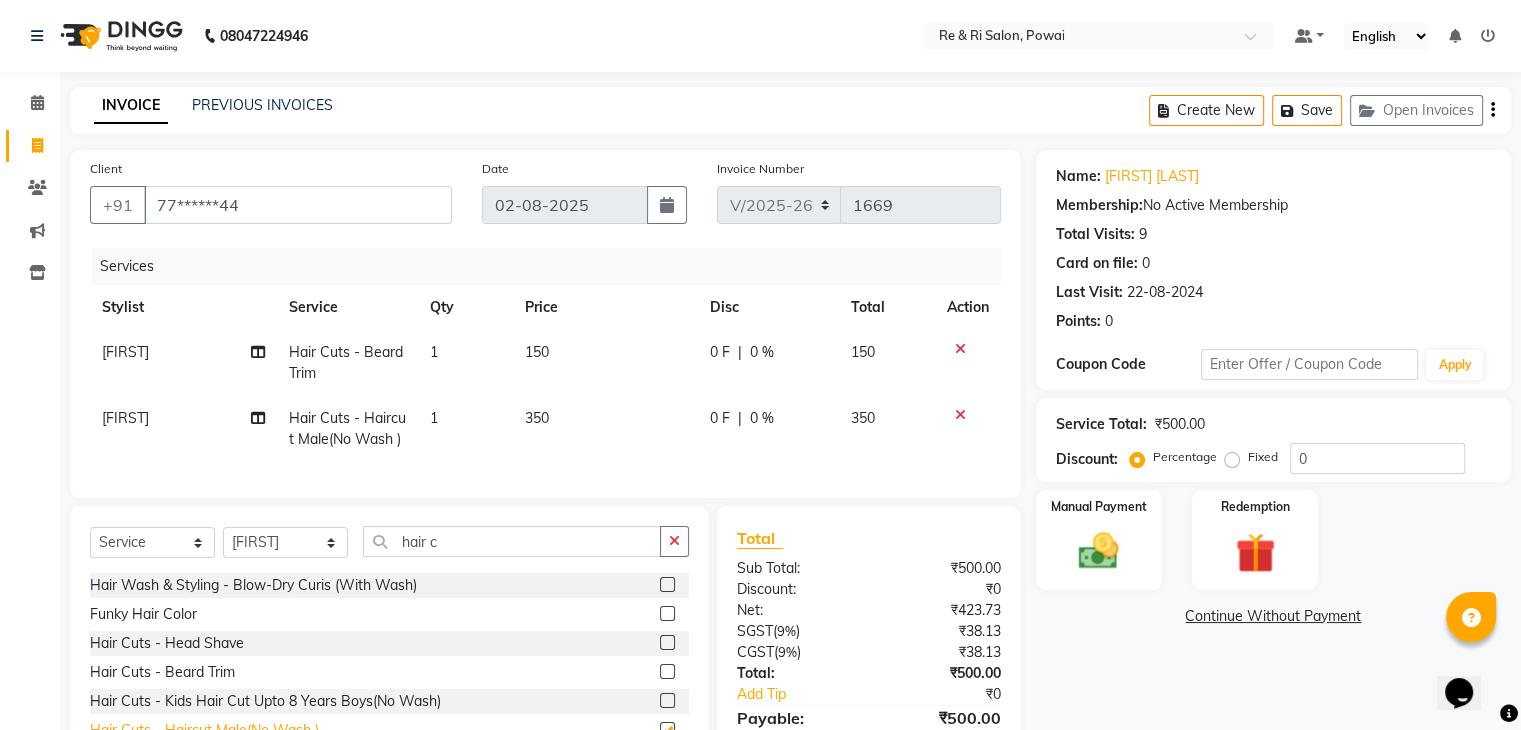checkbox on "false" 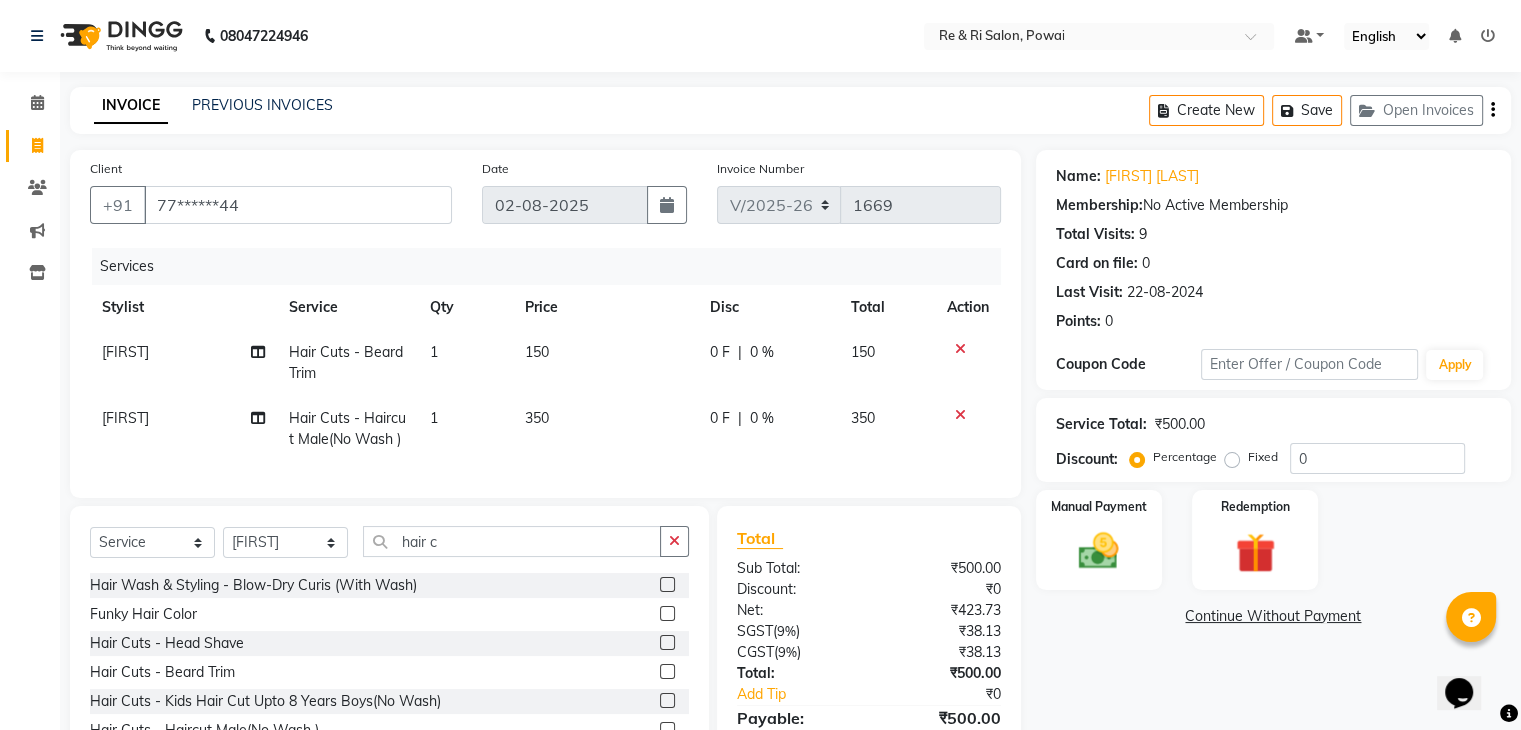 click on "0 F" 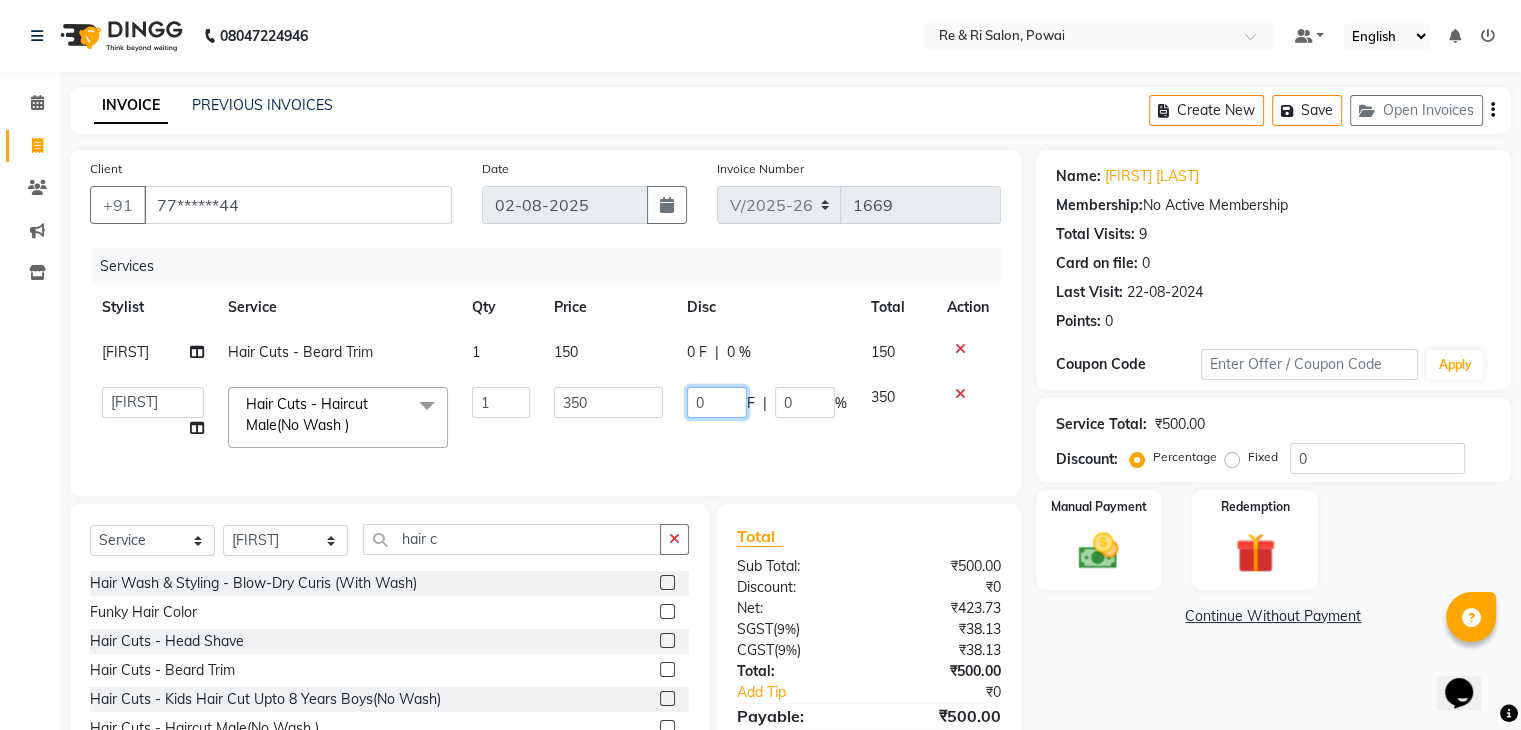 click on "0" 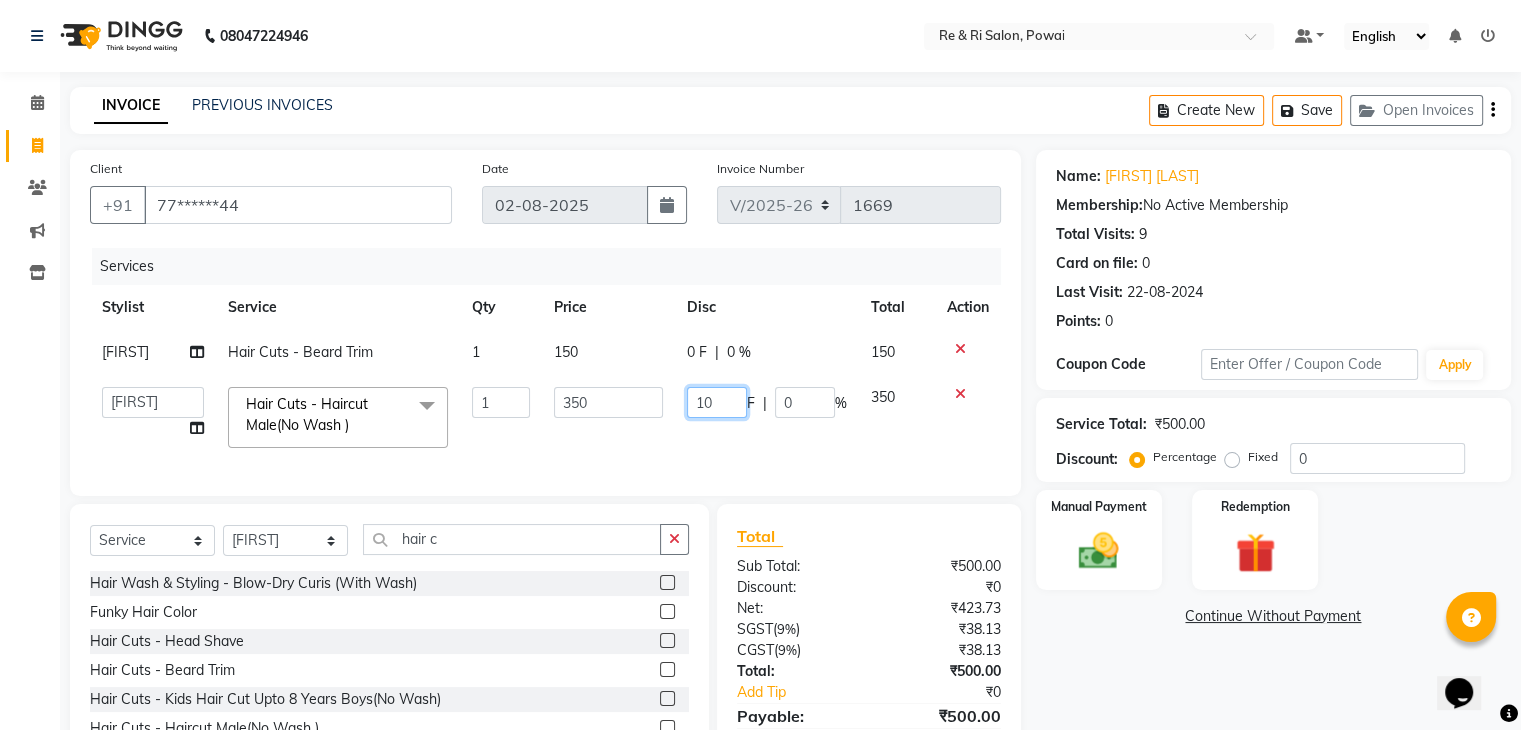 type on "100" 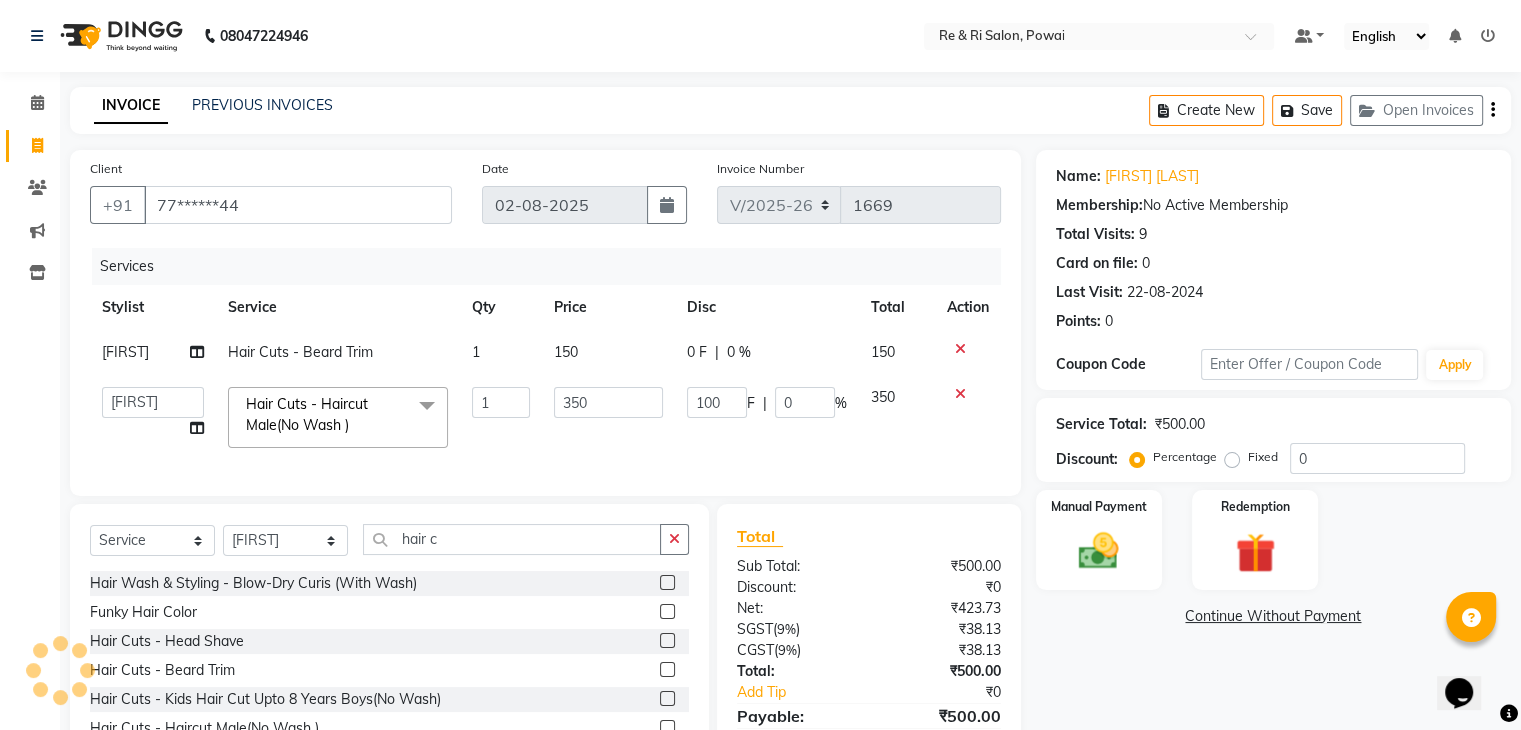 click on "Select [PERSON] [PERSON] [PERSON] [PERSON] [PERSON] [PERSON] [PERSON] Hair Cuts - Haircut Male(No Wash ) x Hair Wash & Styling - Hair Wash & Dry (Female) Hair Wash & Styling - Ironing Hair Wash & Styling - Tongs Hair Wash & Styling - Hair Wash & Dry (Male) Hair Wash & Styling - Upto Shoulder1 Hair Wash & Styling - Below Shoulder2 Hair Wash & Styling - Upto Shoulder 4 Hair Wash & Styling - Upto Waist Hair Wash & Styling - Paddle Brush Blow-Dry (With Wash). Hair Wash & Styling - Blow-Dry Curis (With Wash) Hair Wash & Styling - Below Shoulder Hair Wash & Styling - Upto Shoulder Hair Wash & Styling - Upto Waist2 Hair Wash & Styling - Below Shoulder 1 Hair Wash & Styling - Upto Waist 1 Hair Triming Women chest trimming Colour Women - Global Colour Women - High-Light Colour Women-Balayage Colour Women - Root Touch Up (1 Inch) Colour Women - Root Touch Up (No Ammonia) 1 Inch Colour Women - Upto Neck 1 Colour Women - Upto Shoulder 1 Colour Women - Upto Neck Colour Women - Below Shoulder Colour Women - Upto Shoulder demo" 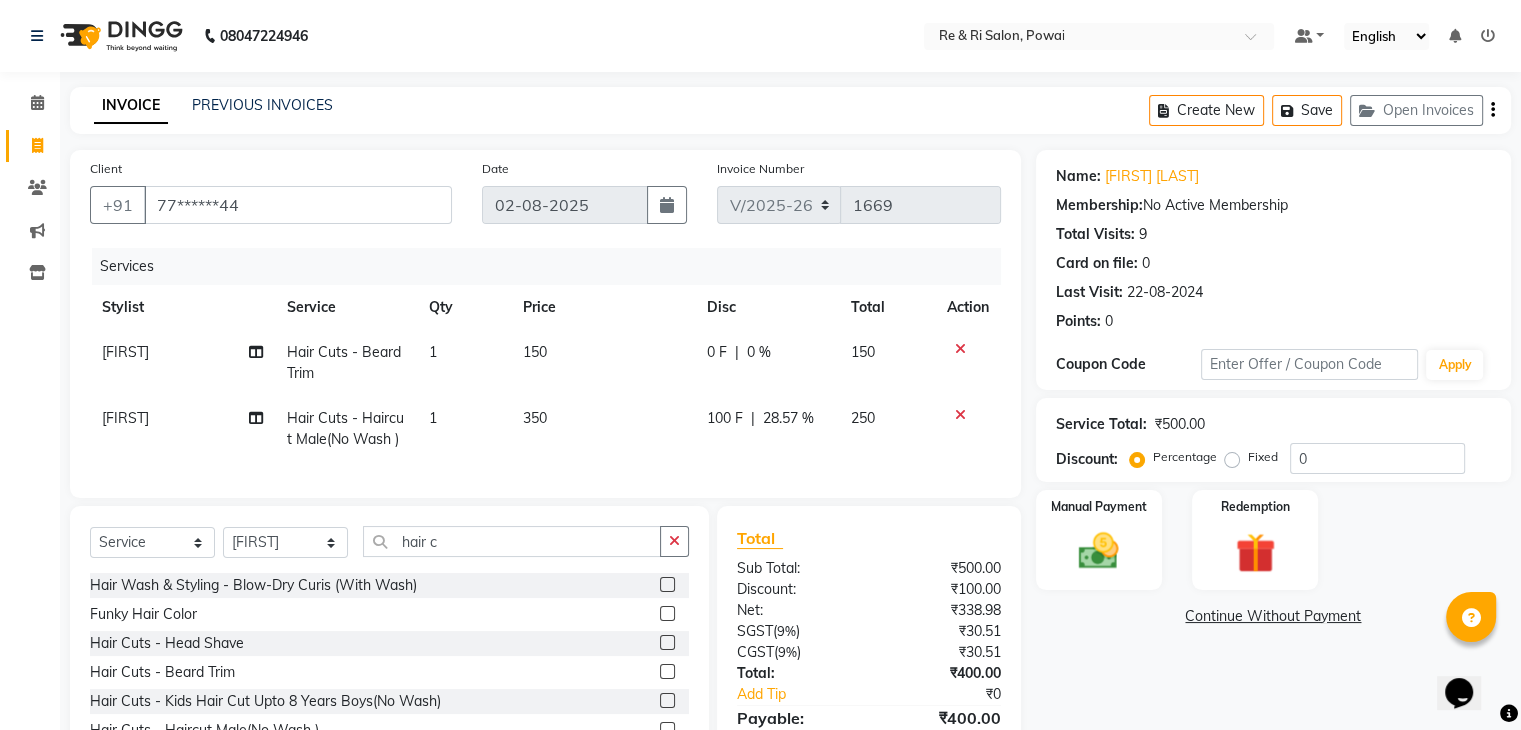 scroll, scrollTop: 117, scrollLeft: 0, axis: vertical 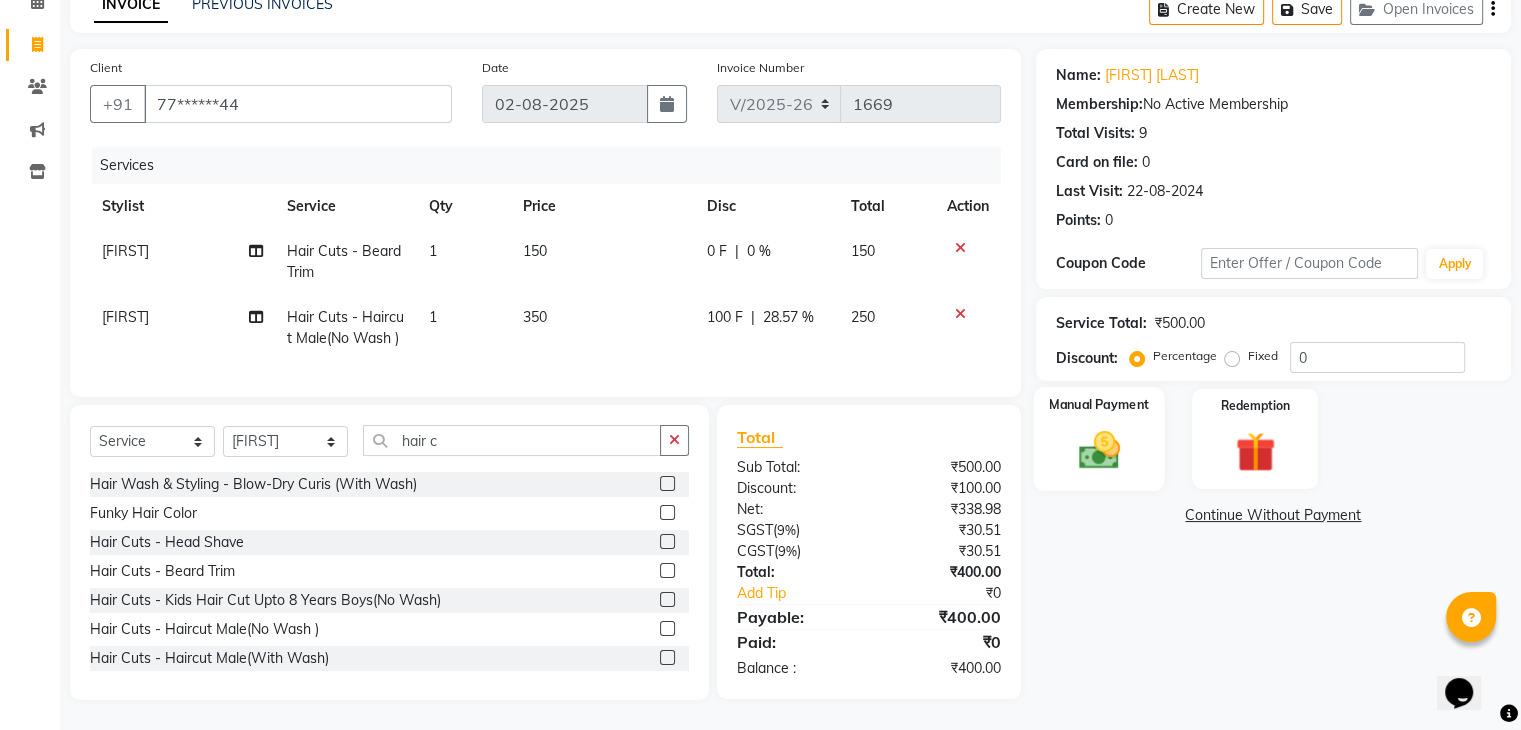 click 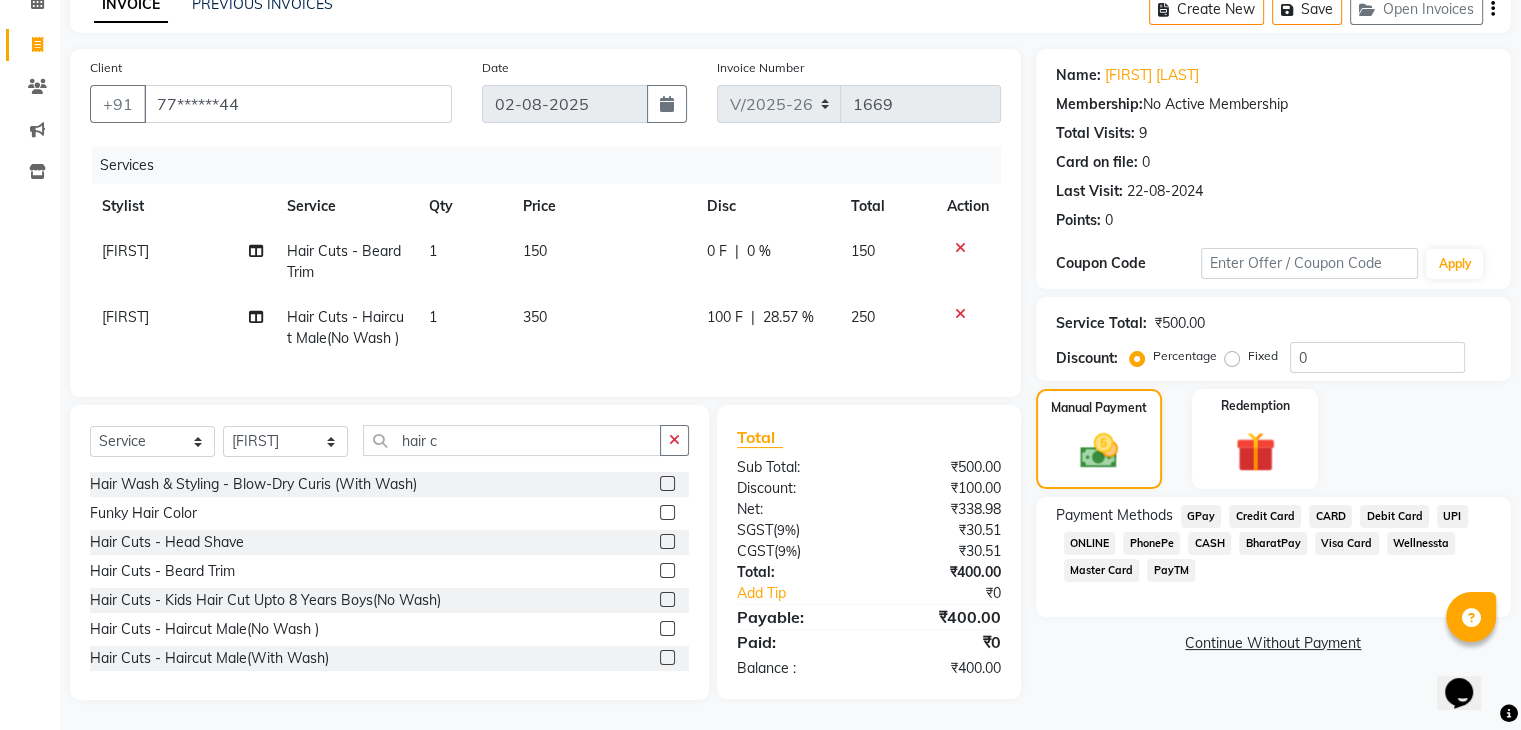 click on "GPay" 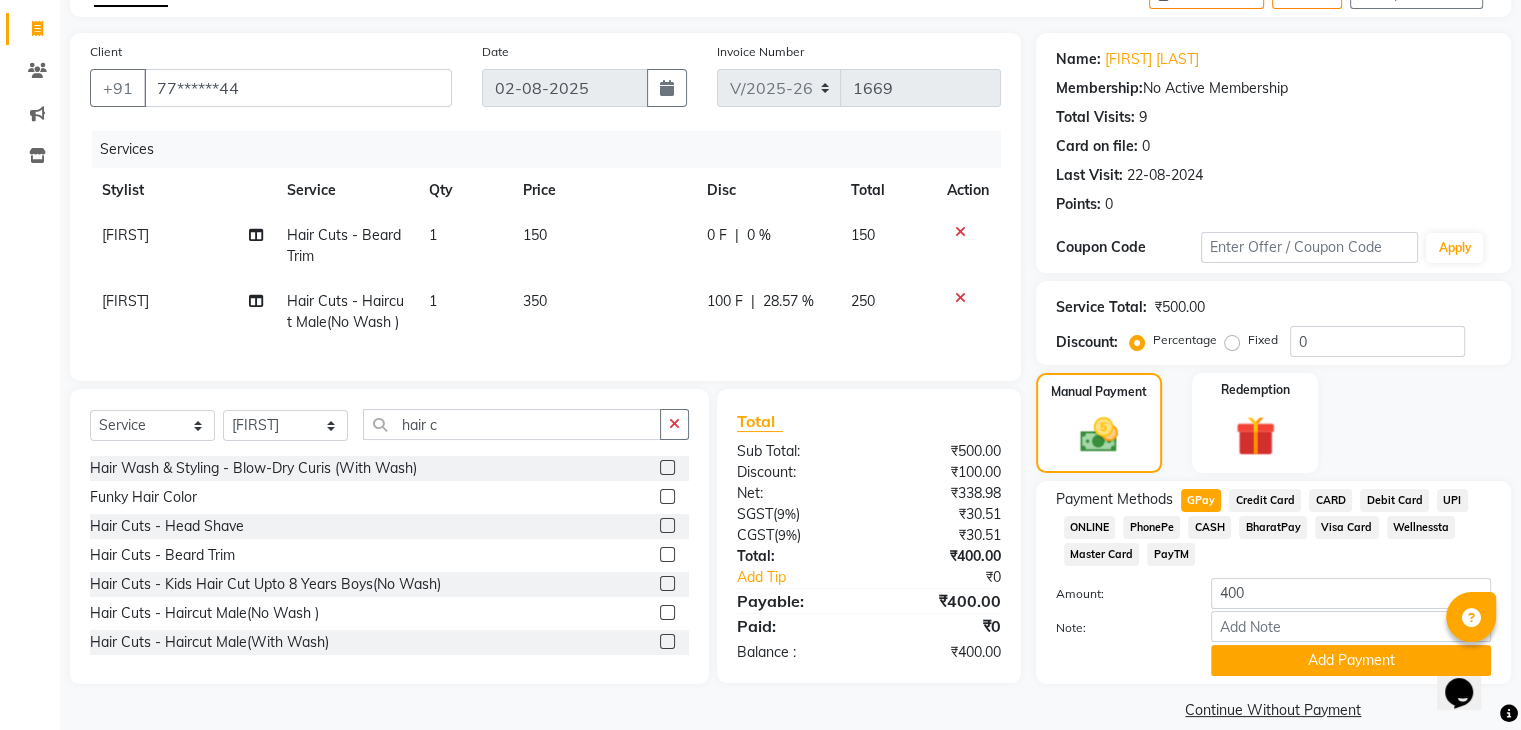 scroll, scrollTop: 145, scrollLeft: 0, axis: vertical 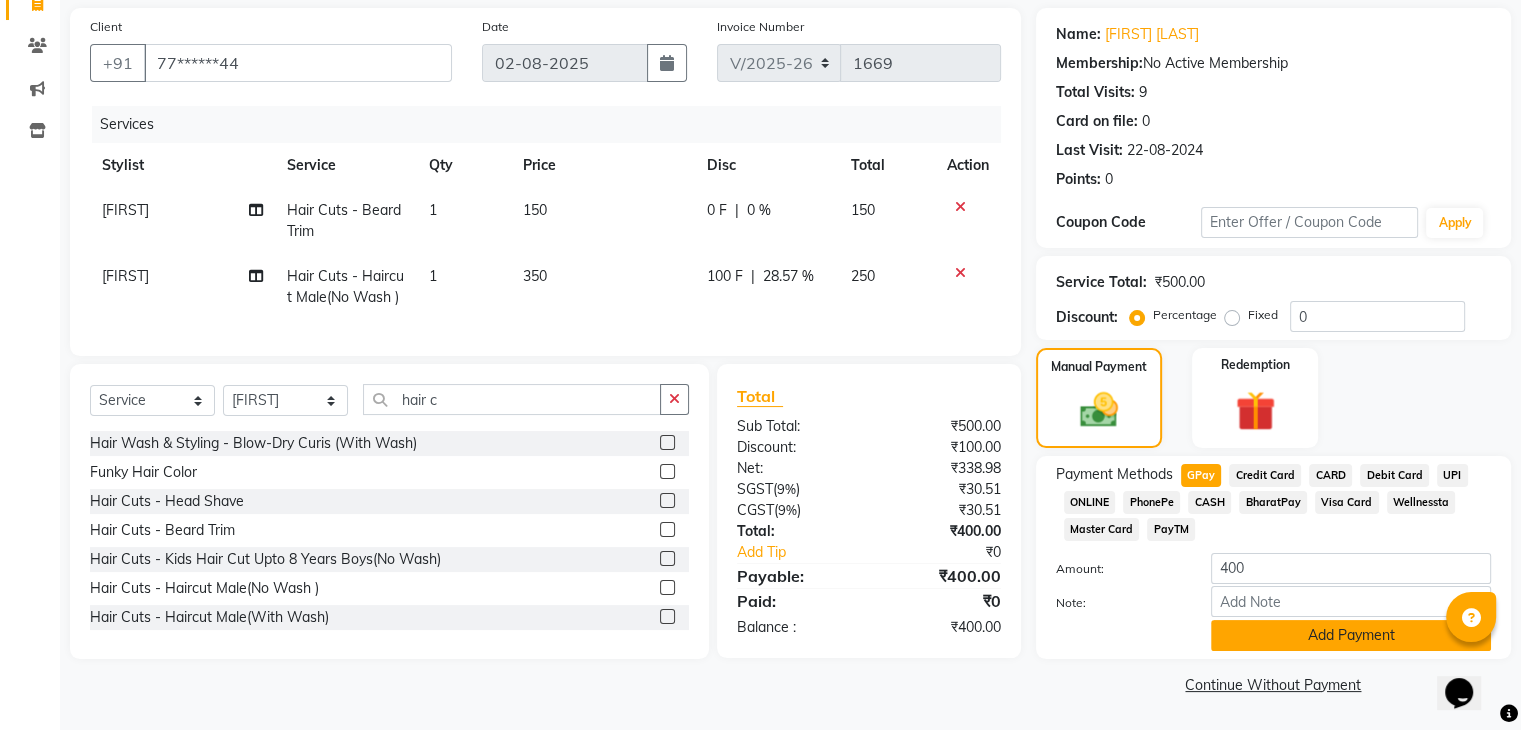 click on "Add Payment" 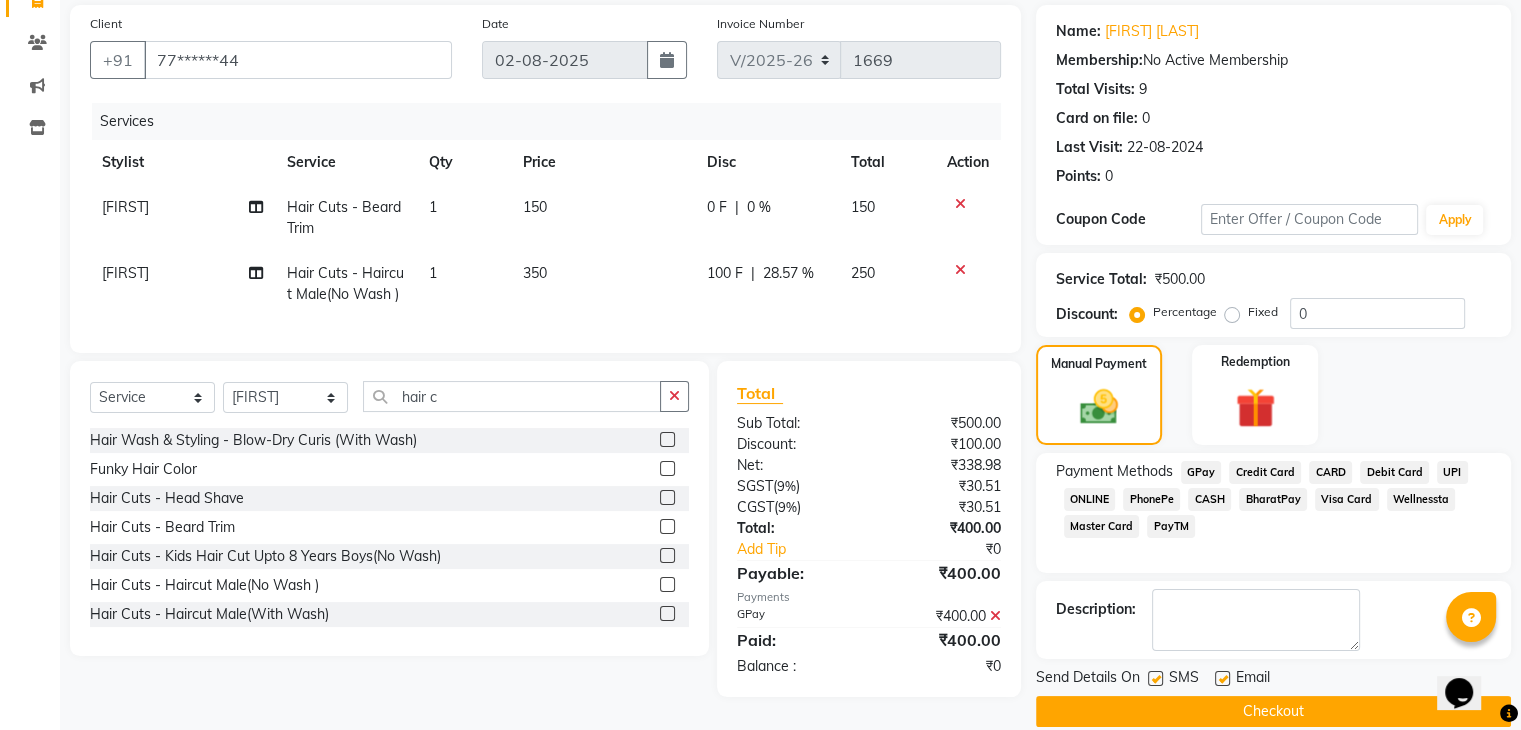 click 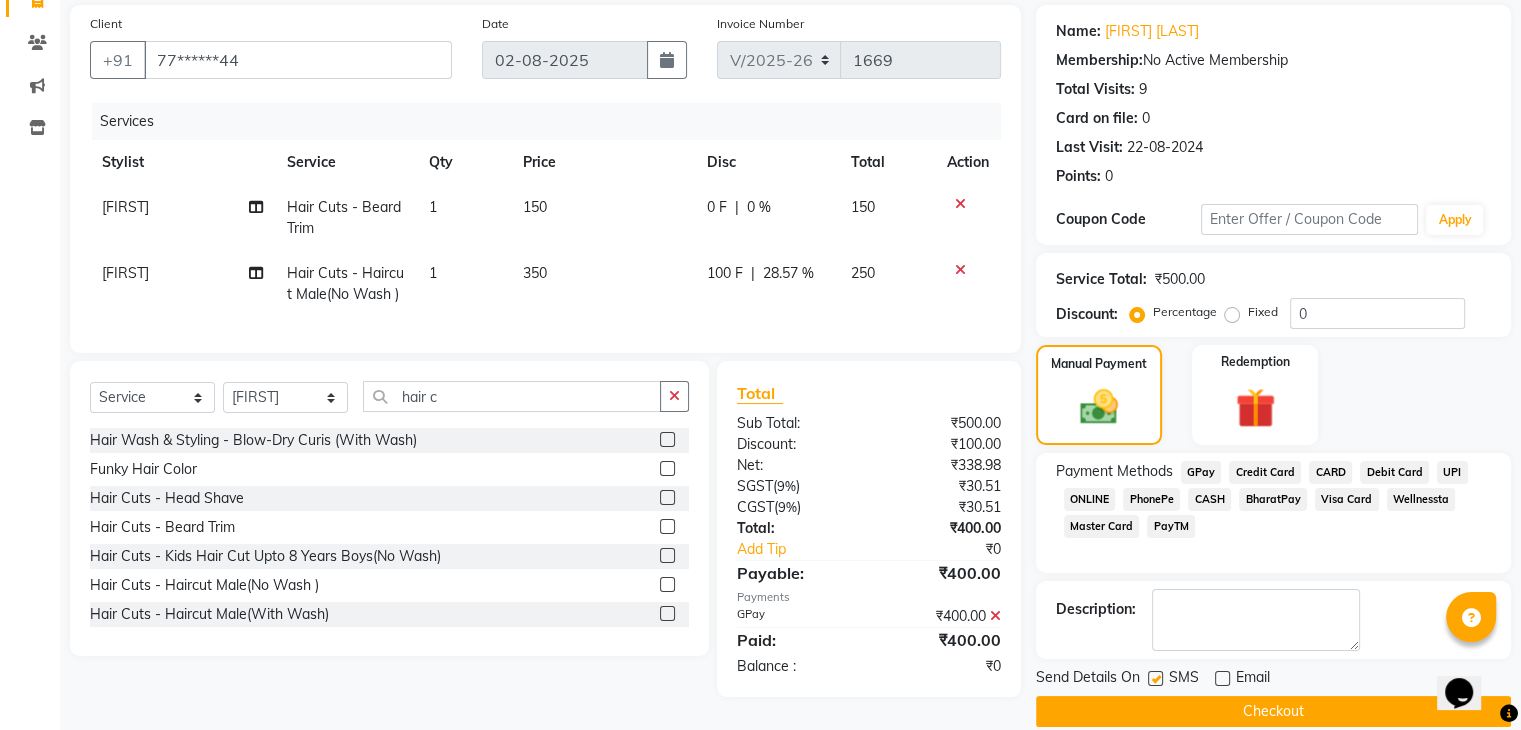 click 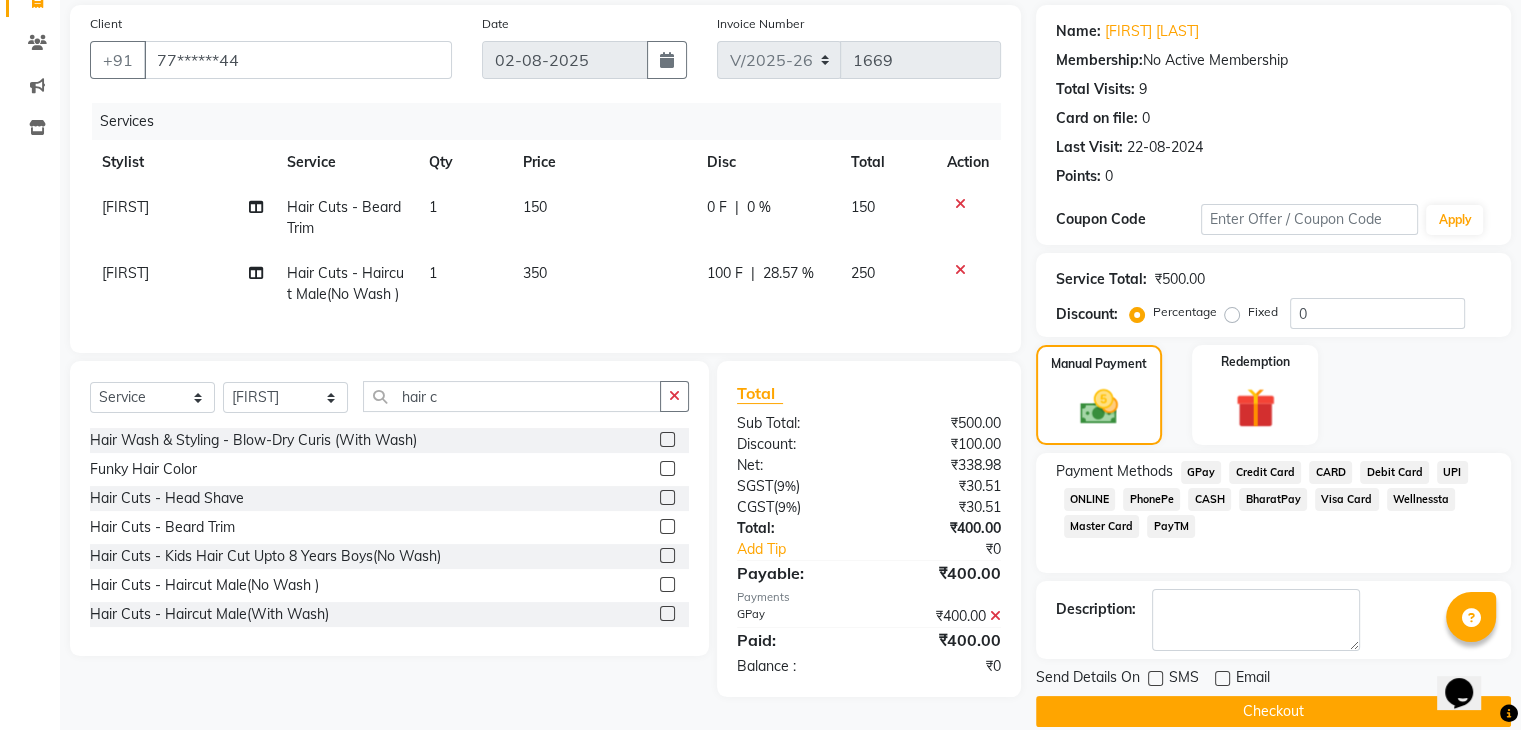 click on "Checkout" 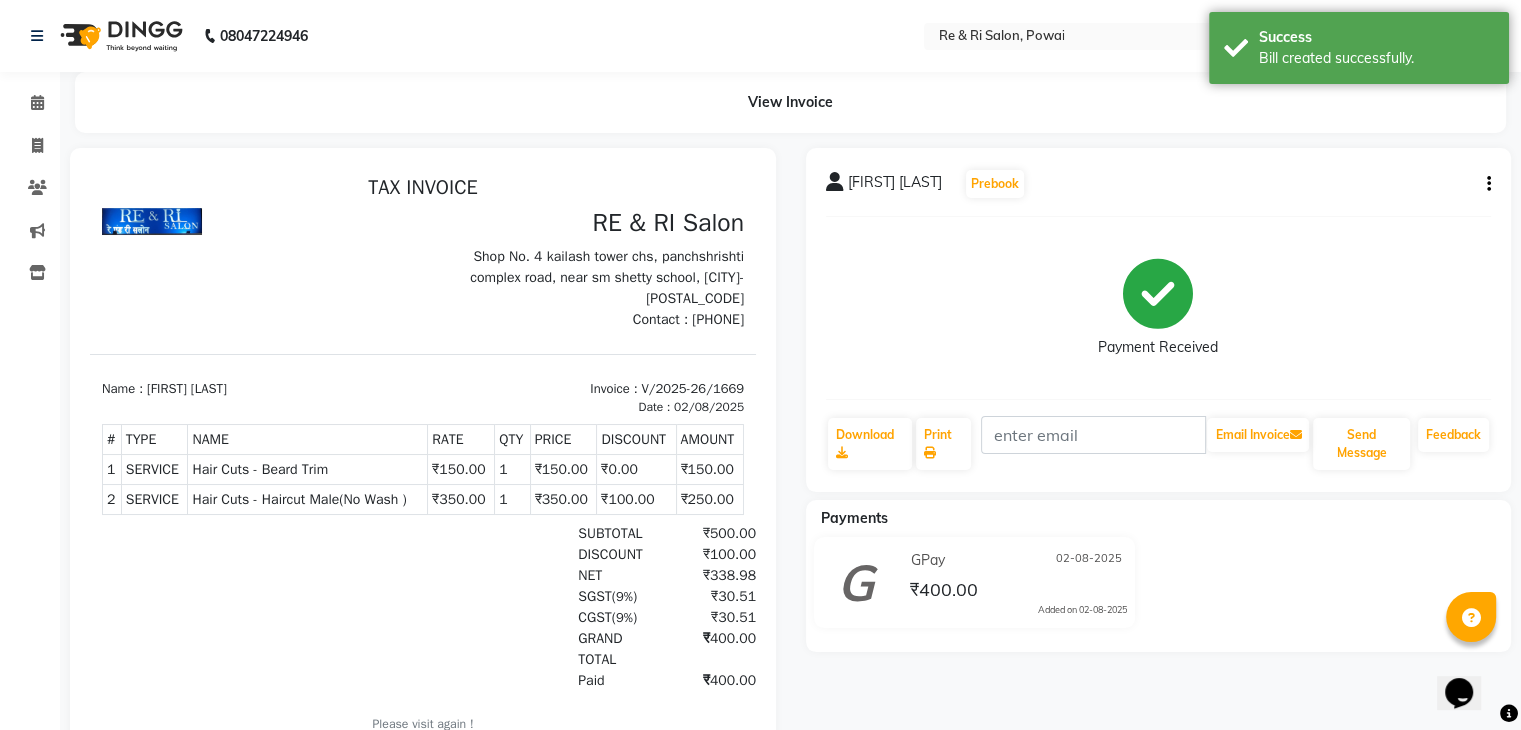 scroll, scrollTop: 0, scrollLeft: 0, axis: both 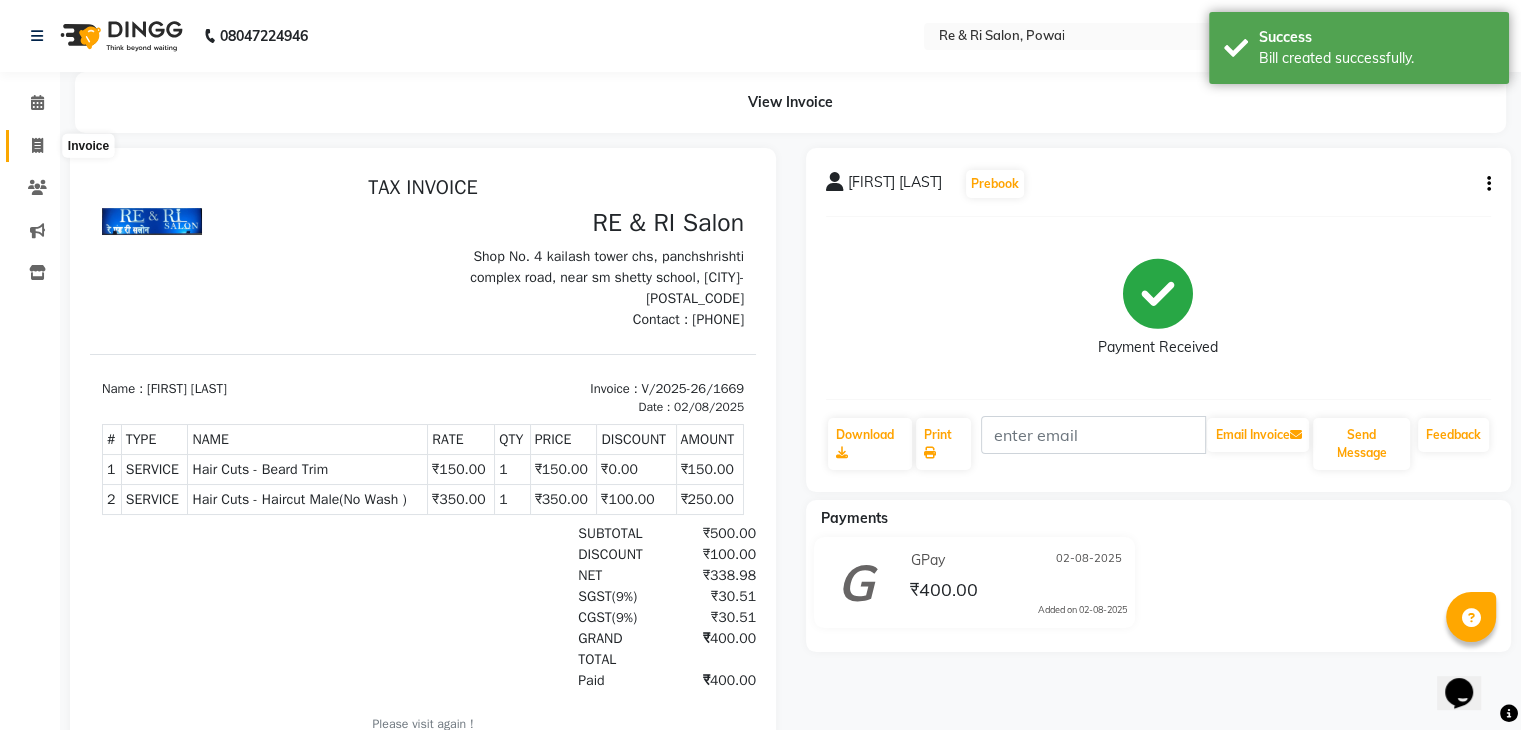 click 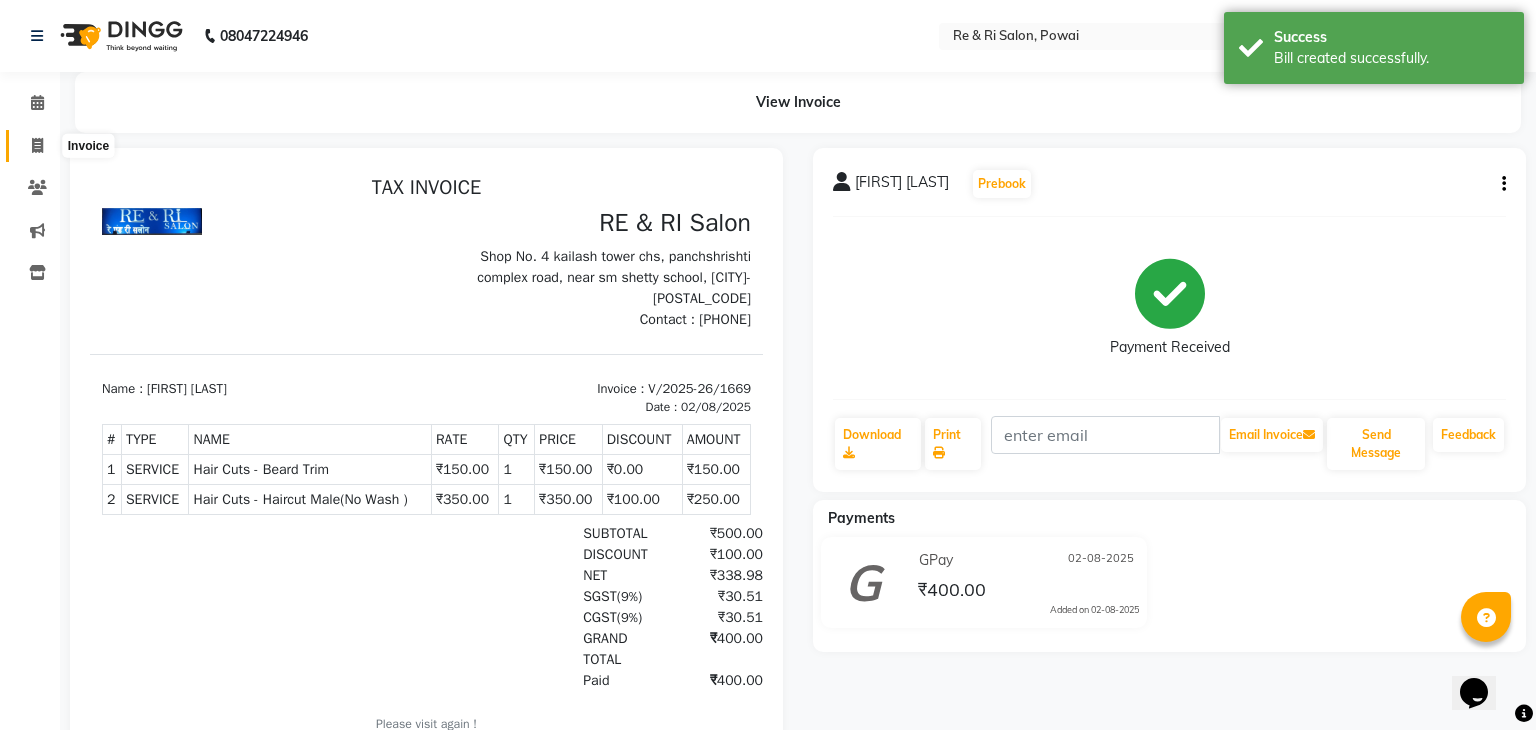 select on "service" 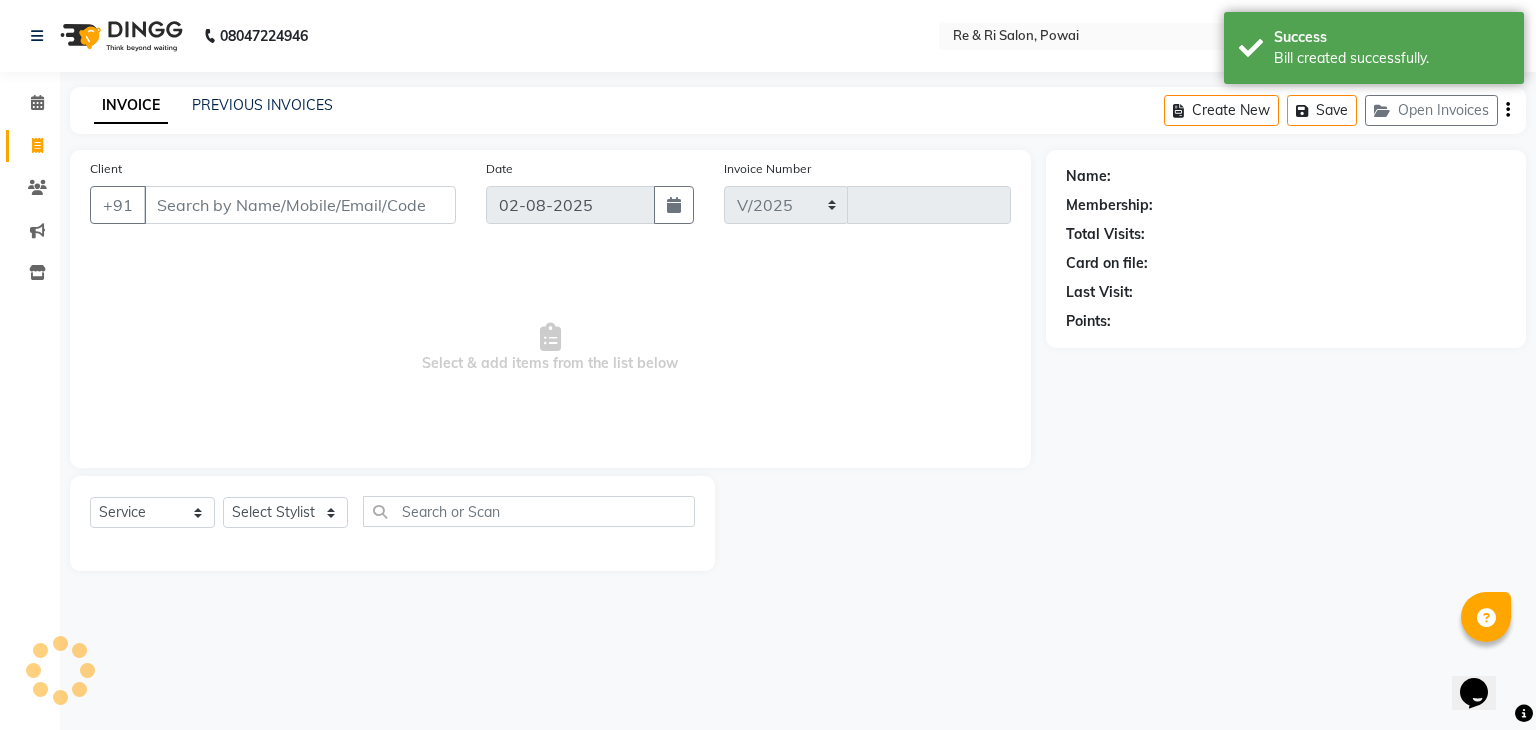select on "5364" 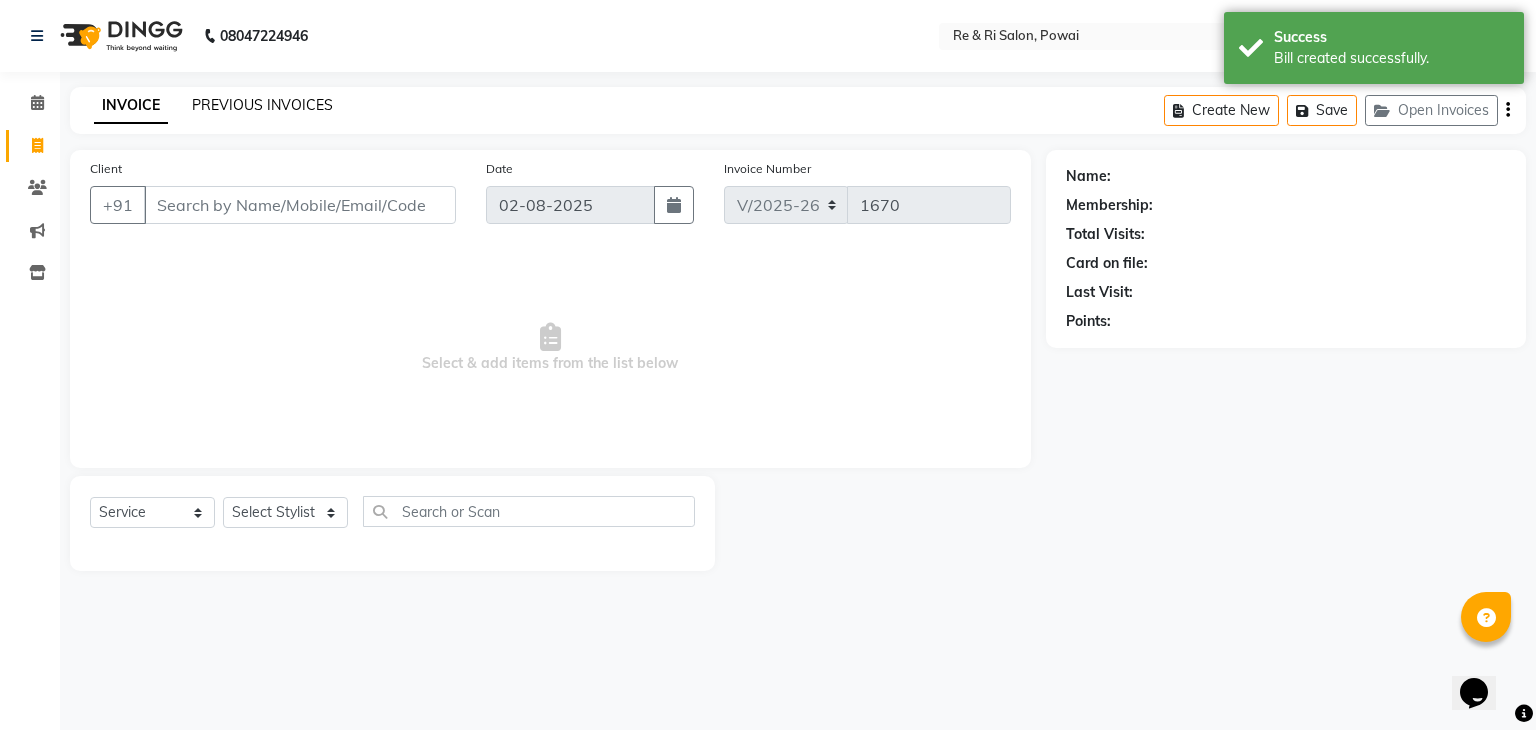 click on "PREVIOUS INVOICES" 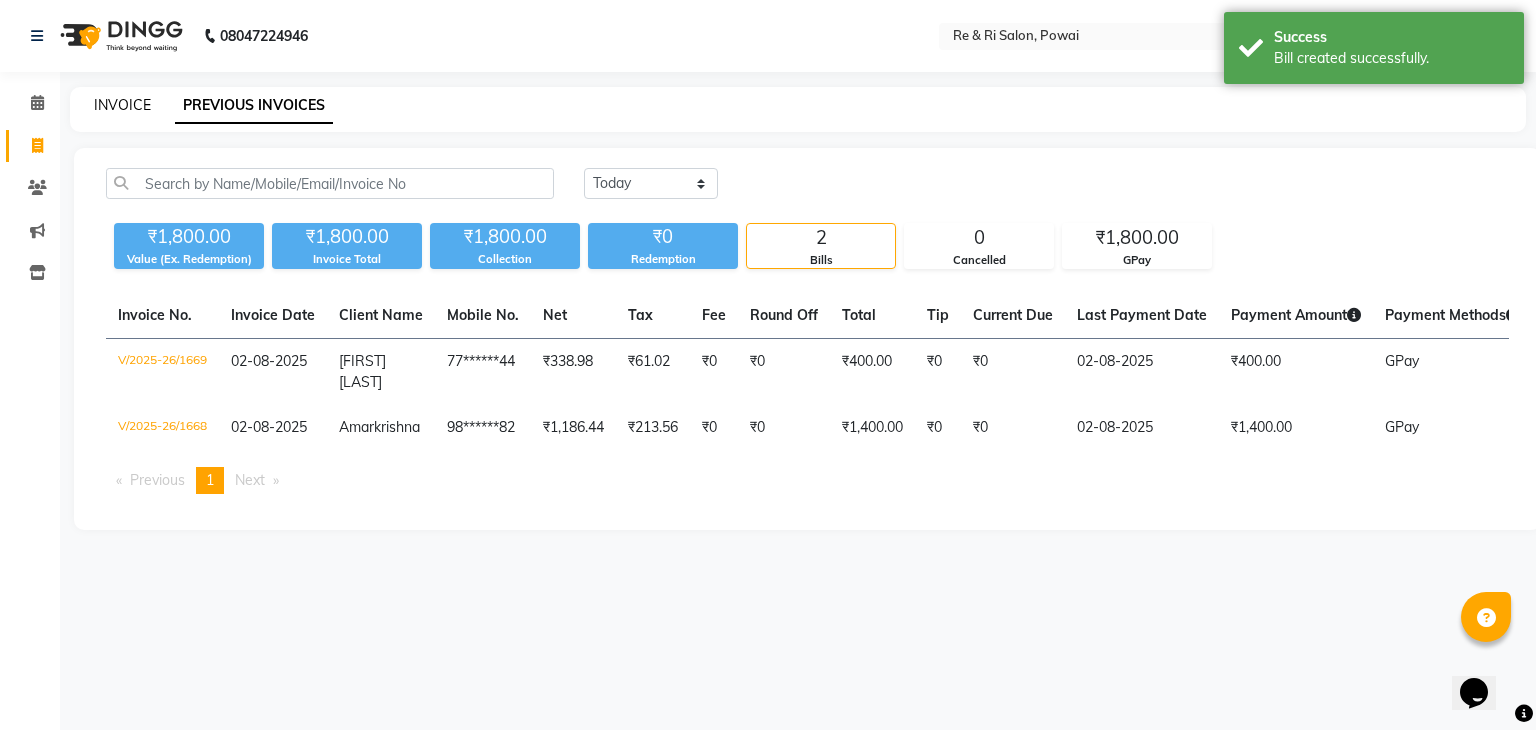 click on "INVOICE" 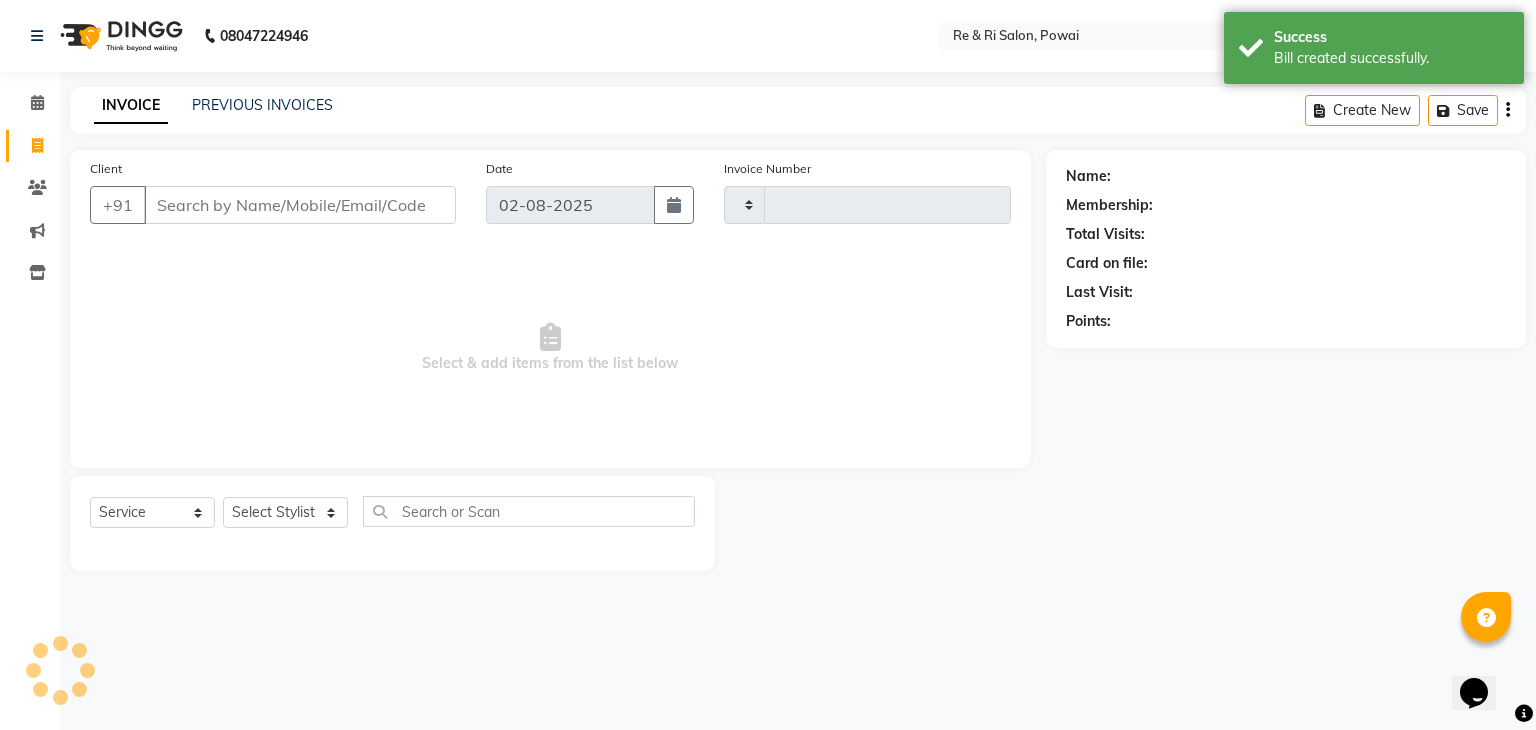 type on "1670" 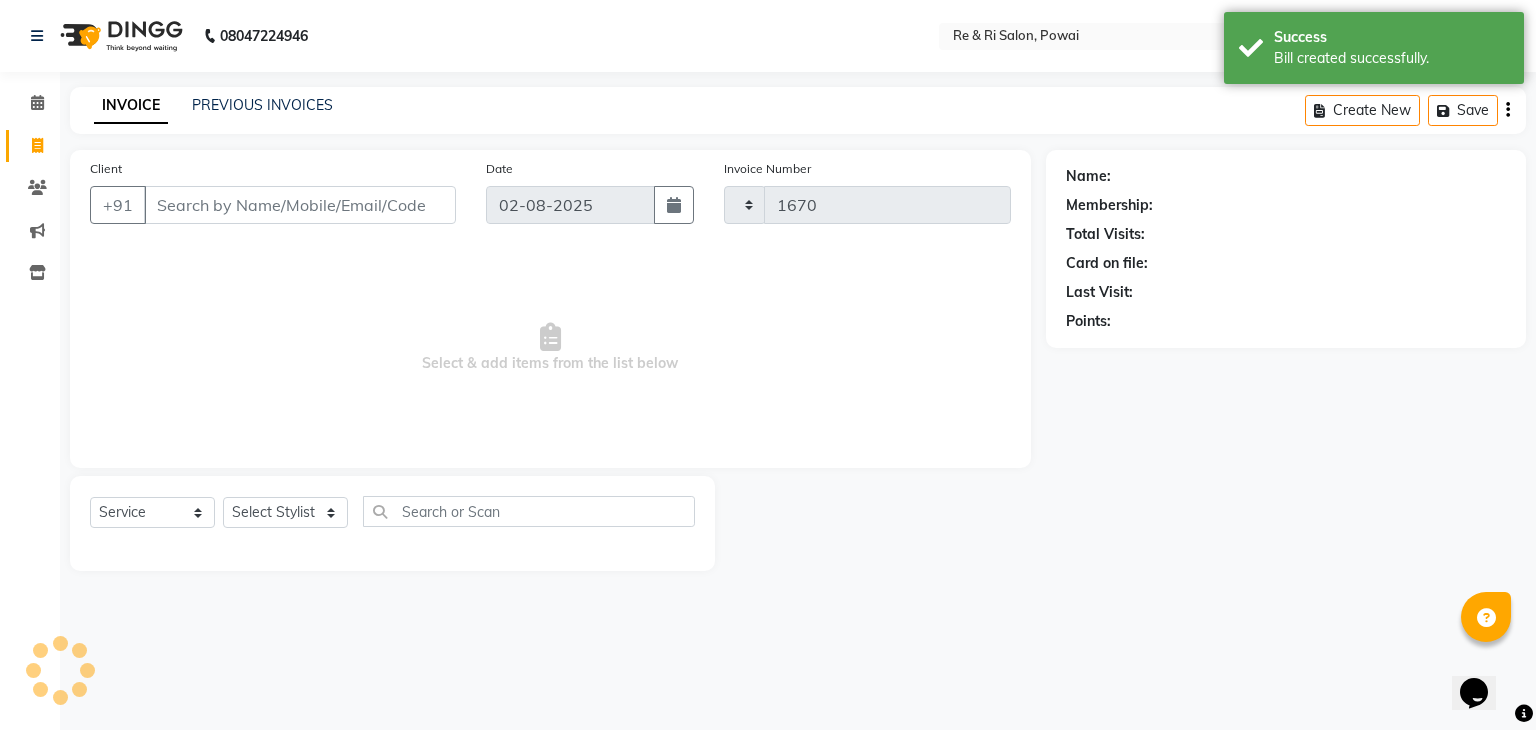 select on "5364" 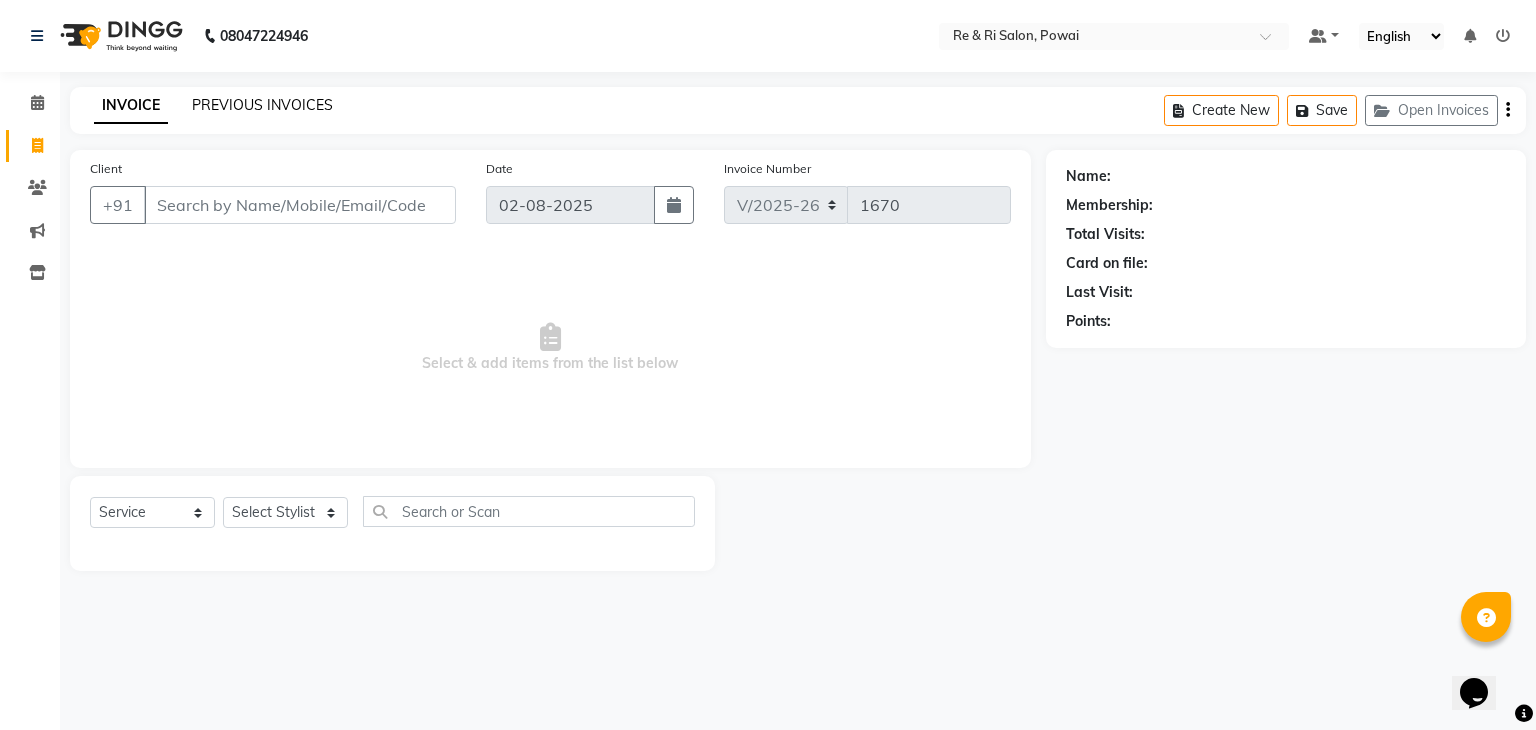 click on "PREVIOUS INVOICES" 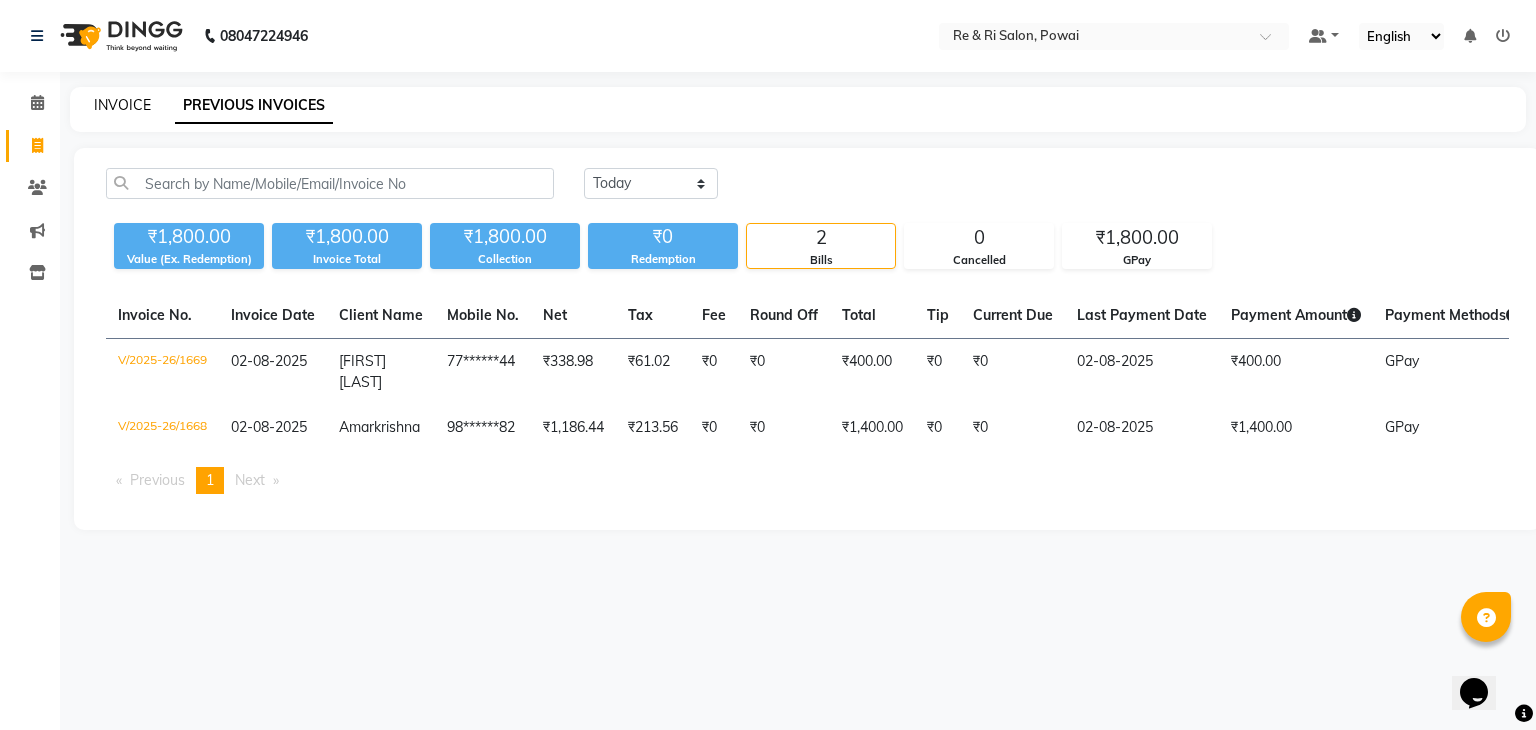 click on "INVOICE" 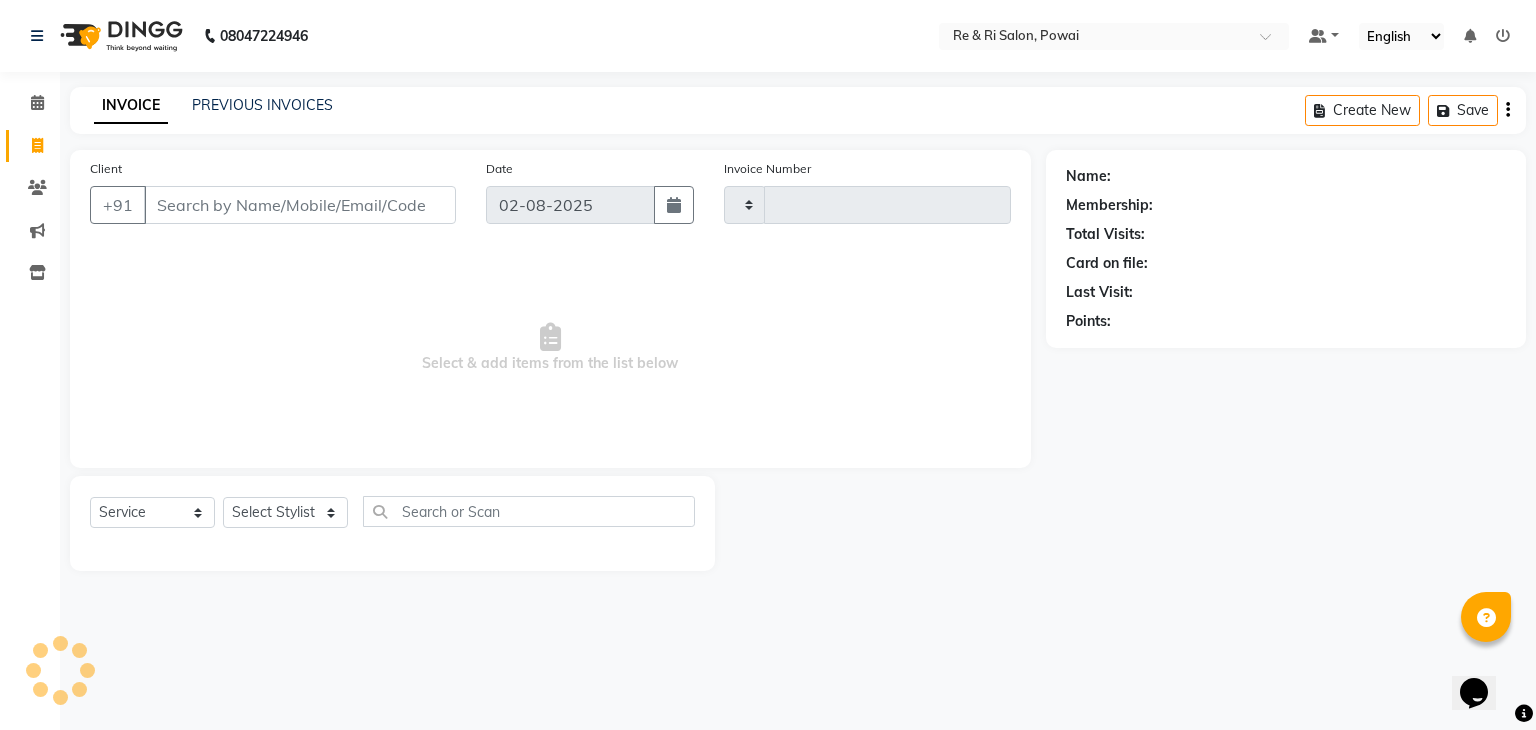 type on "1670" 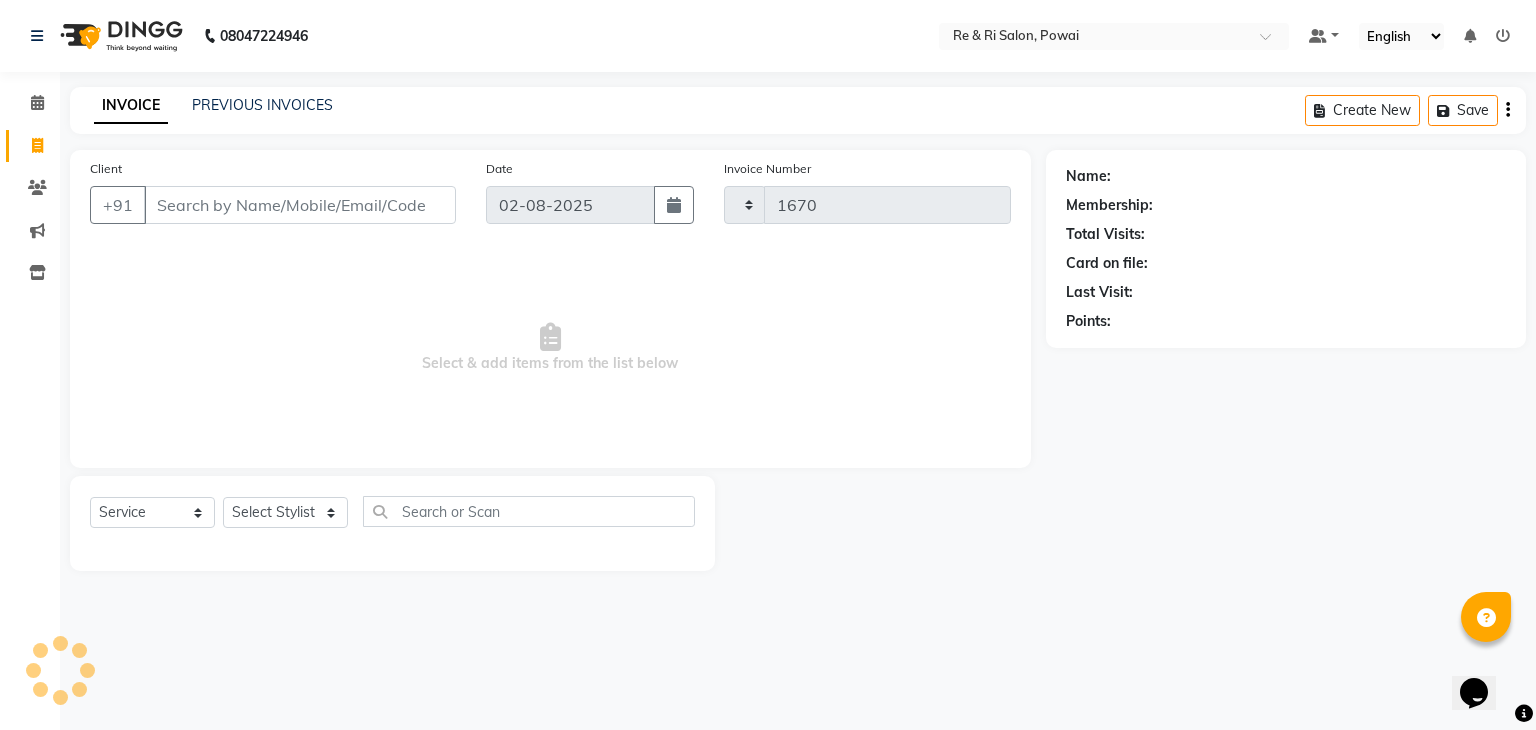 select on "5364" 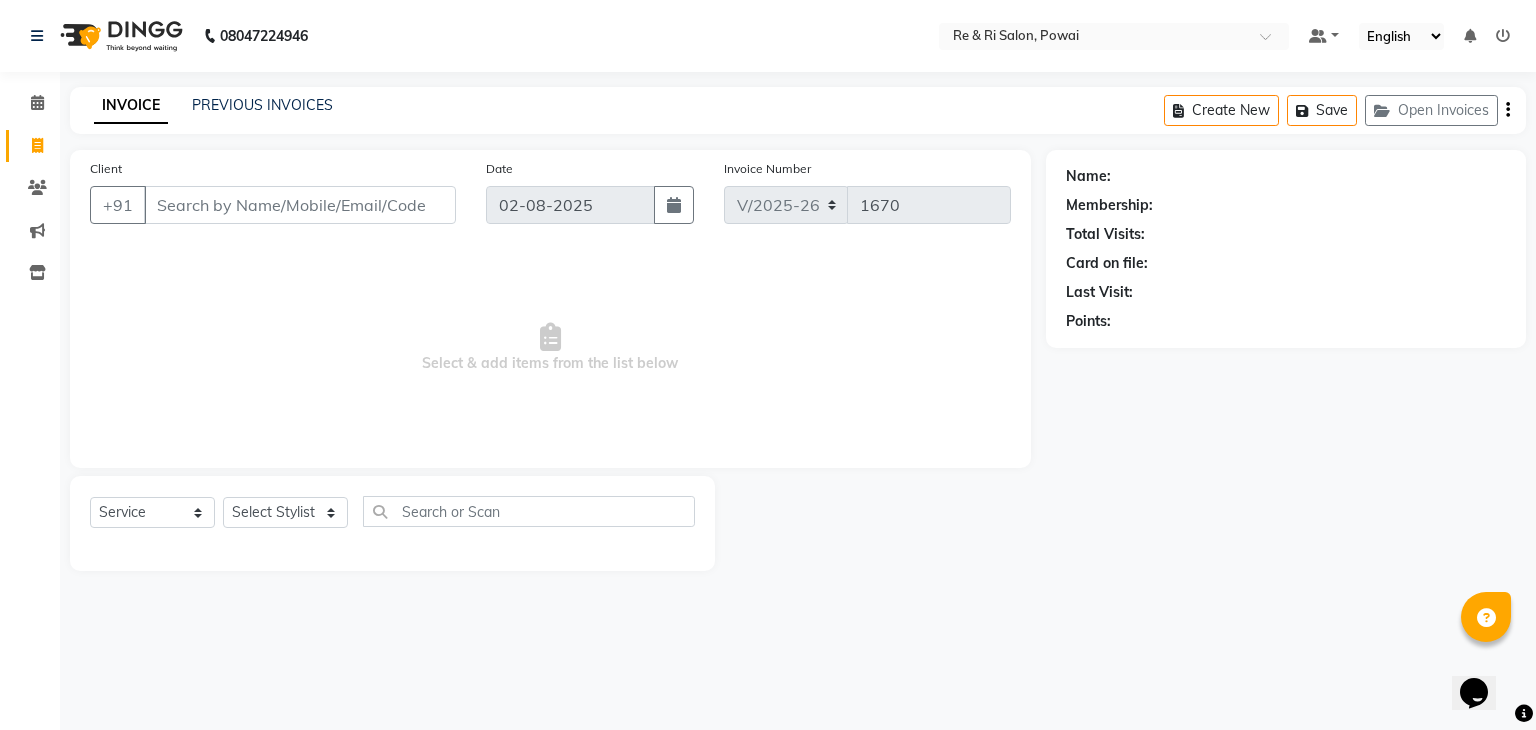 click on "Client +91" 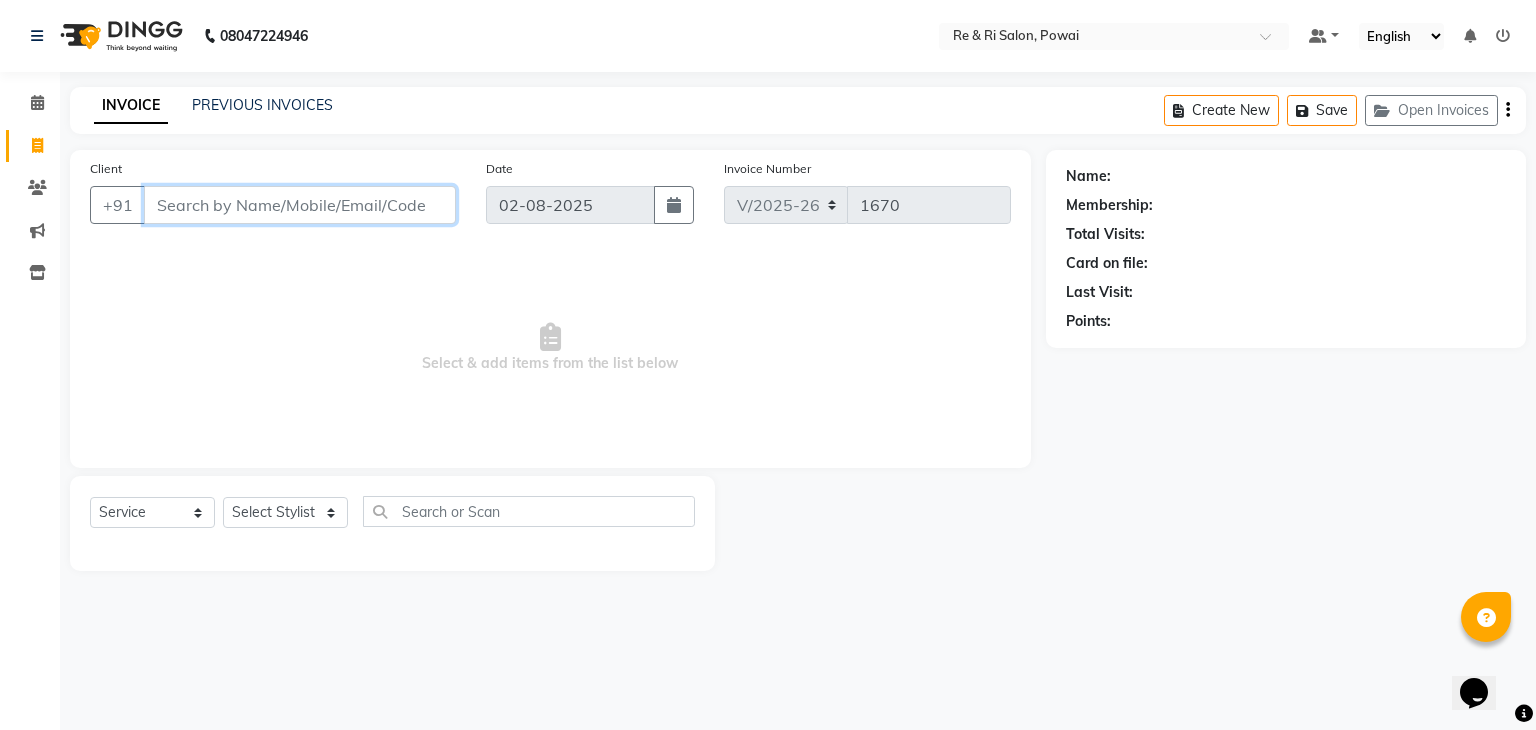 click on "Client" at bounding box center [300, 205] 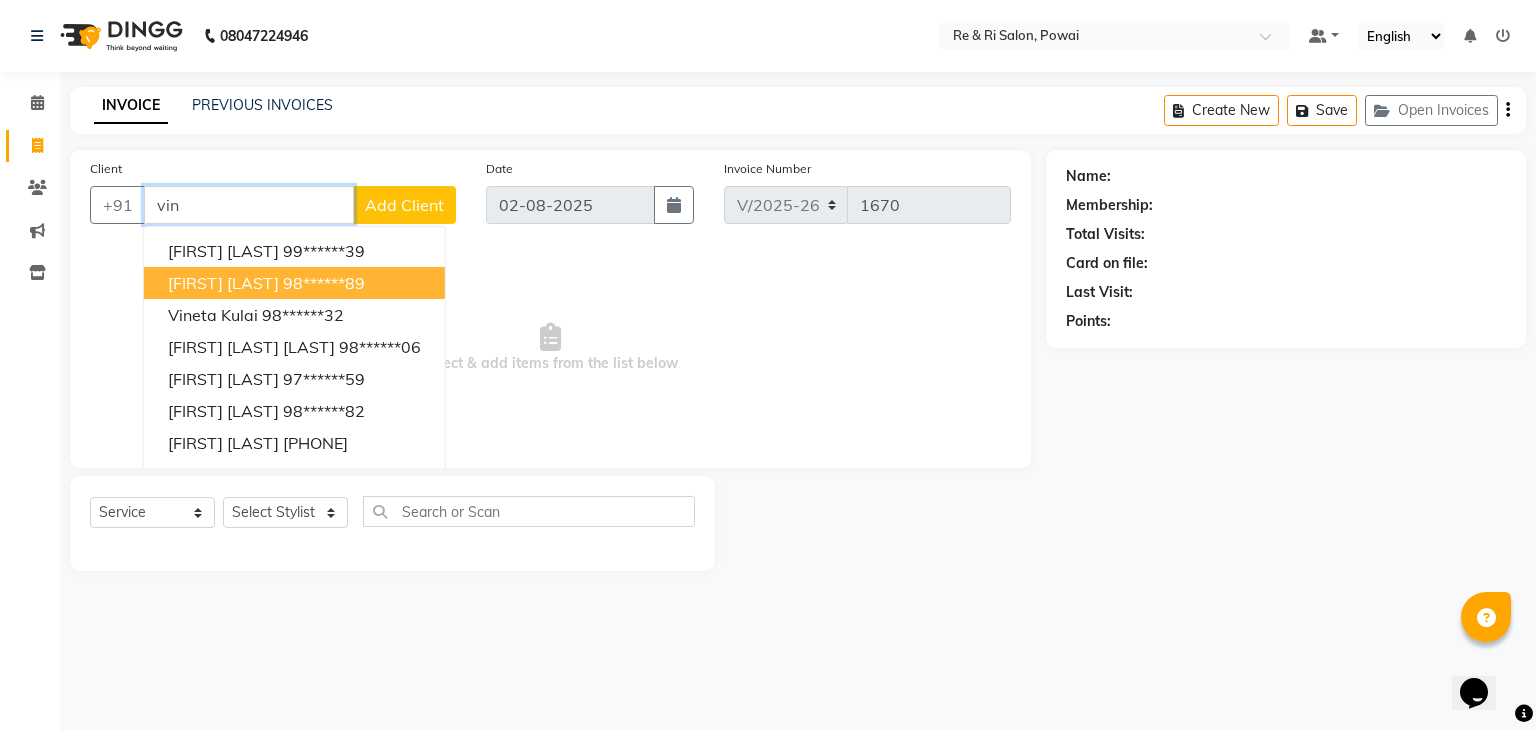 click on "[FIRST] [LAST] [PHONE]" at bounding box center (294, 283) 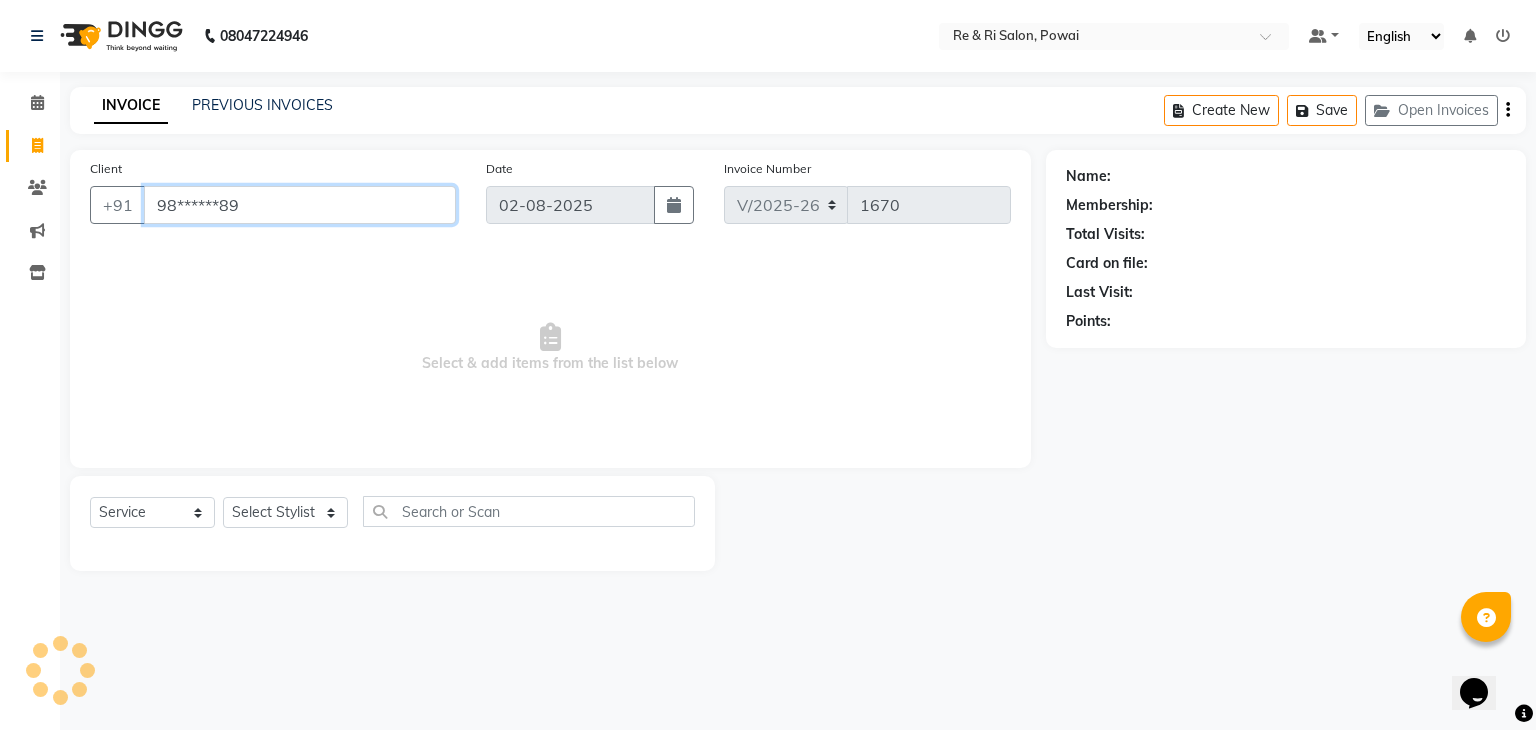 type on "98******89" 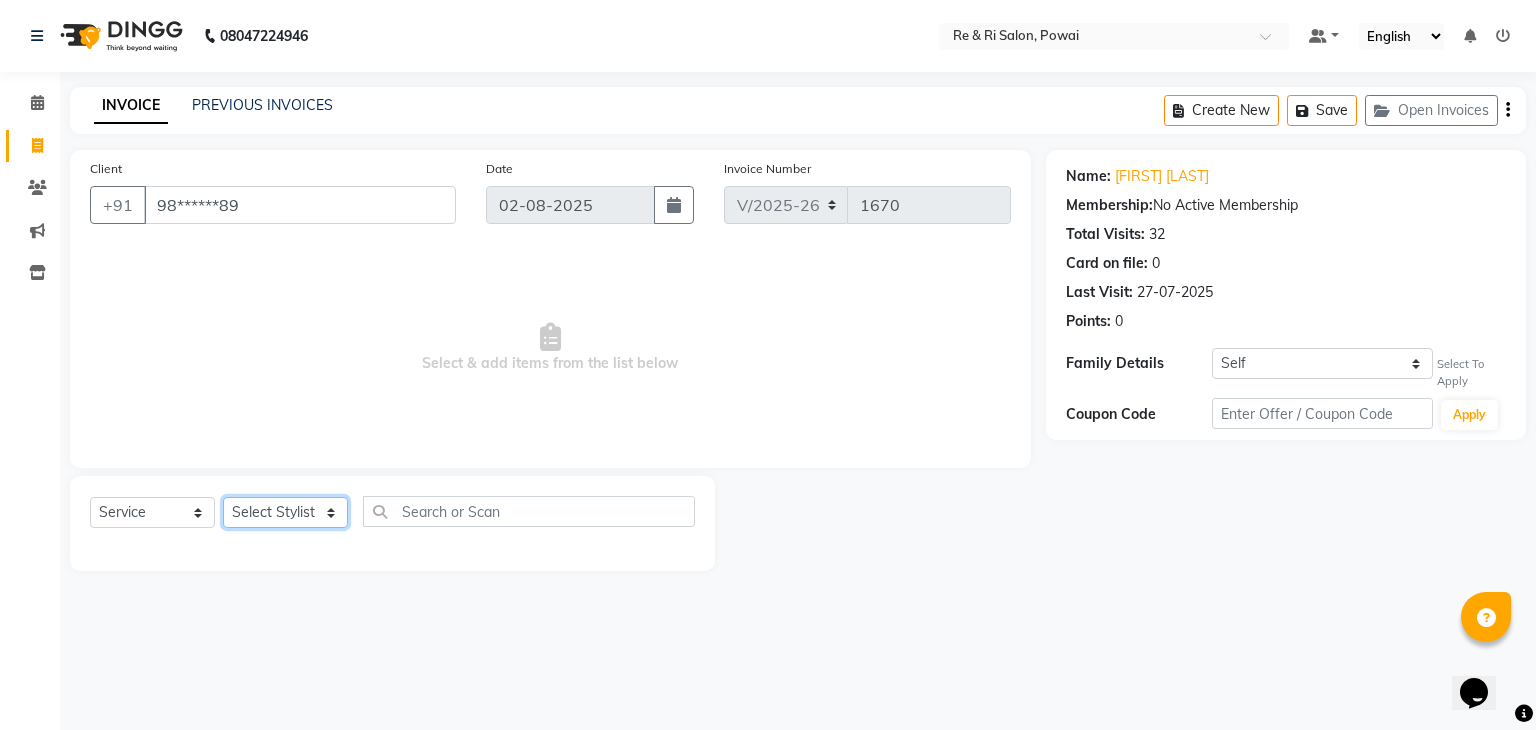 click on "Select Stylist [PERSON] [PERSON] [PERSON] [PERSON] [PERSON] [PERSON] [PERSON]" 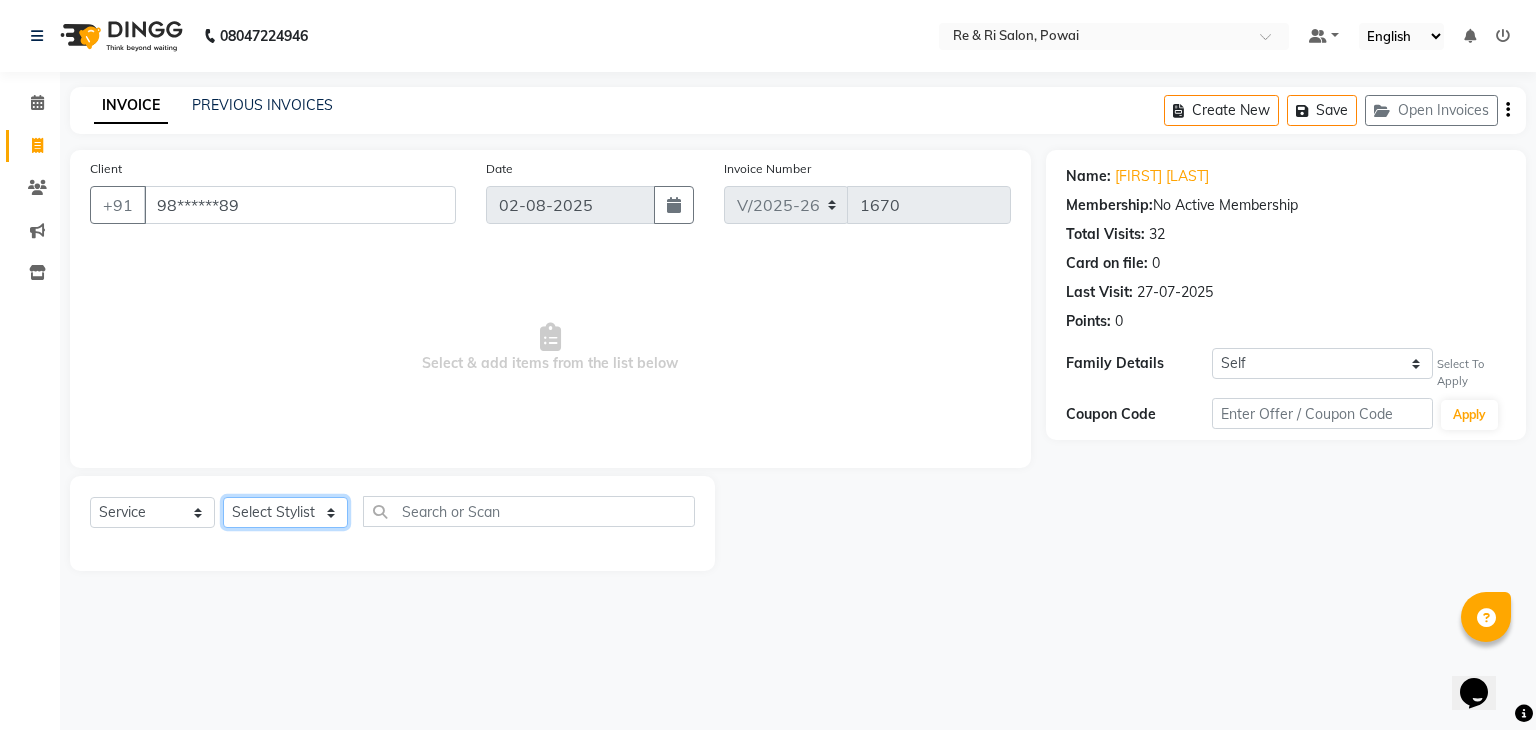 select on "35434" 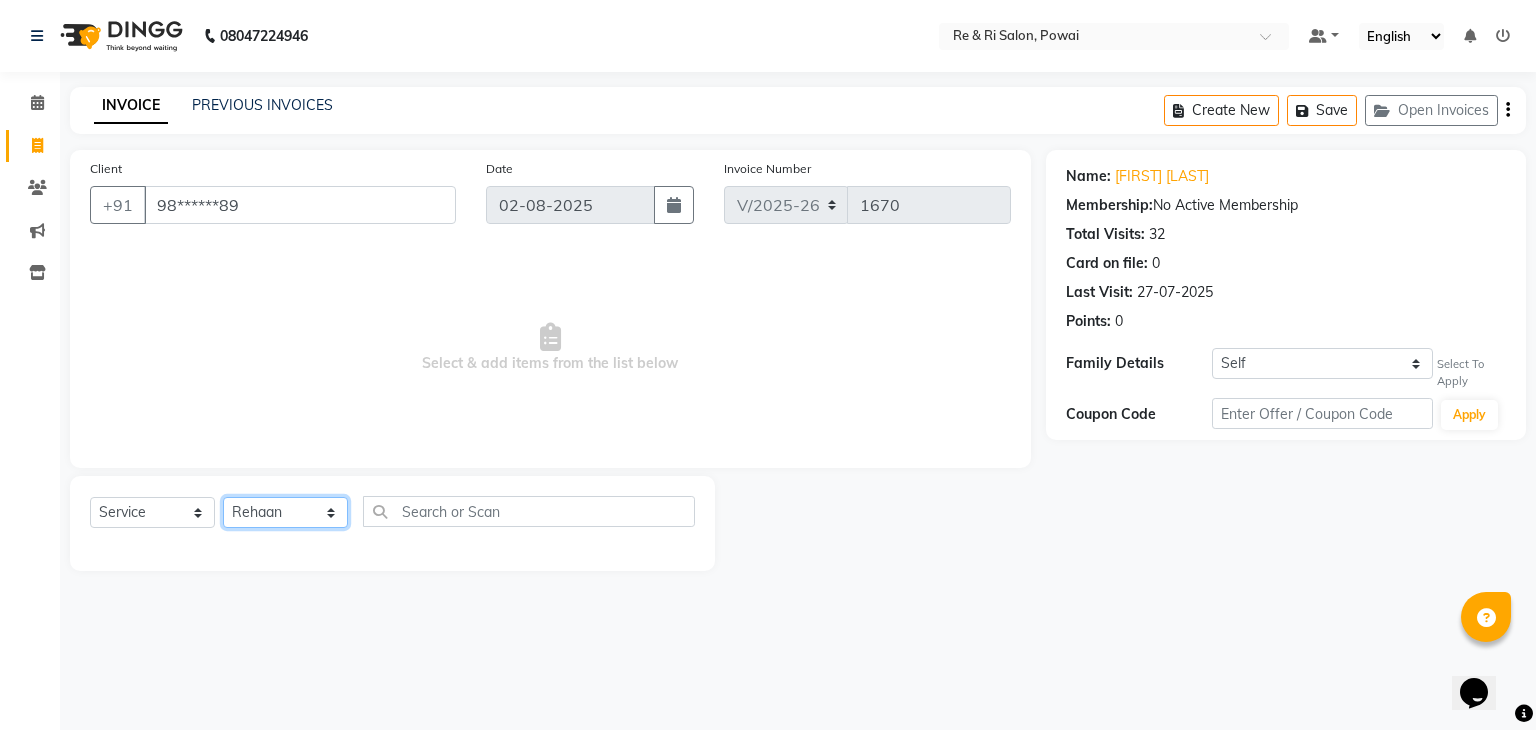 click on "Select Stylist [PERSON] [PERSON] [PERSON] [PERSON] [PERSON] [PERSON] [PERSON]" 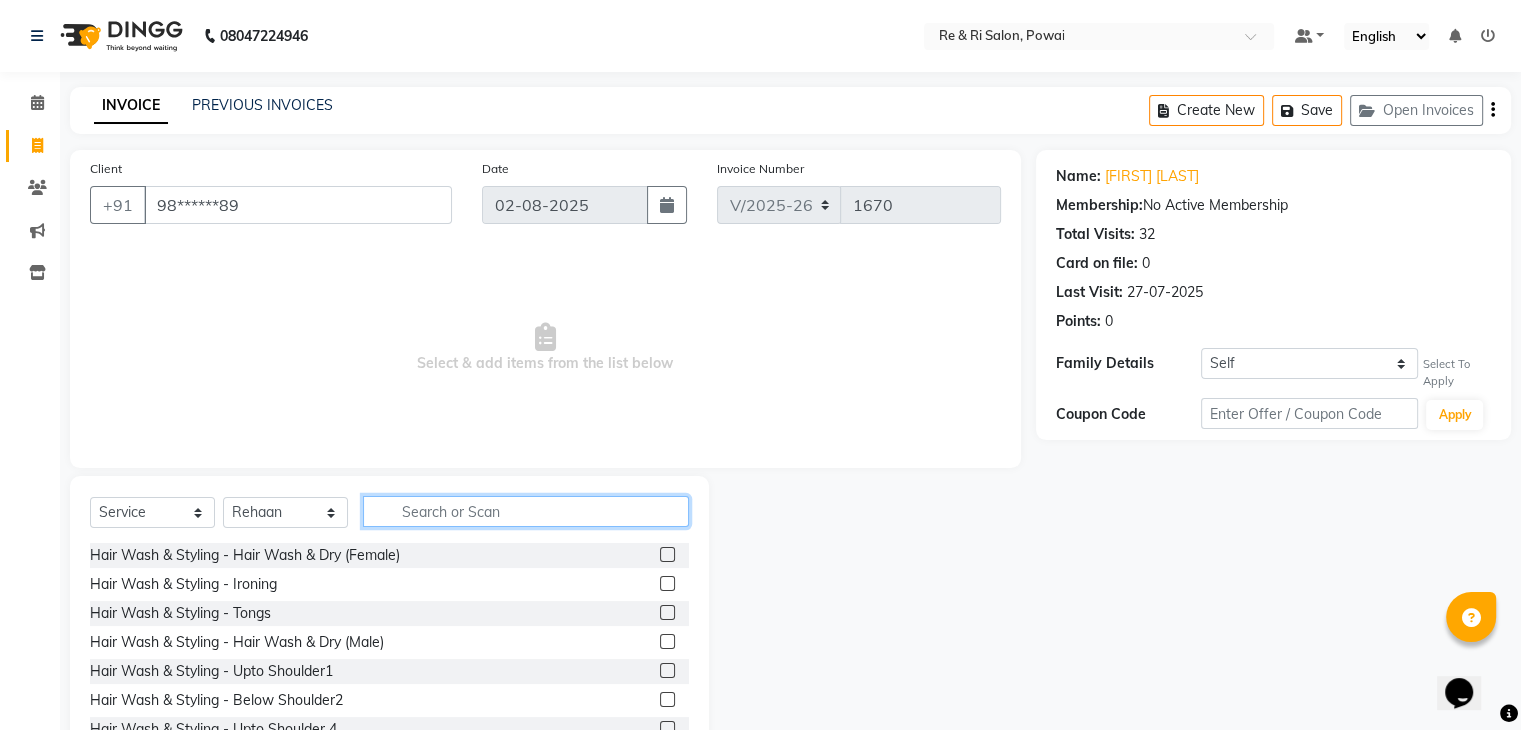 click 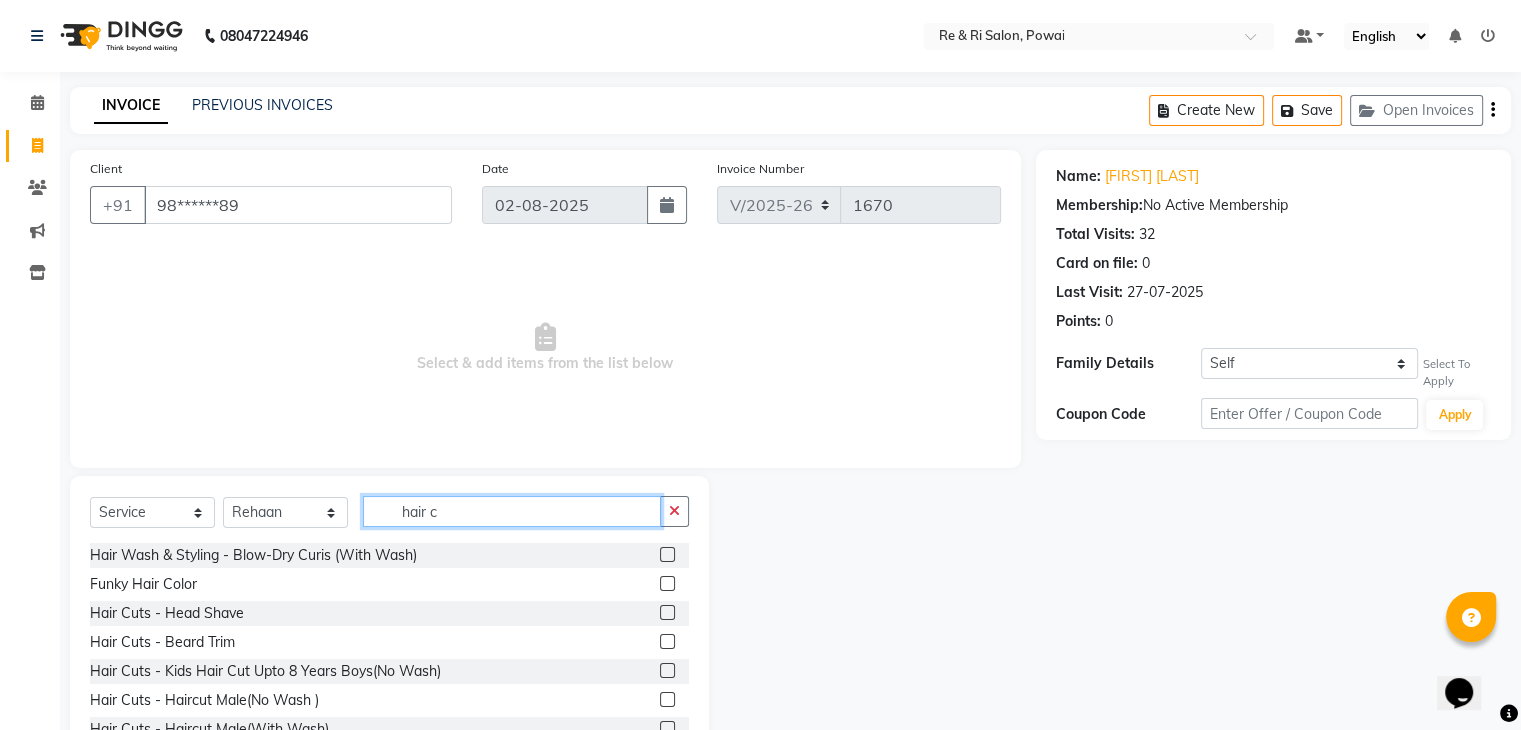 drag, startPoint x: 1535, startPoint y: 358, endPoint x: 48, endPoint y: 12, distance: 1526.7236 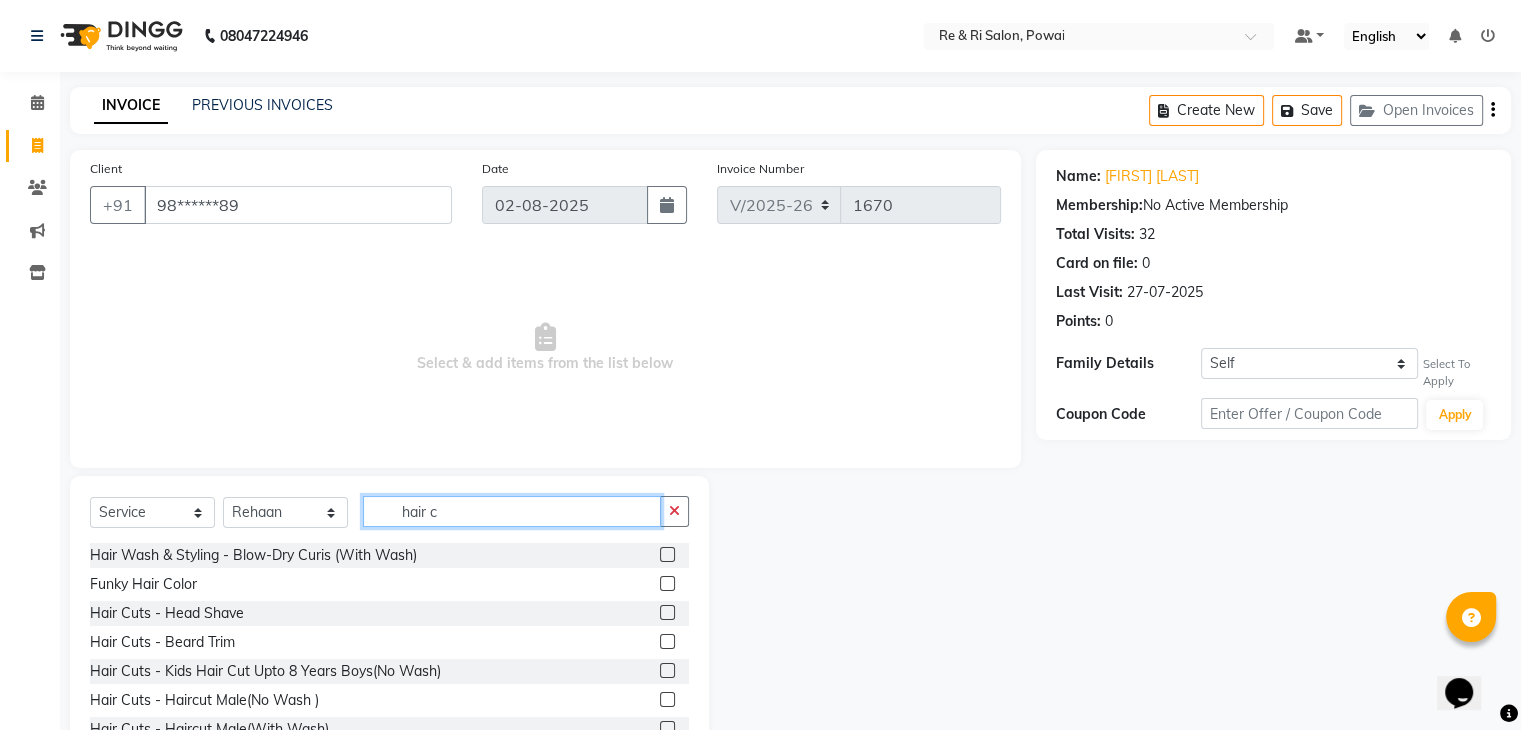 scroll, scrollTop: 72, scrollLeft: 0, axis: vertical 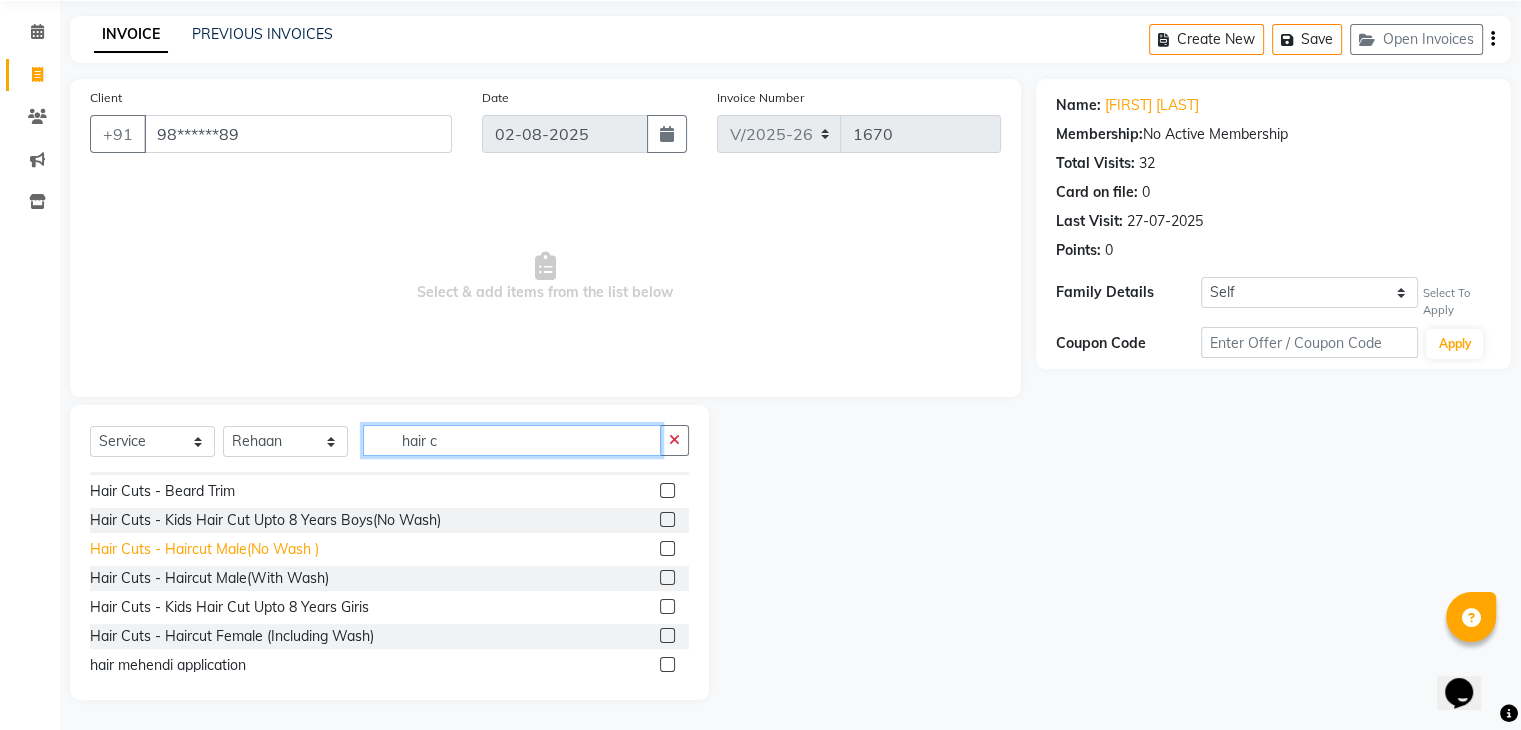 type on "hair c" 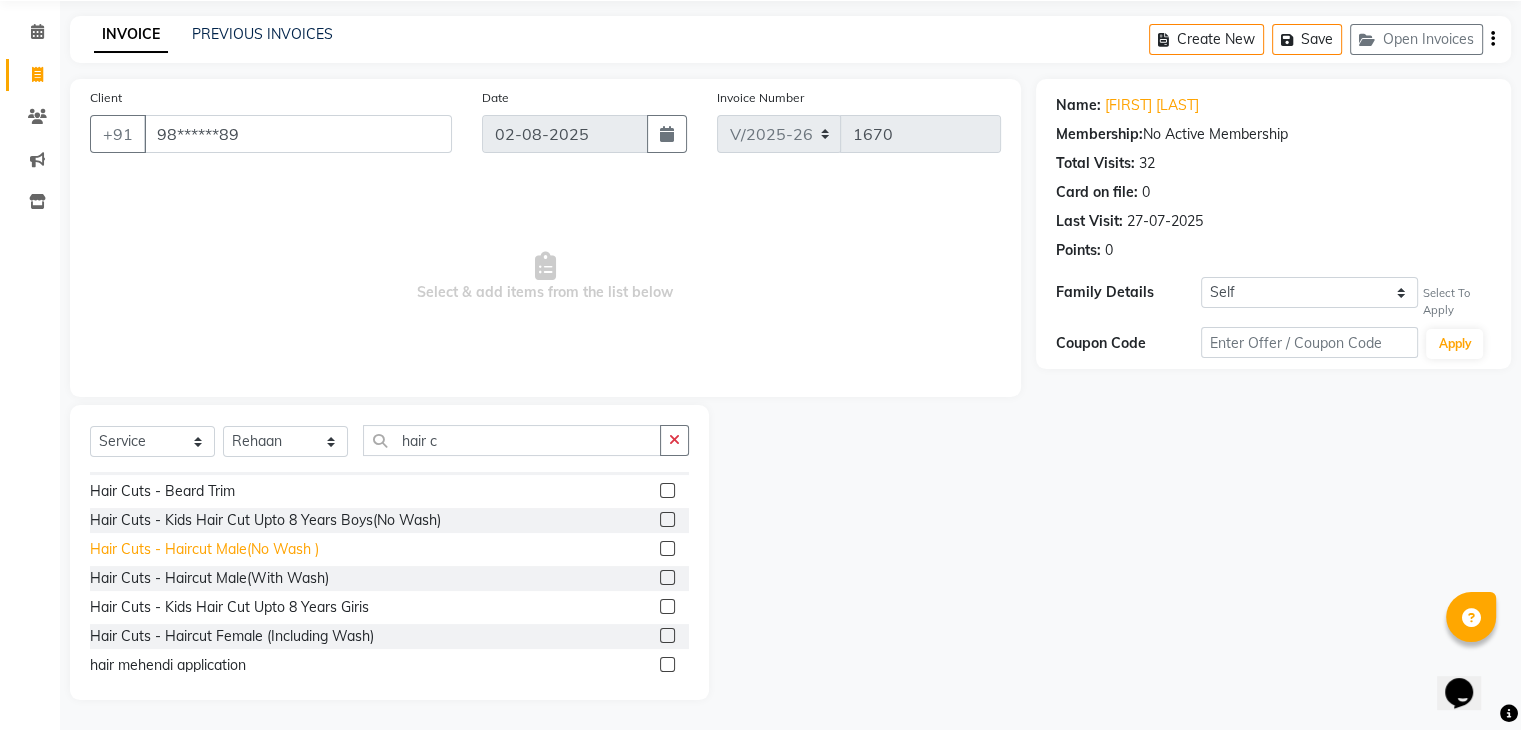 click on "Hair Cuts - Haircut Male(No Wash )" 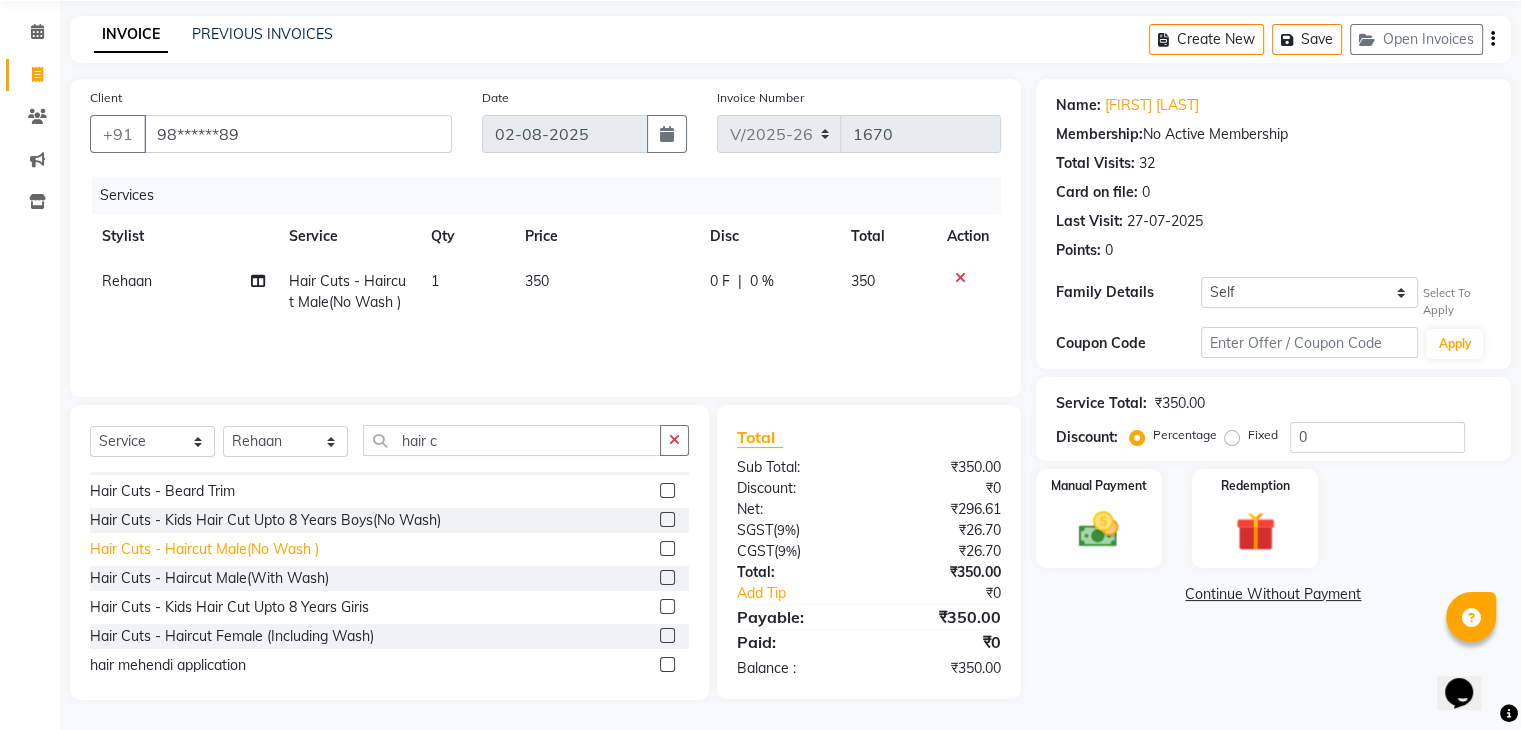 click on "Hair Cuts - Haircut Male(No Wash )" 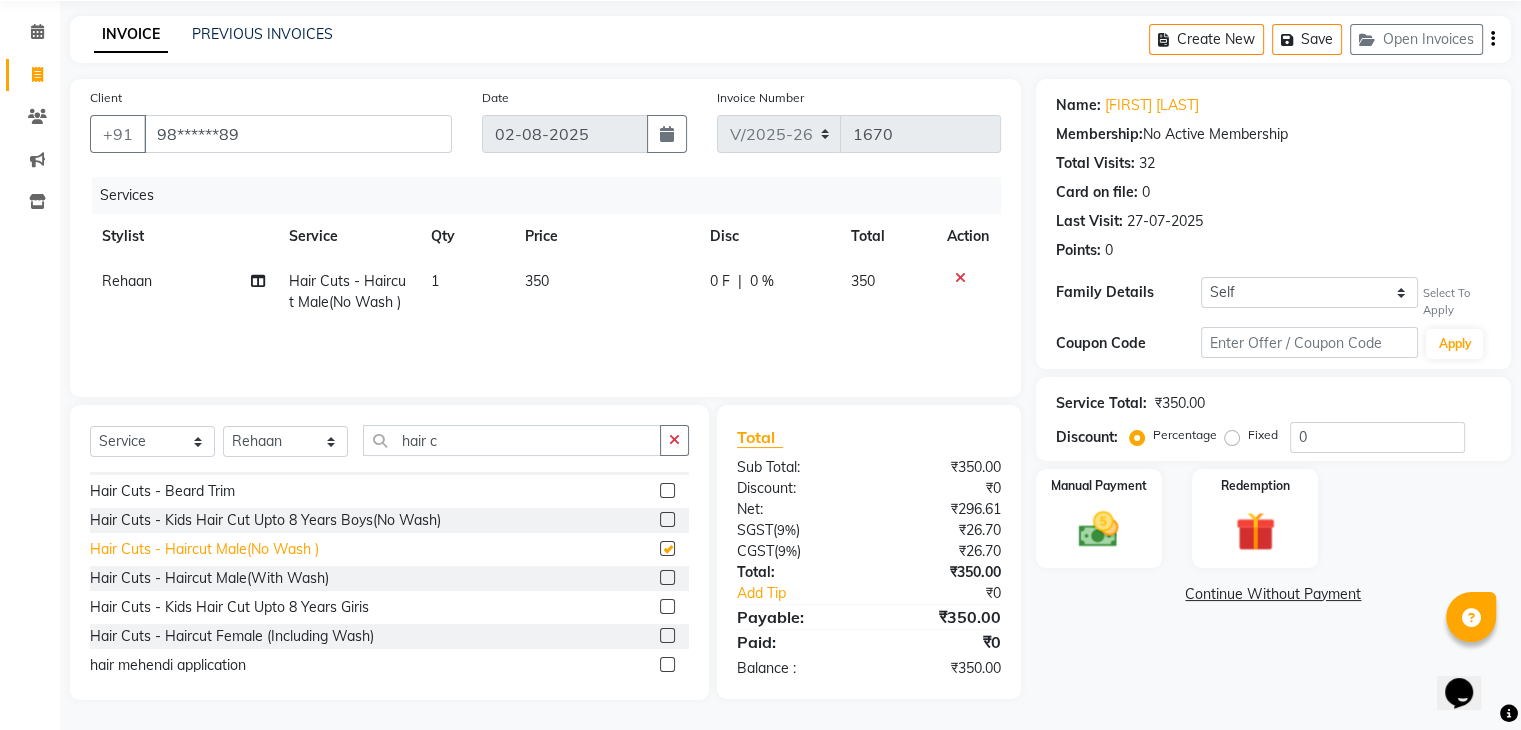 checkbox on "false" 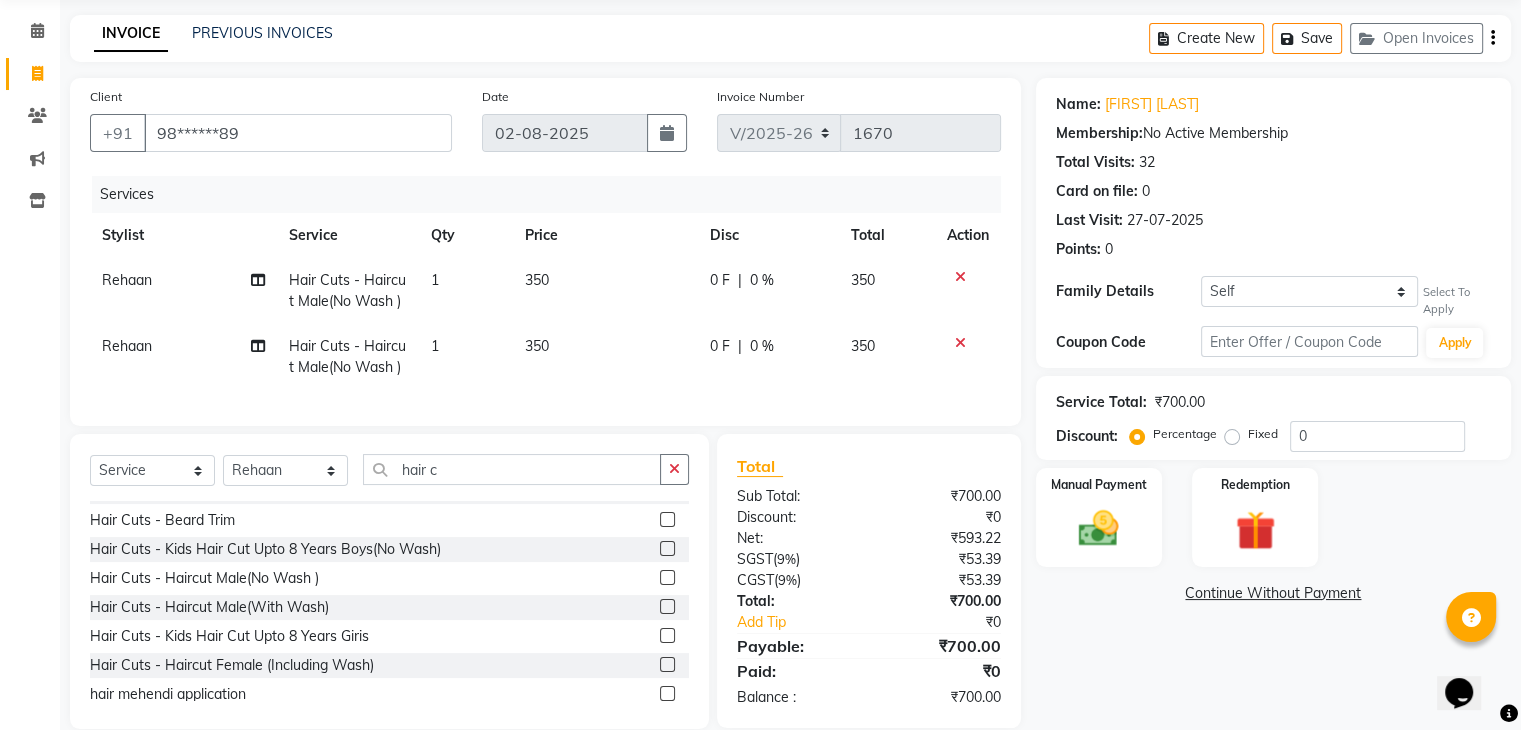 click on "Rehaan" 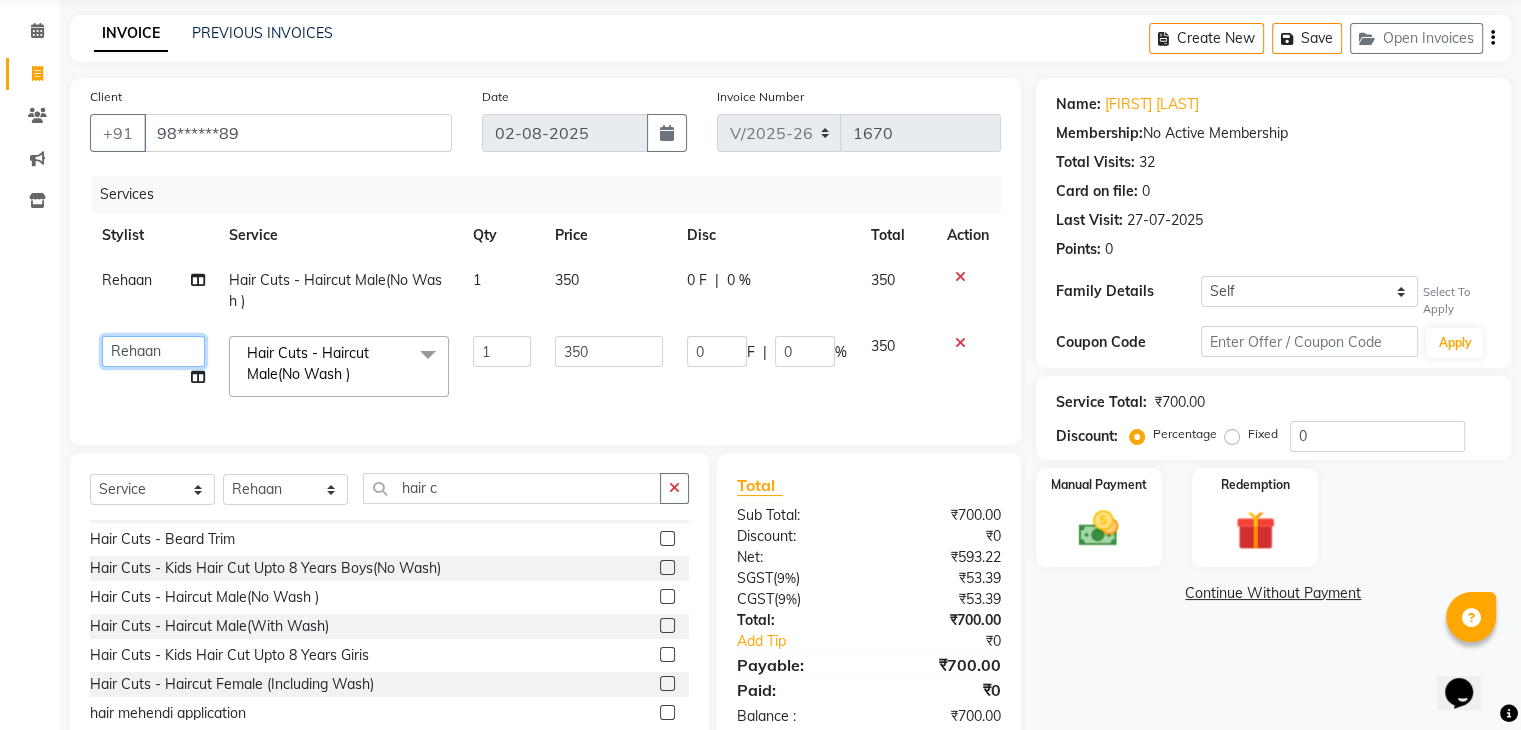 click on "Select [PERSON] [PERSON] [PERSON] [PERSON] [PERSON] [PERSON] [PERSON]" 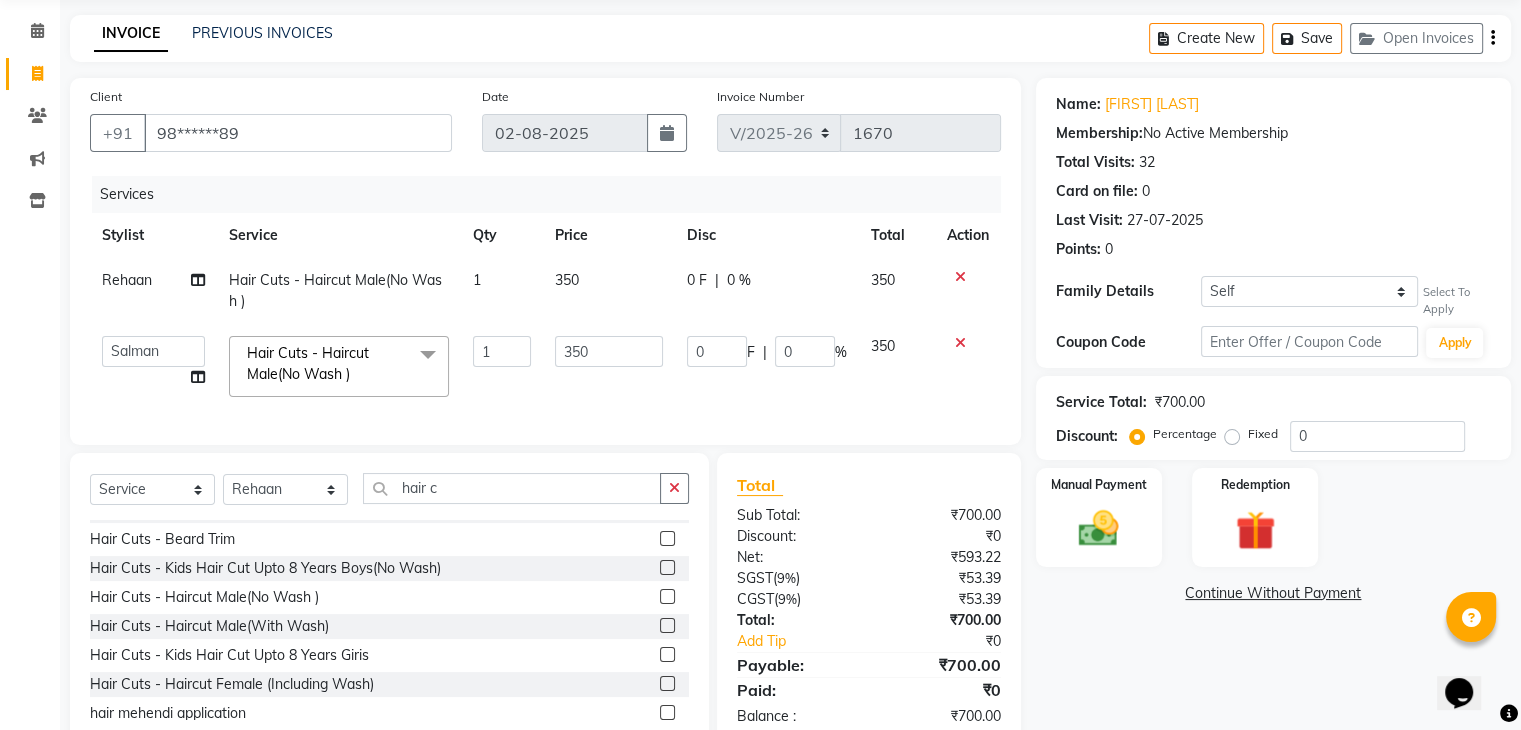 select on "63988" 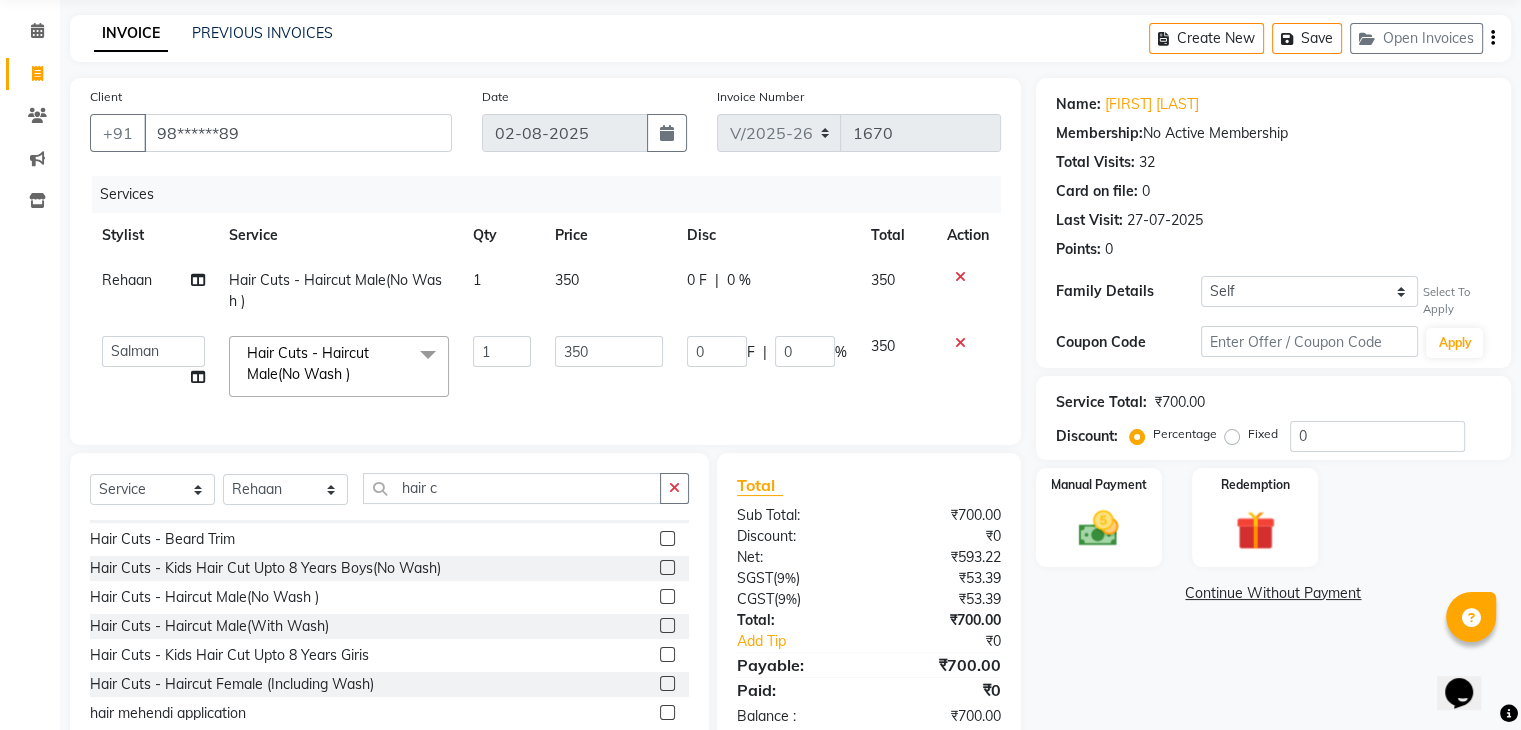 click on "Calendar  Invoice  Clients  Marketing  Inventory Completed InProgress Upcoming Dropped Tentative Check-In Confirm Bookings Segments Page Builder" 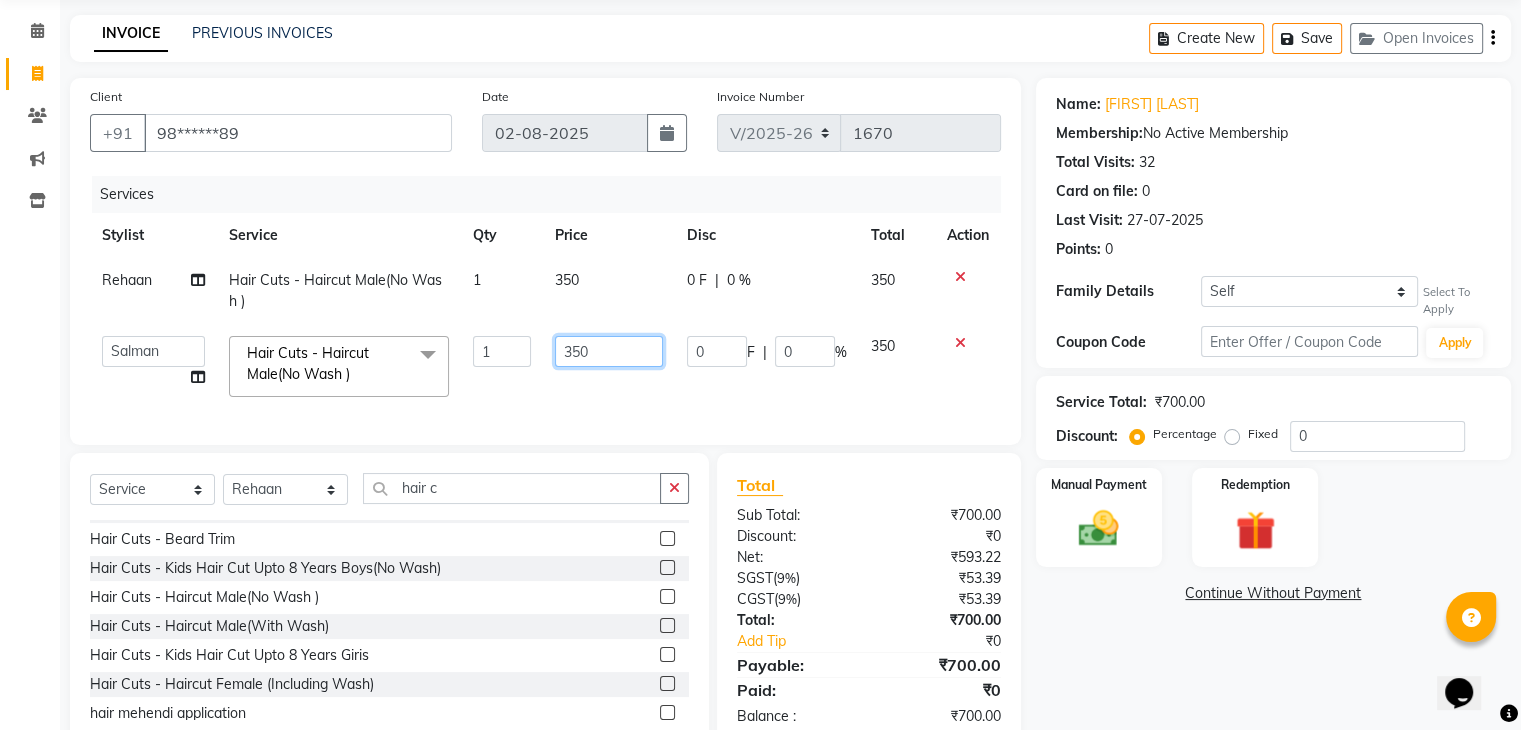 click on "350" 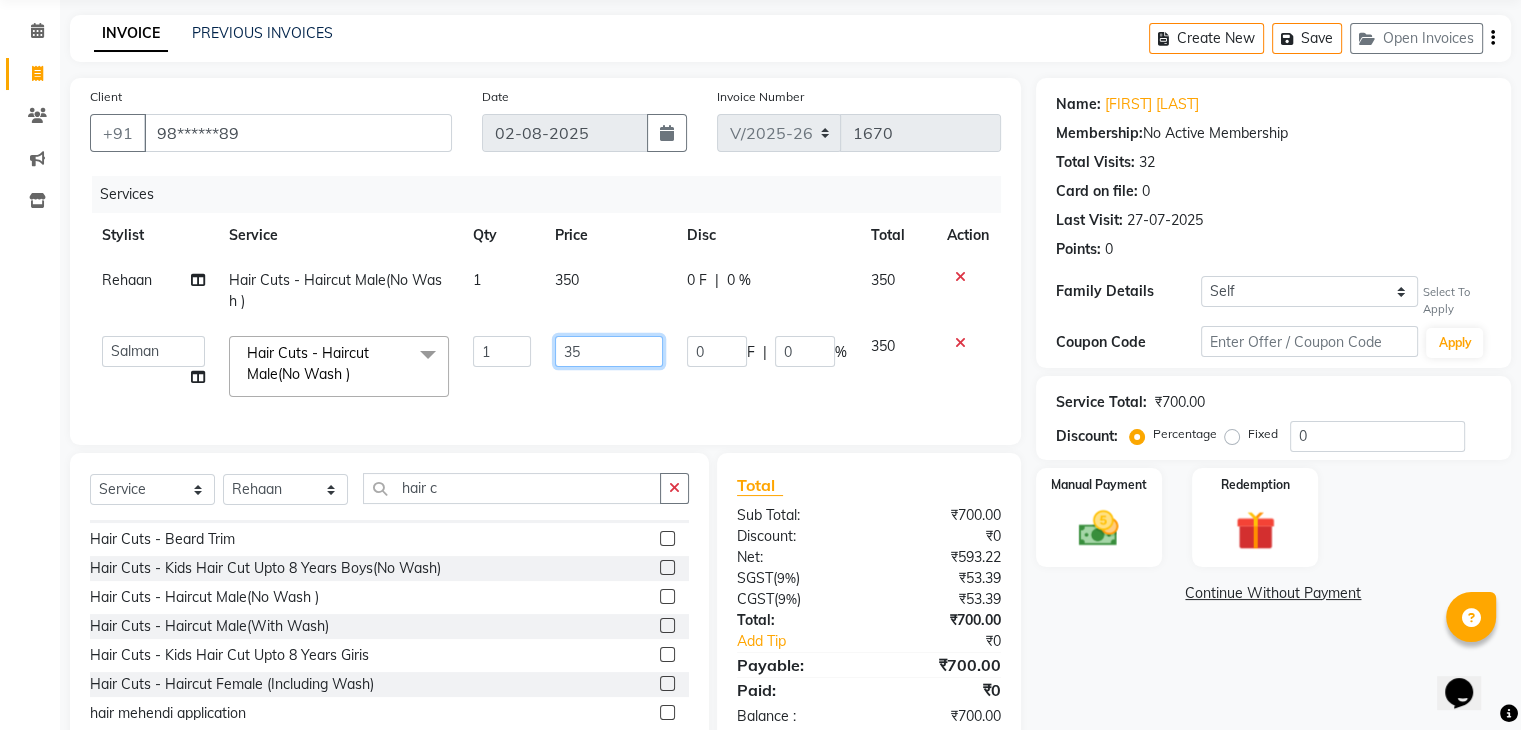 type on "3" 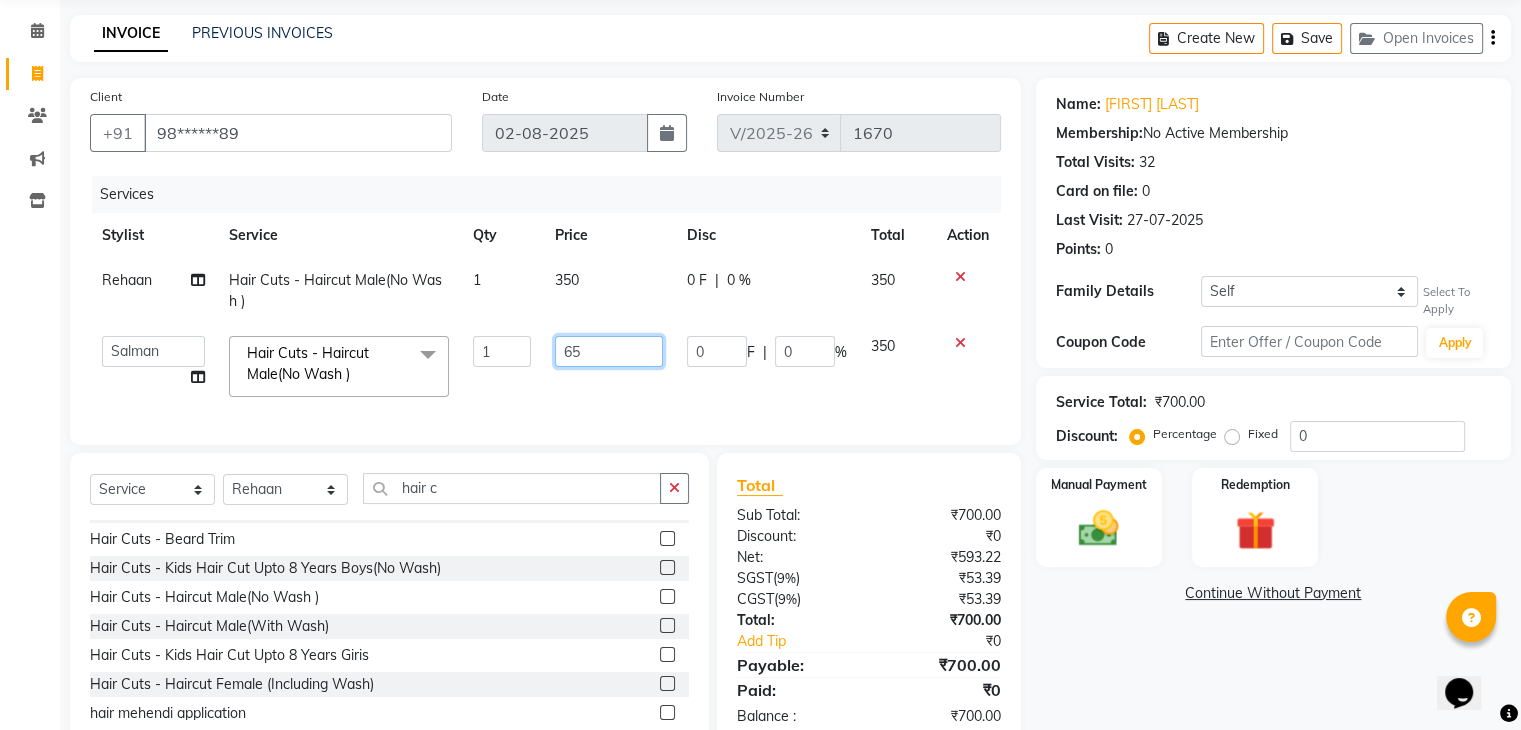 type on "650" 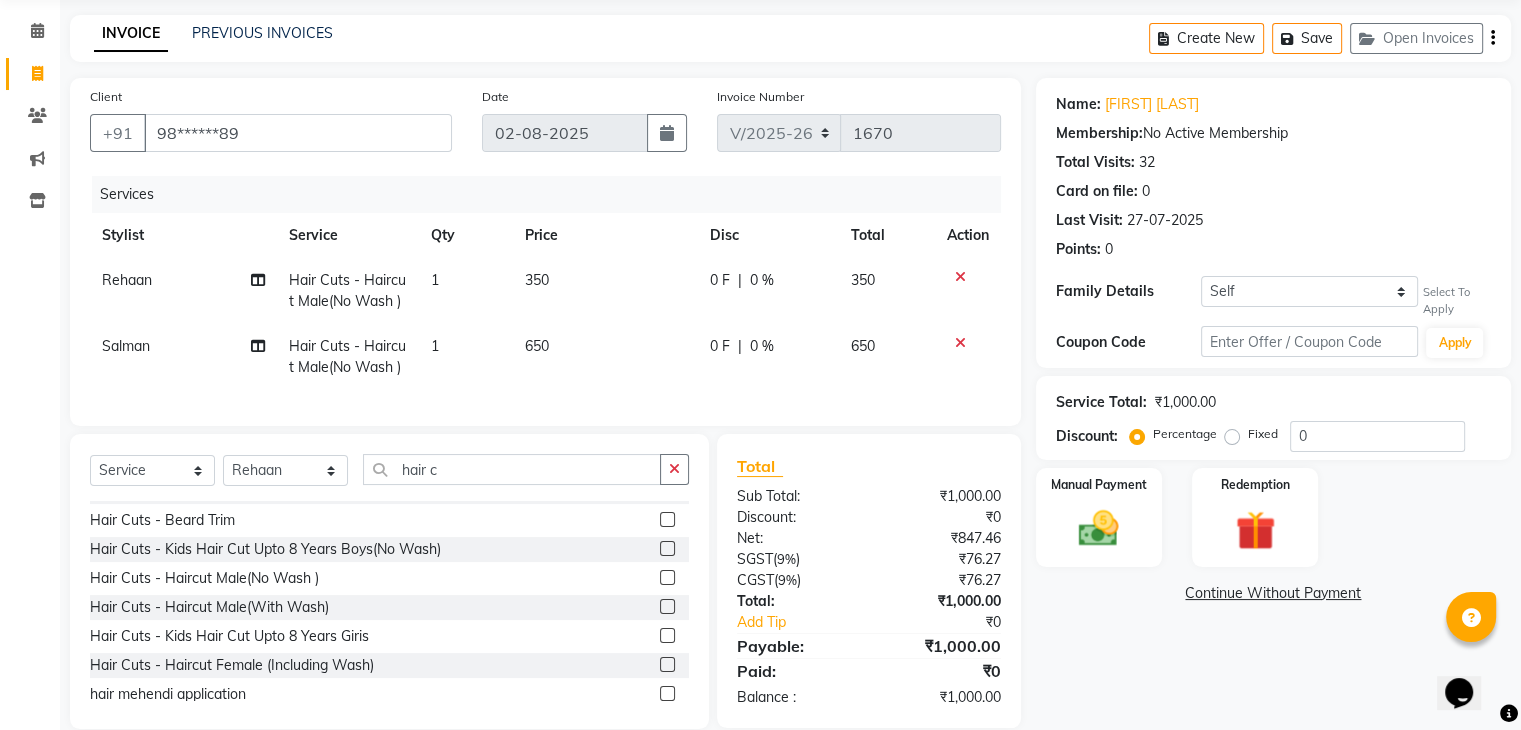 click on "Services Stylist Service Qty Price Disc Total Action [PERSON] [PERSON] Hair Cuts - Haircut Male(No Wash ) 1 350 0 F | 0 % 350 [PERSON] Hair Cuts - Haircut Male(No Wash ) 1 650 0 F | 0 % 650" 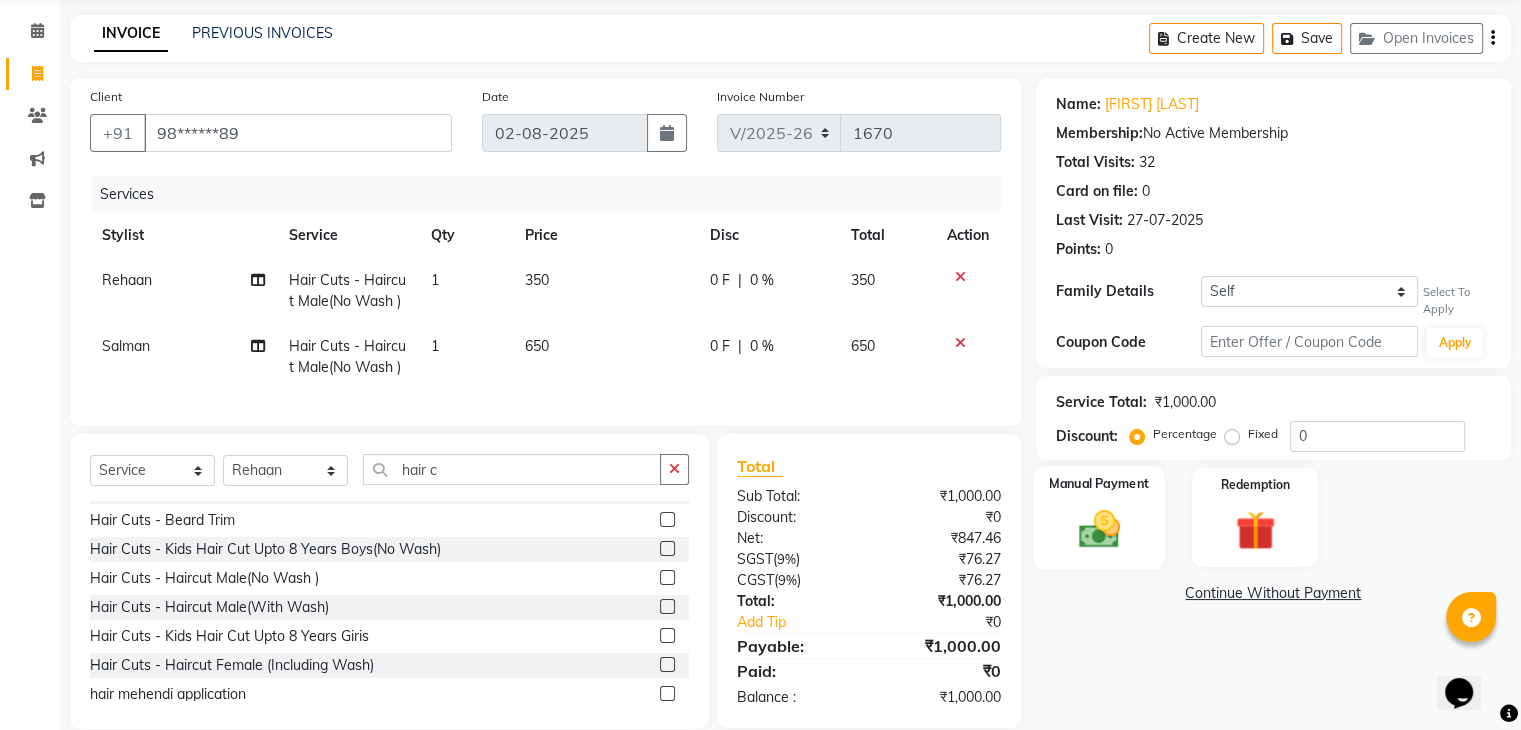 click 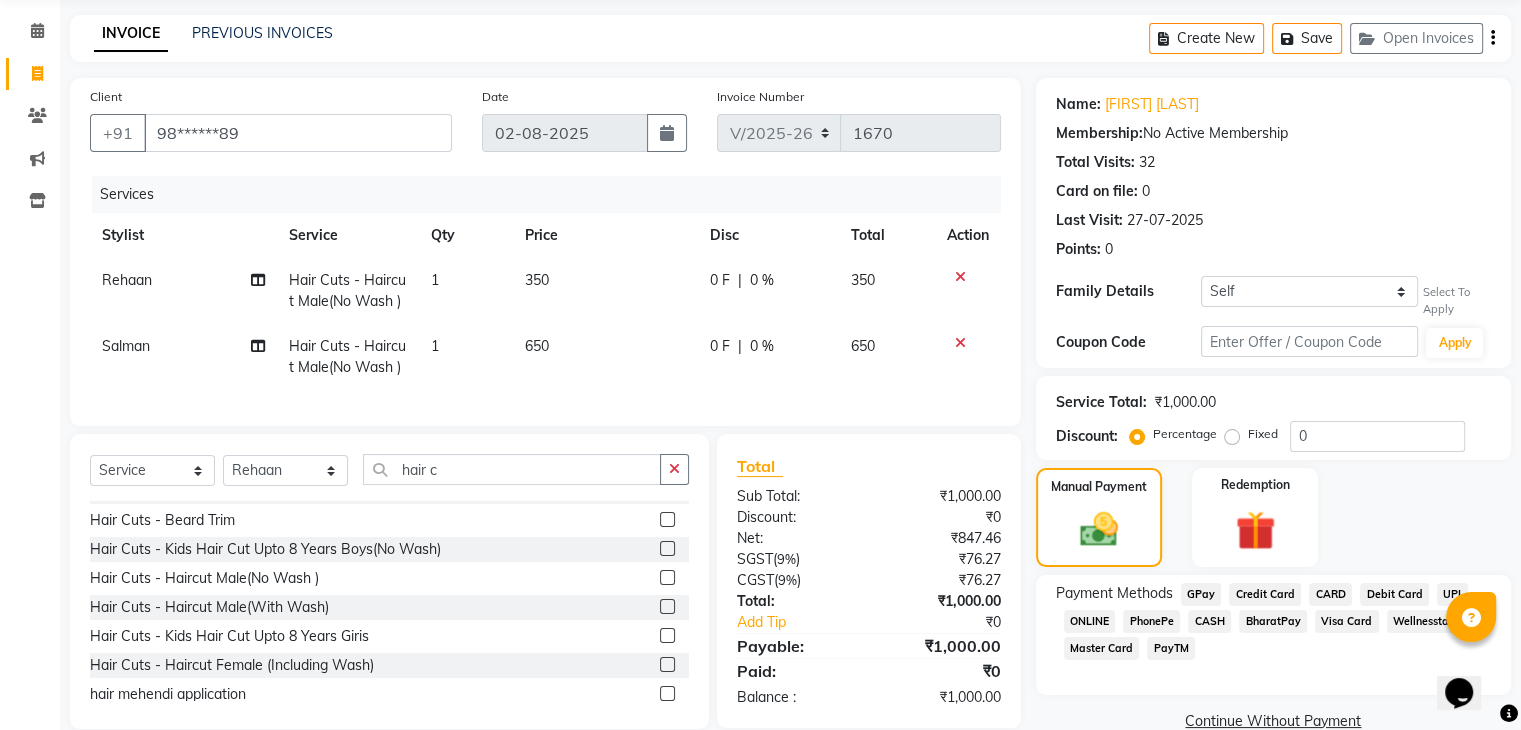 click on "CASH" 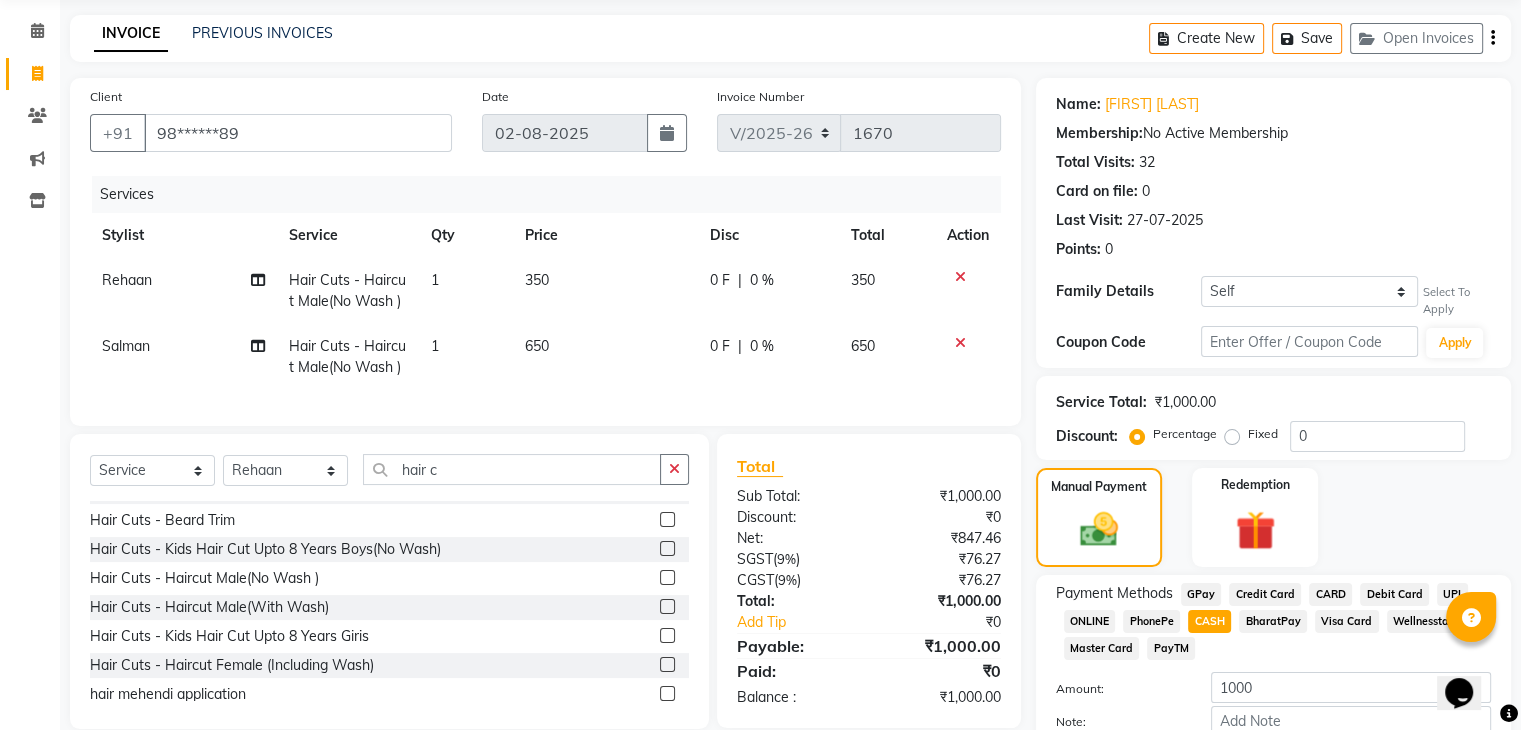 scroll, scrollTop: 196, scrollLeft: 0, axis: vertical 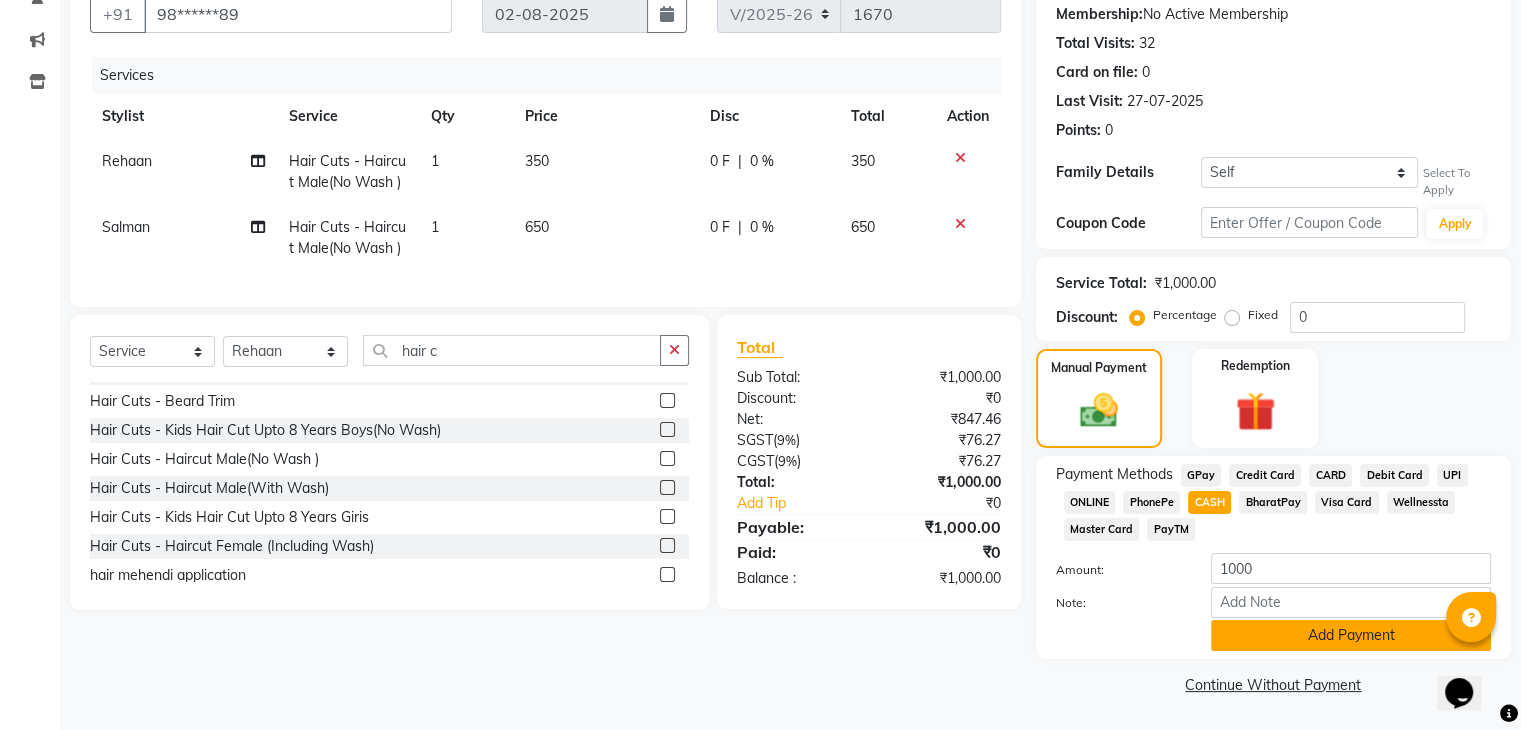 click on "Add Payment" 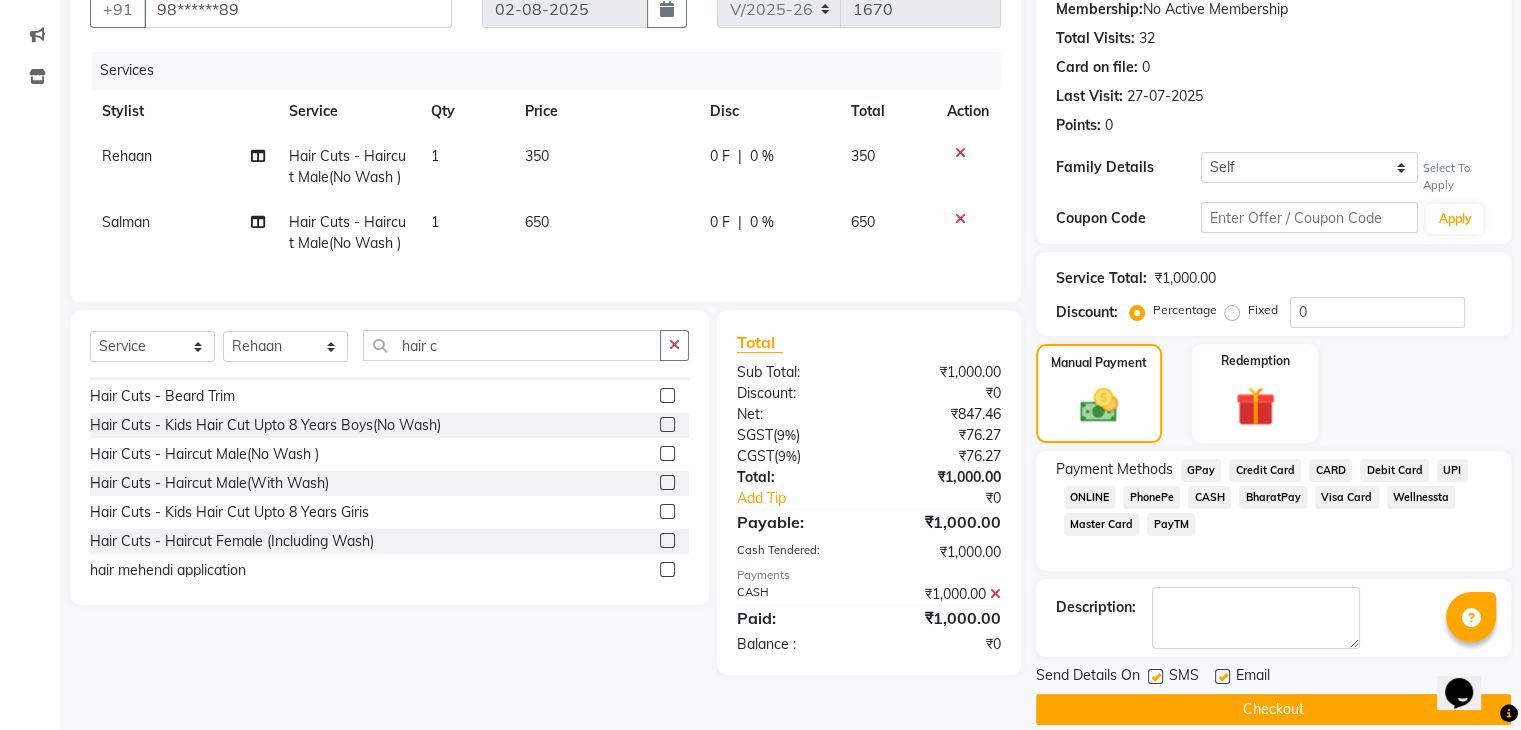 click 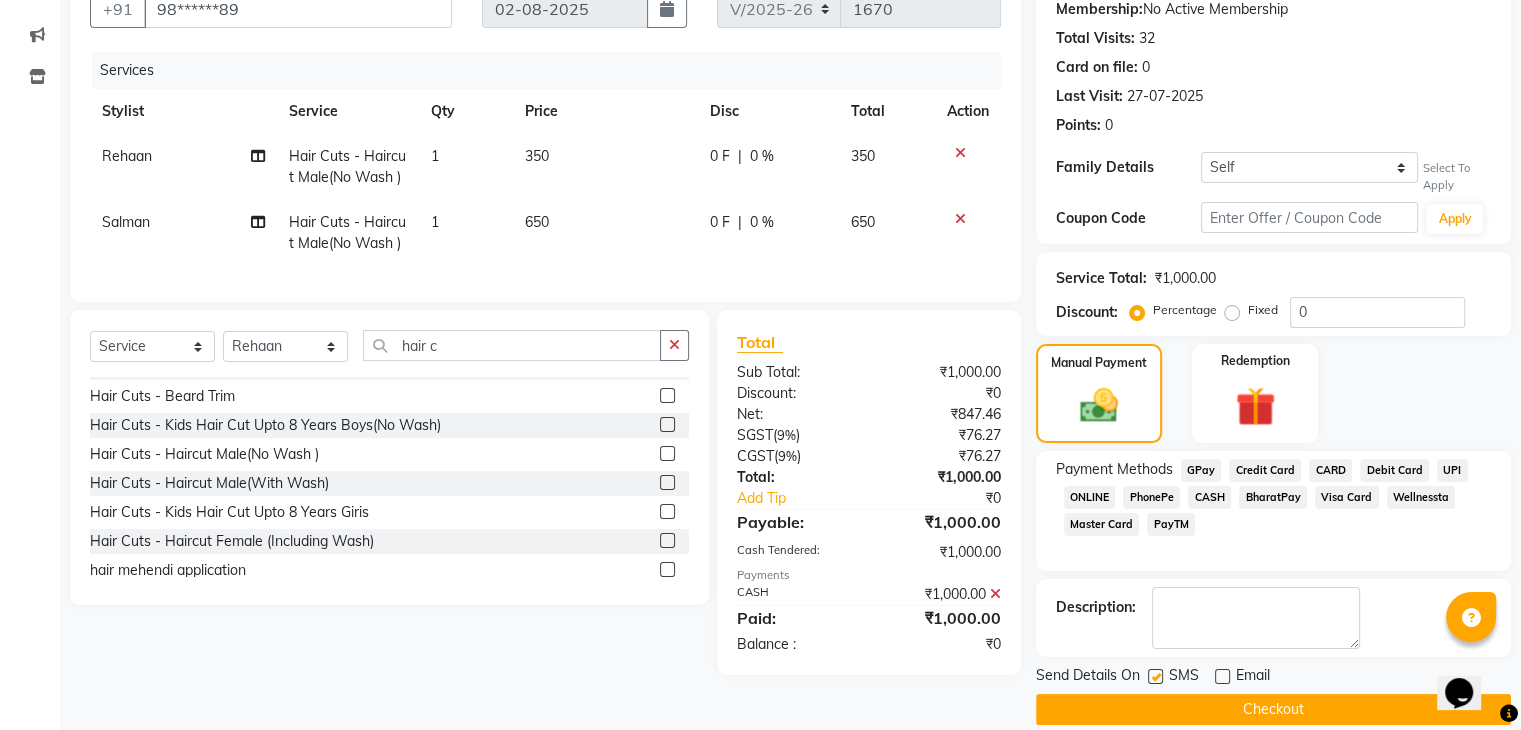 click 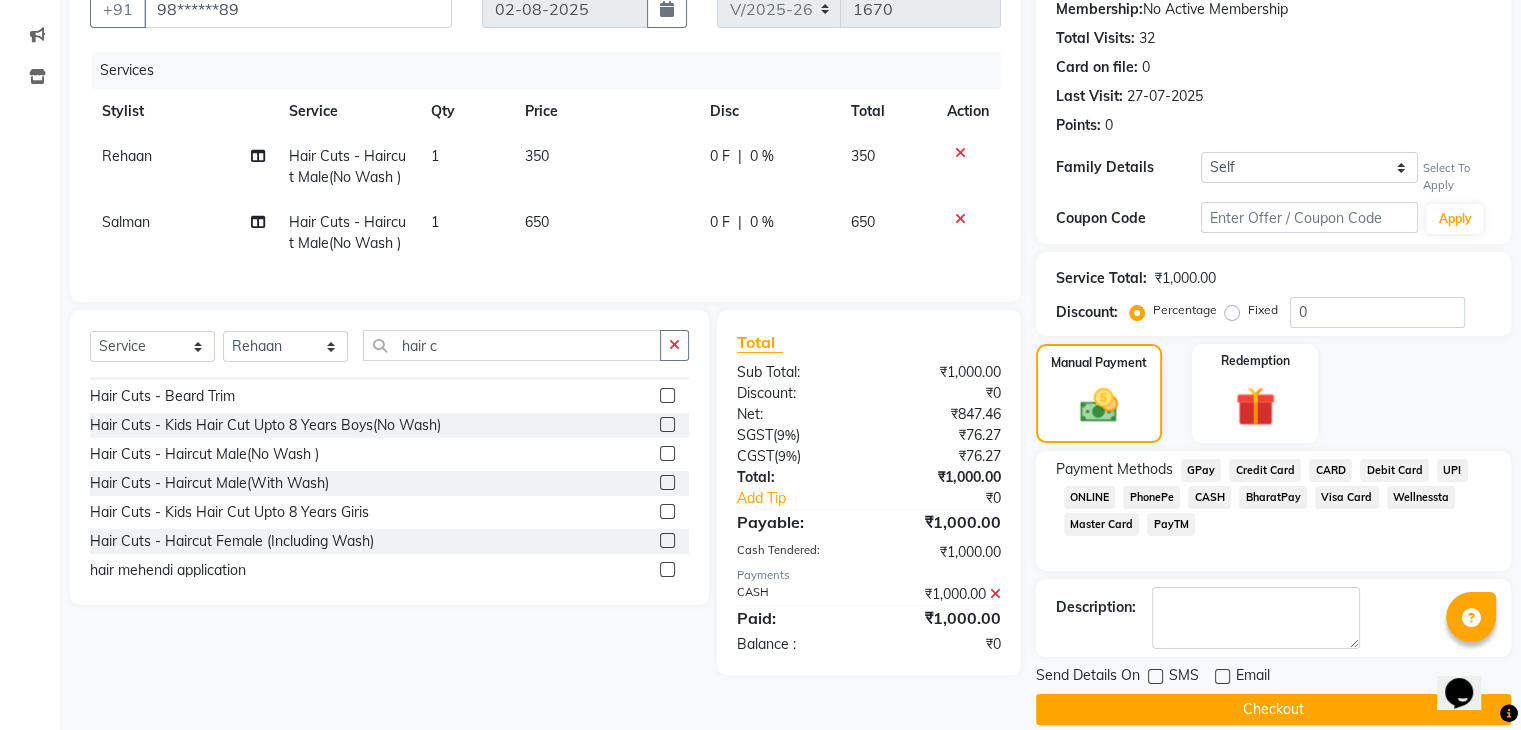 click on "Checkout" 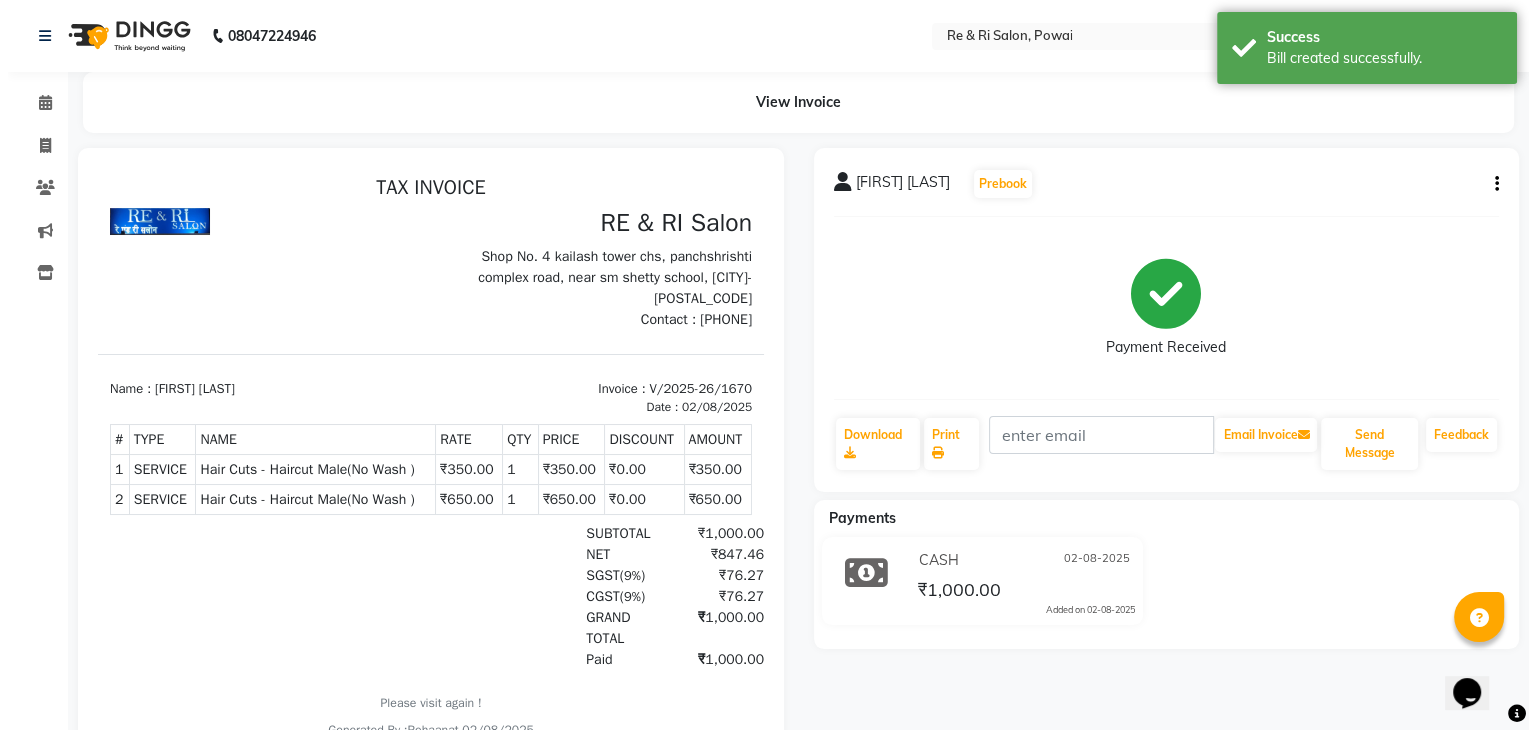 scroll, scrollTop: 0, scrollLeft: 0, axis: both 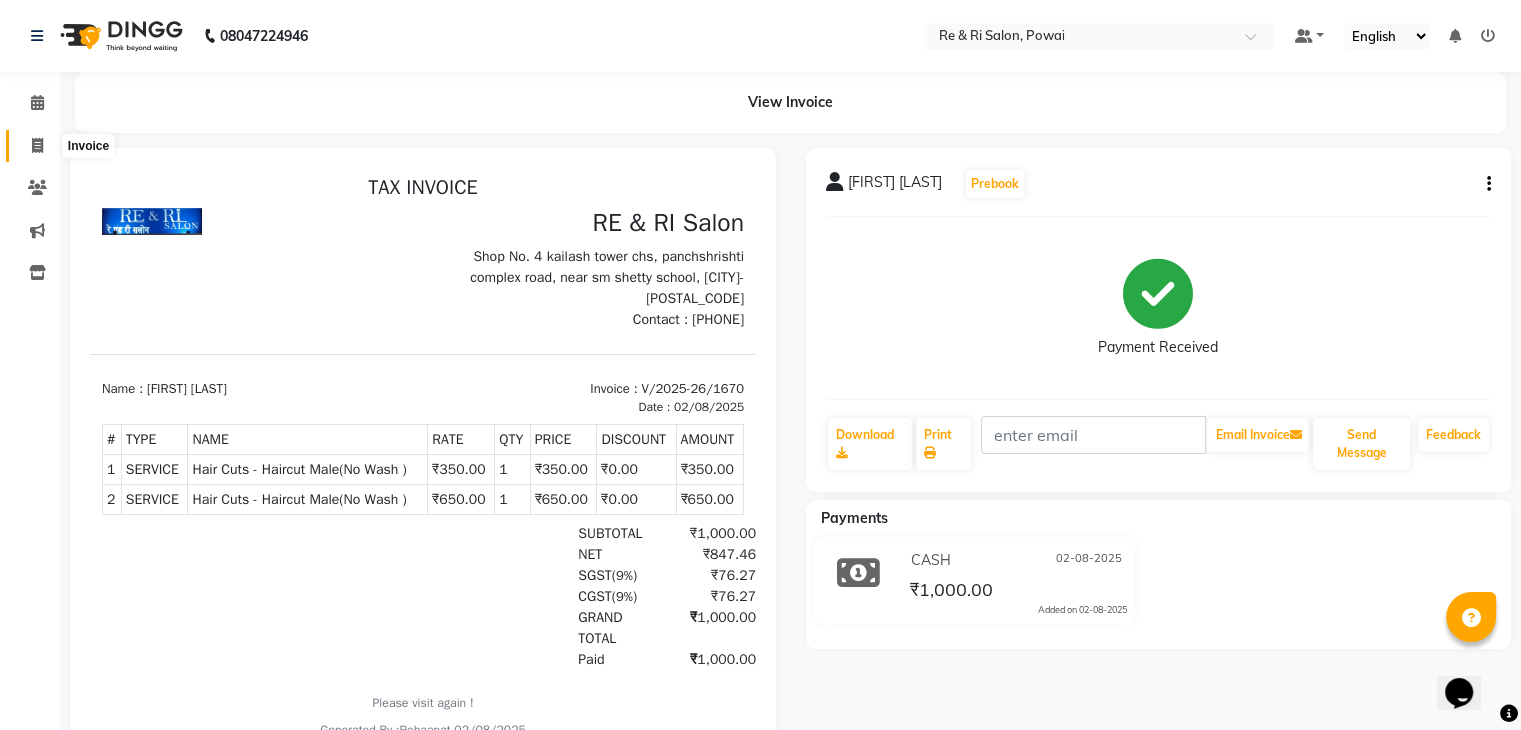 click 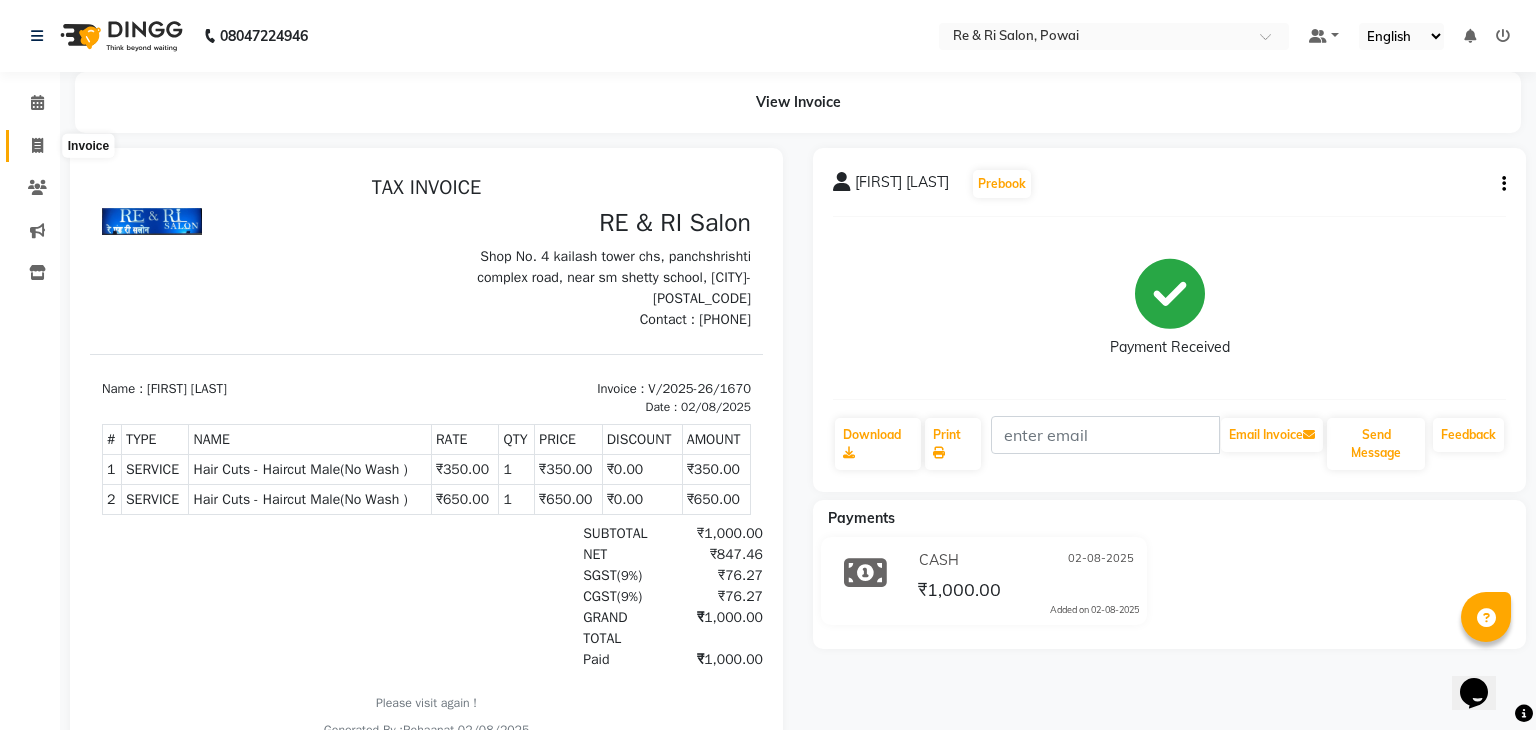 select on "service" 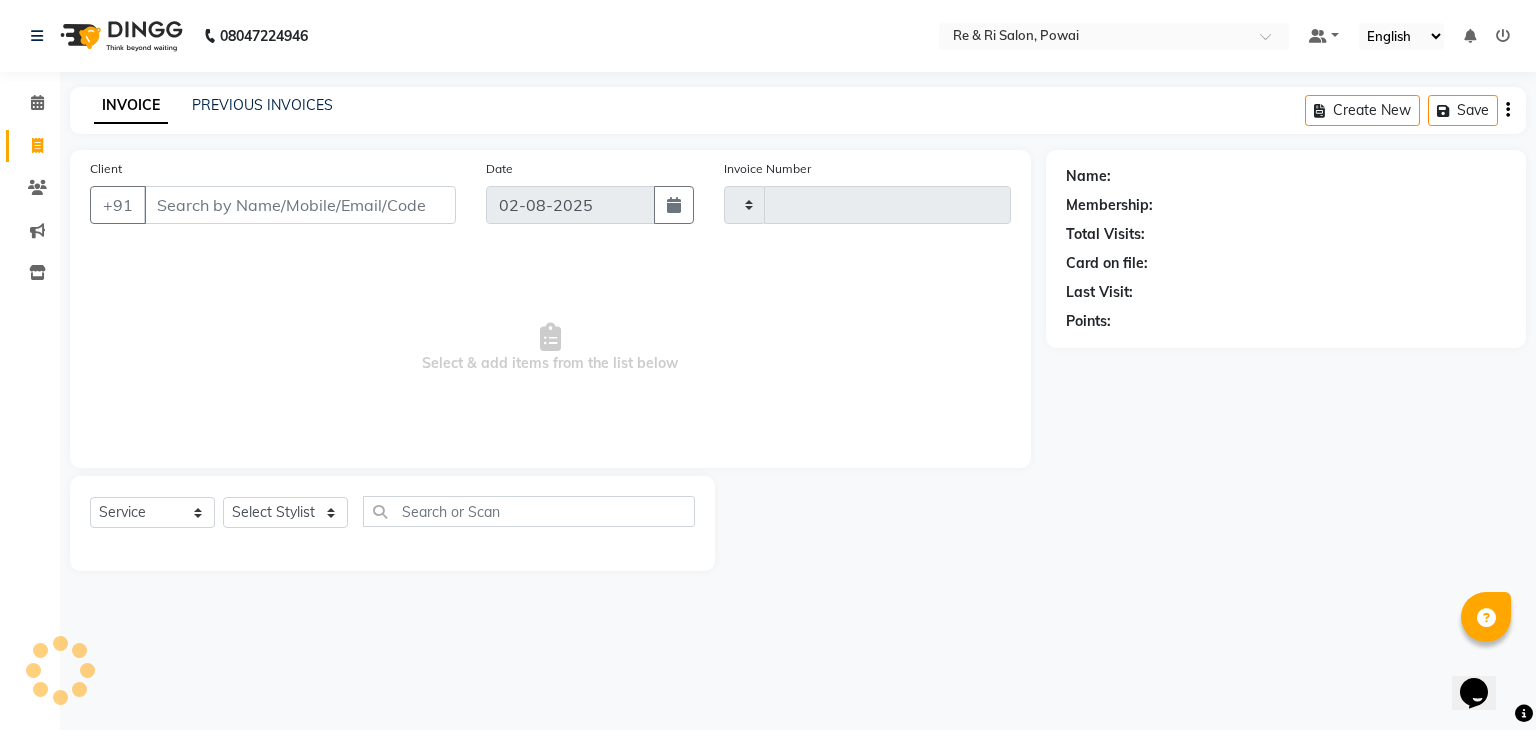 type on "1671" 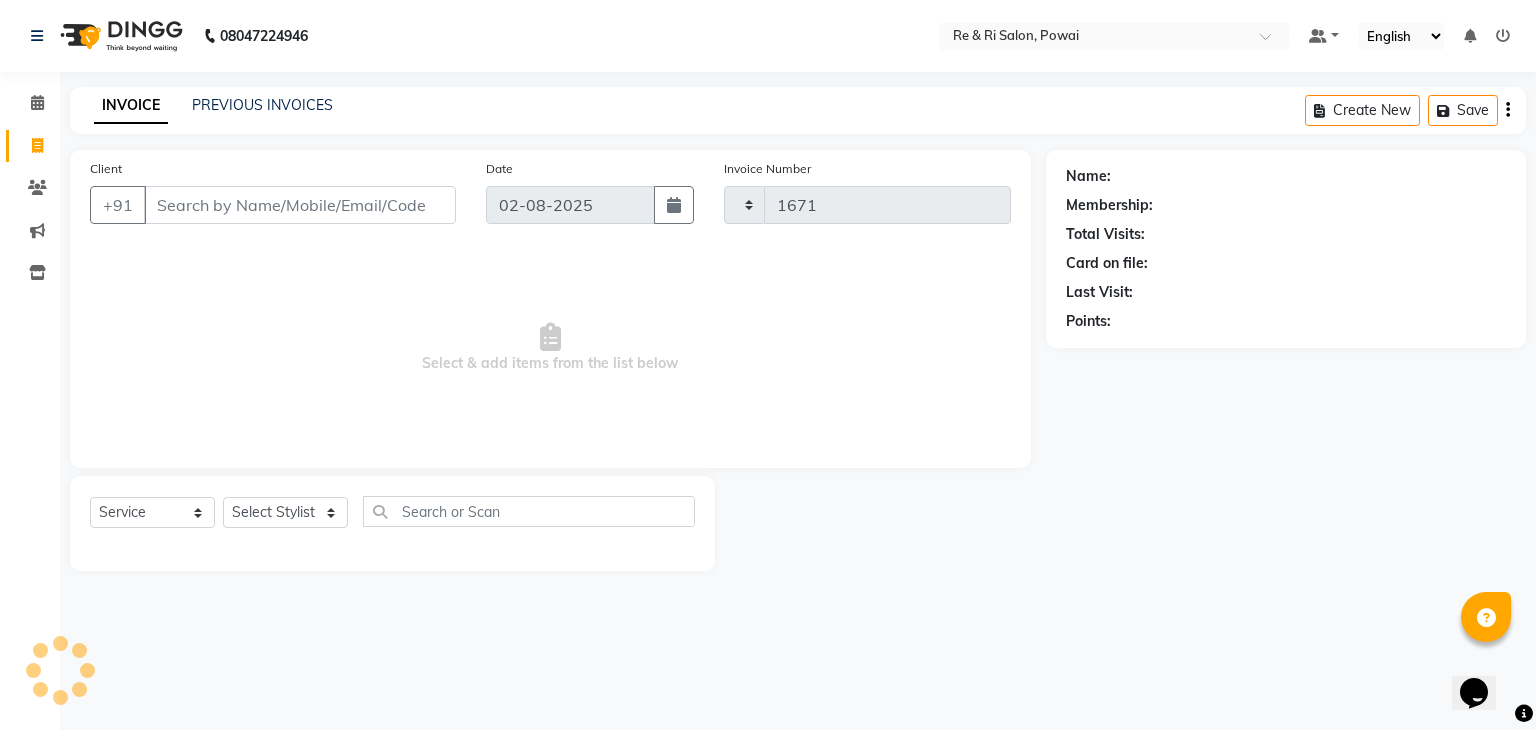 select on "5364" 